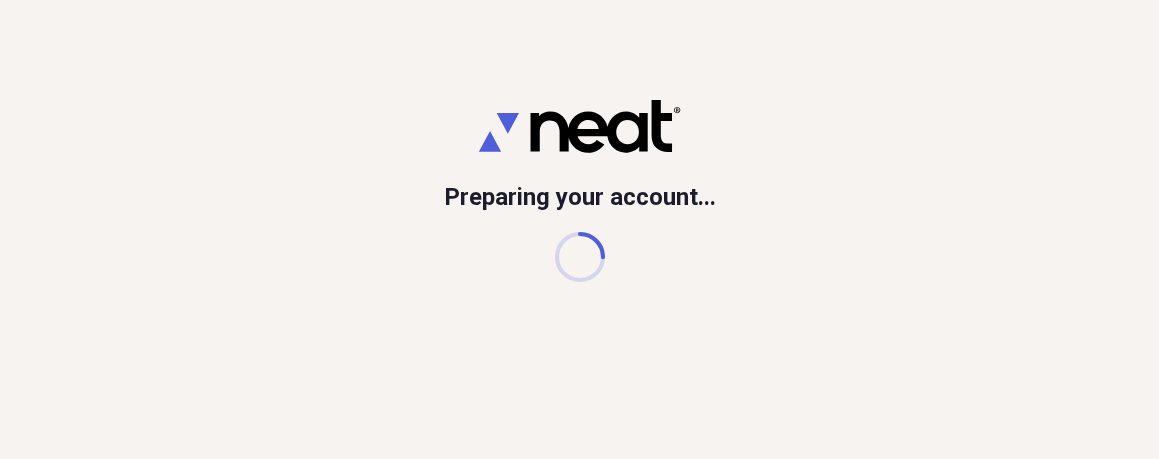 scroll, scrollTop: 0, scrollLeft: 0, axis: both 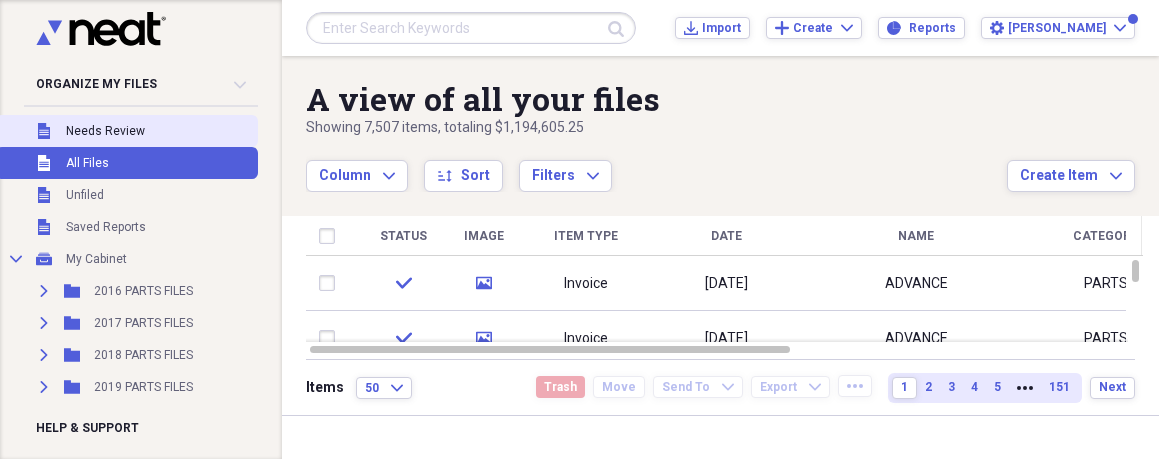 click on "Unfiled Needs Review" at bounding box center [127, 131] 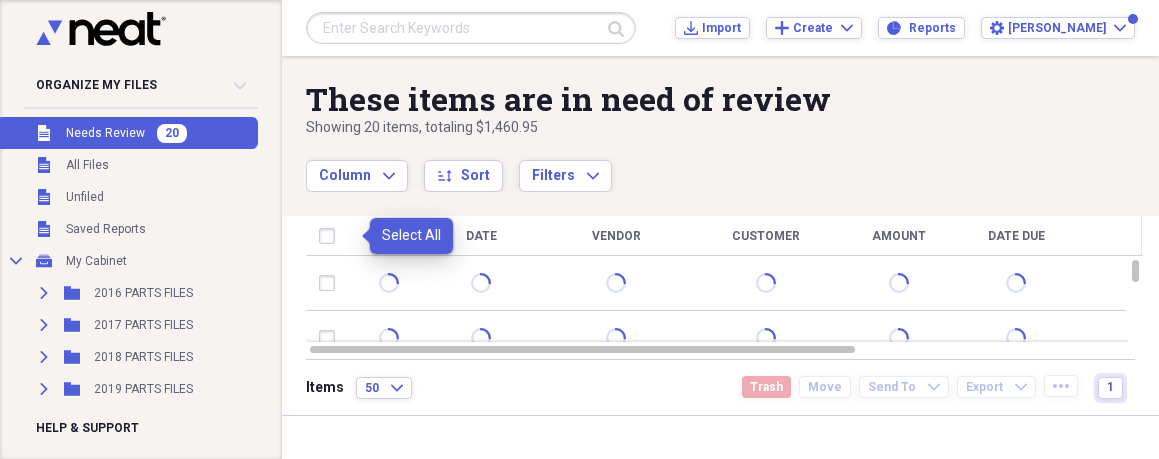 click at bounding box center [331, 236] 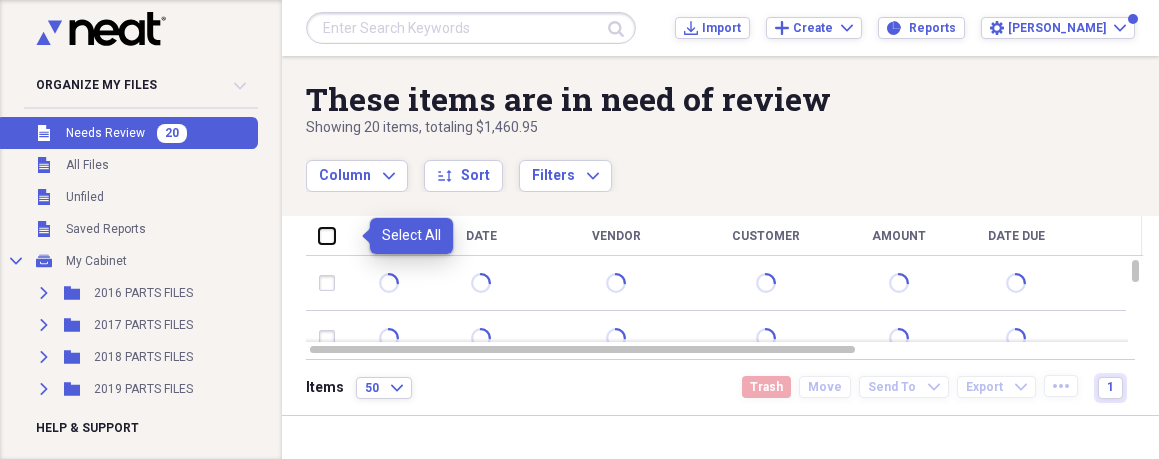 click at bounding box center (319, 235) 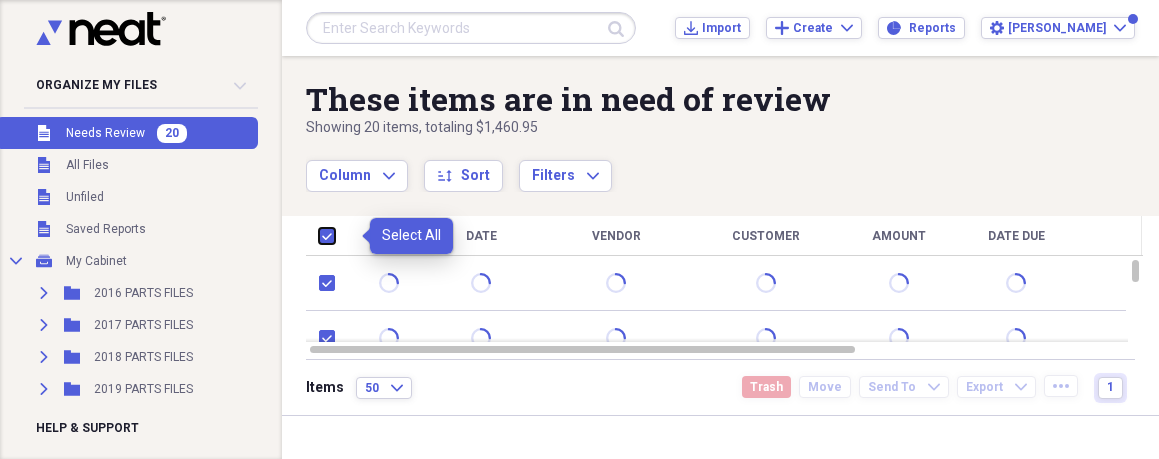 checkbox on "true" 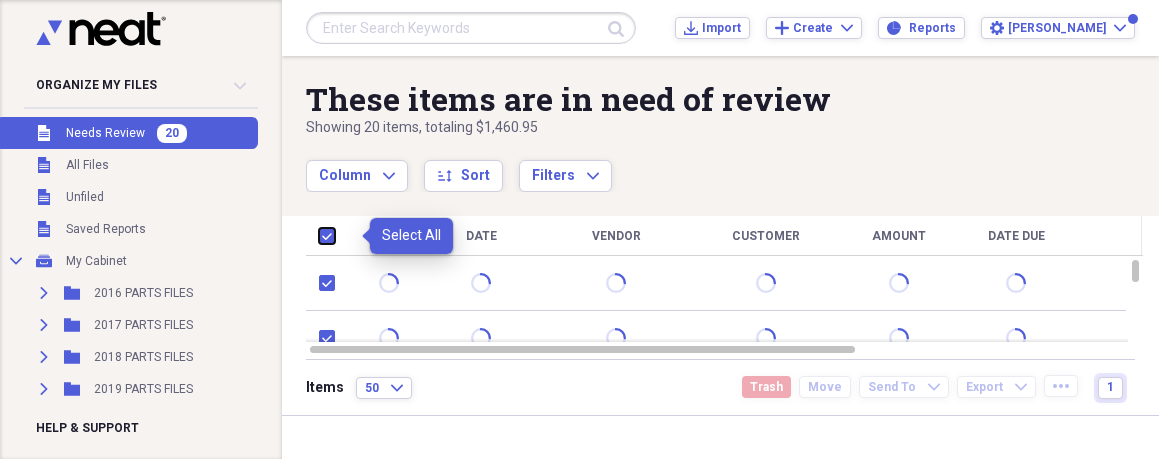 checkbox on "true" 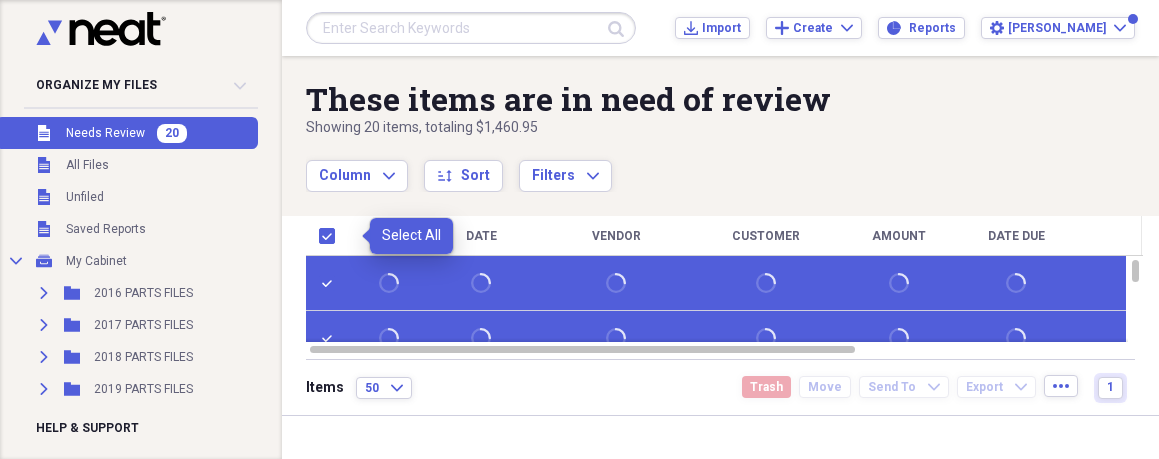 click at bounding box center (331, 236) 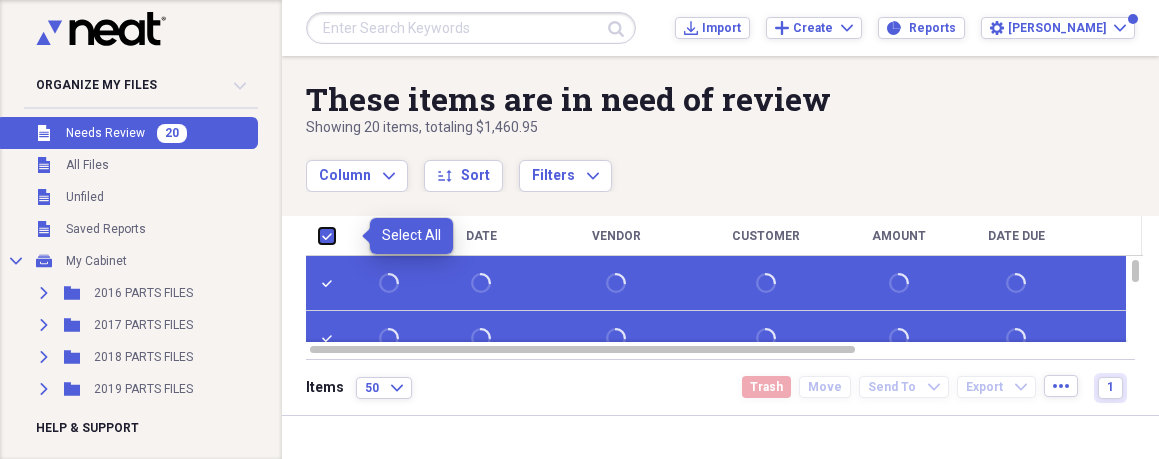 click at bounding box center [319, 235] 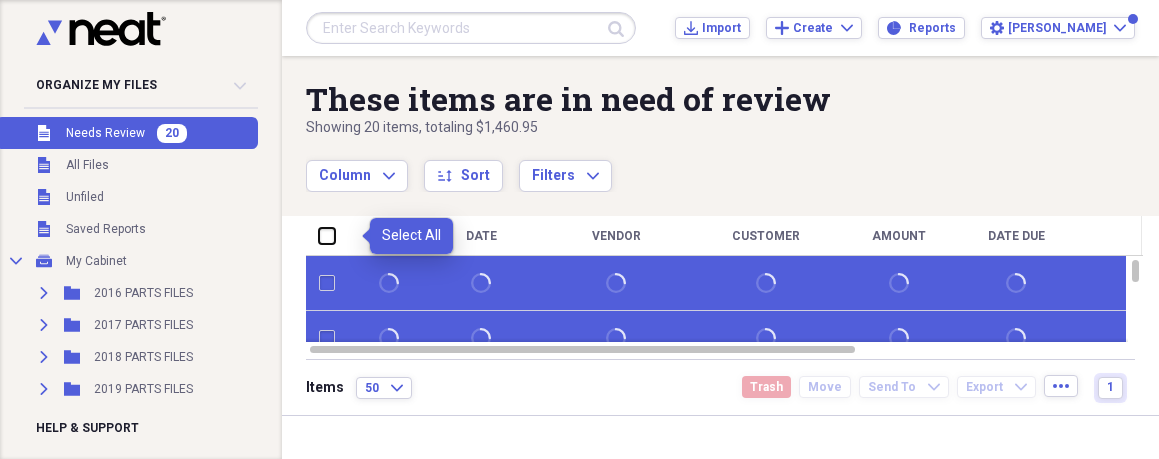 checkbox on "false" 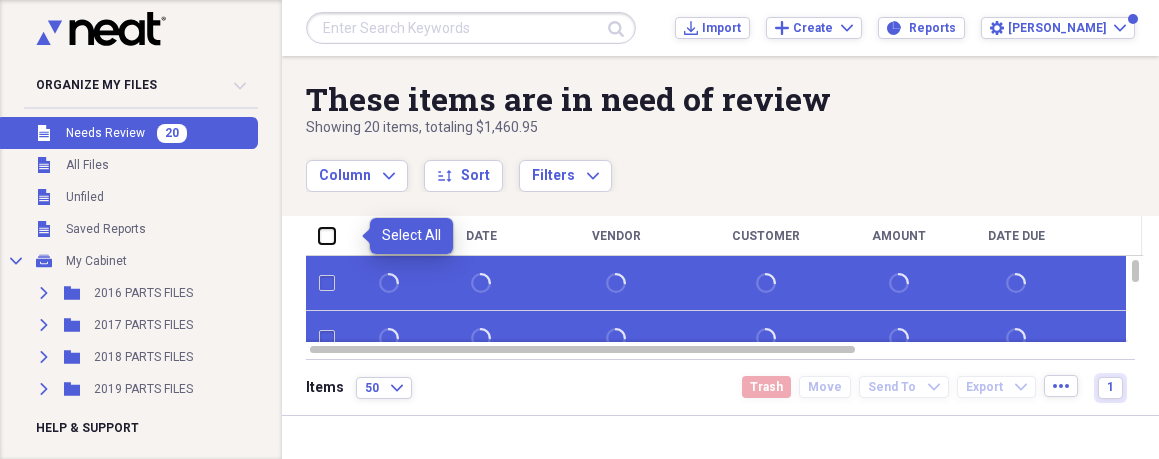 checkbox on "false" 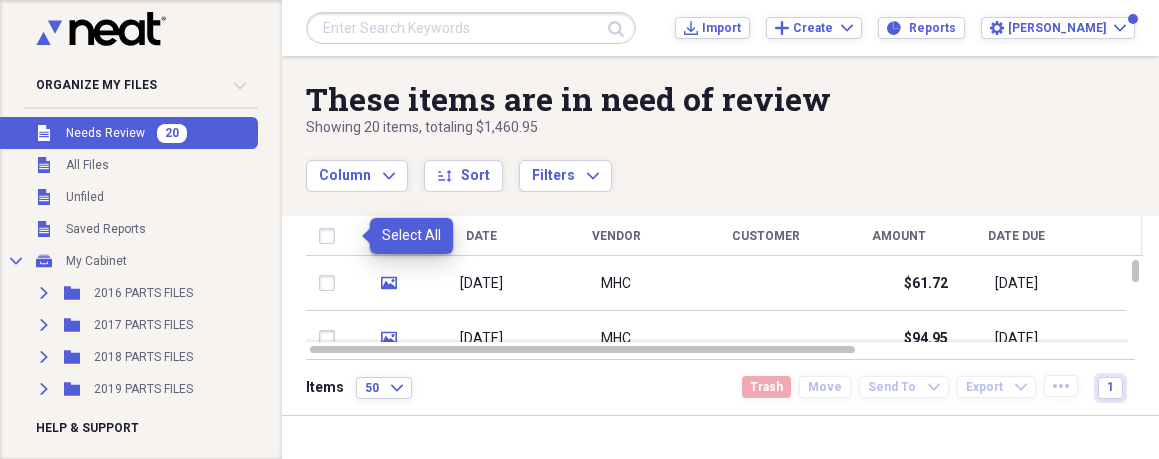 click at bounding box center (331, 236) 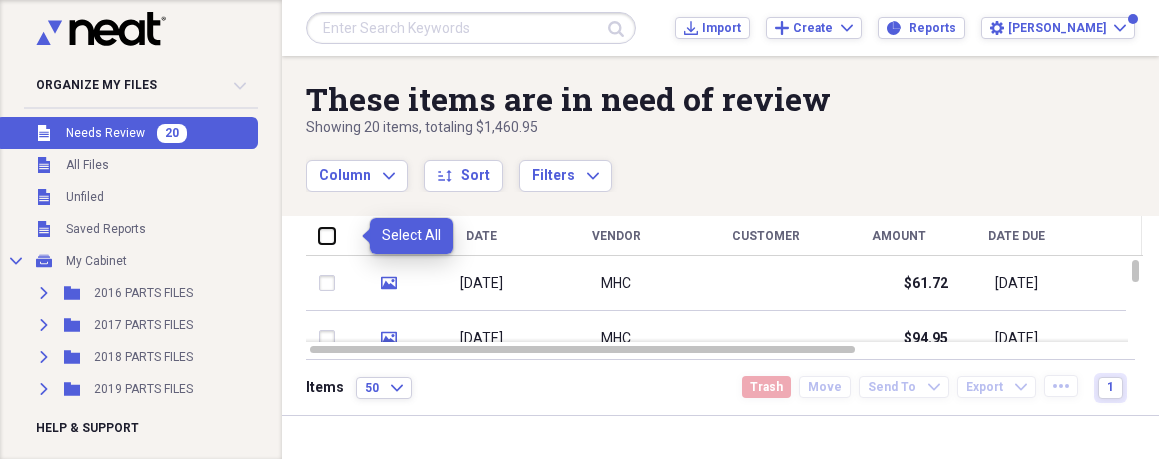 click at bounding box center (319, 235) 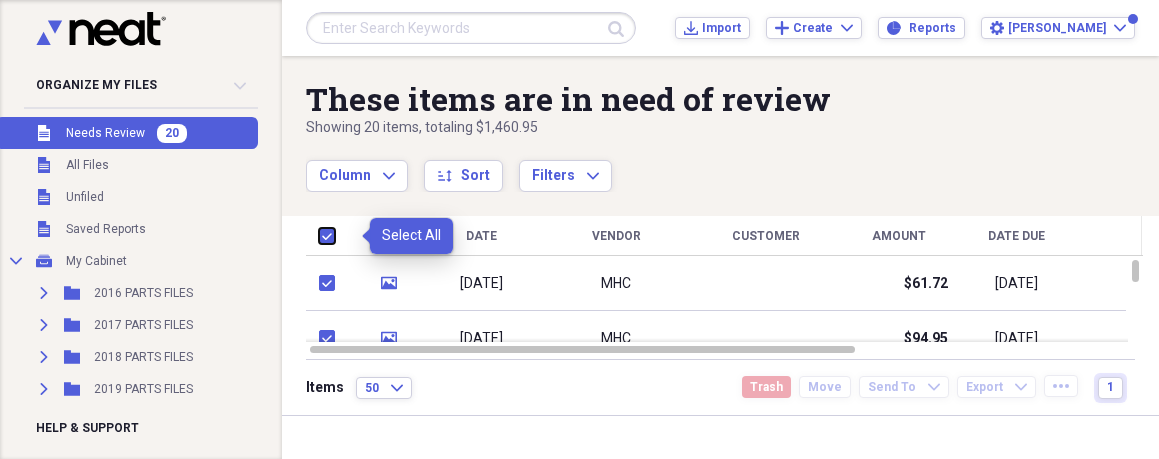 checkbox on "true" 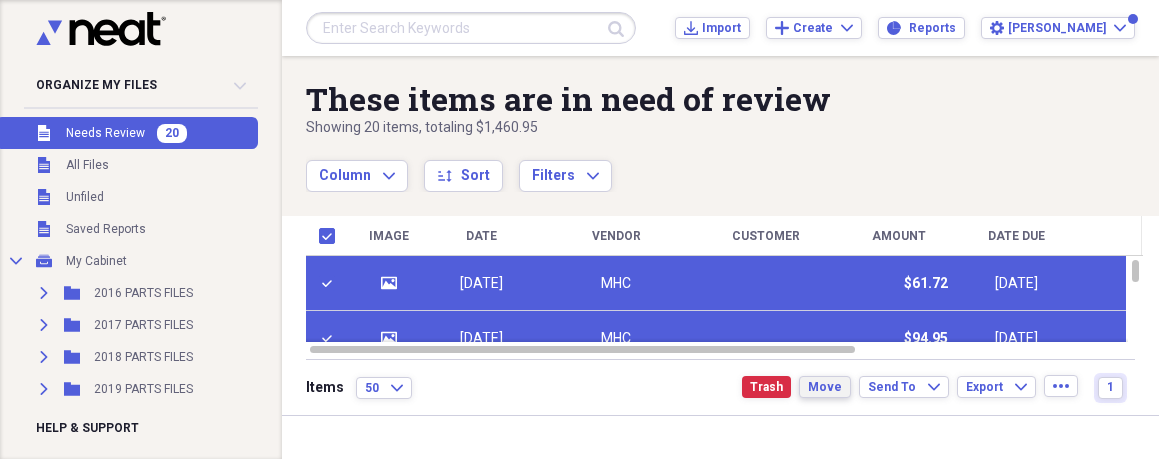 click on "Move" at bounding box center [825, 387] 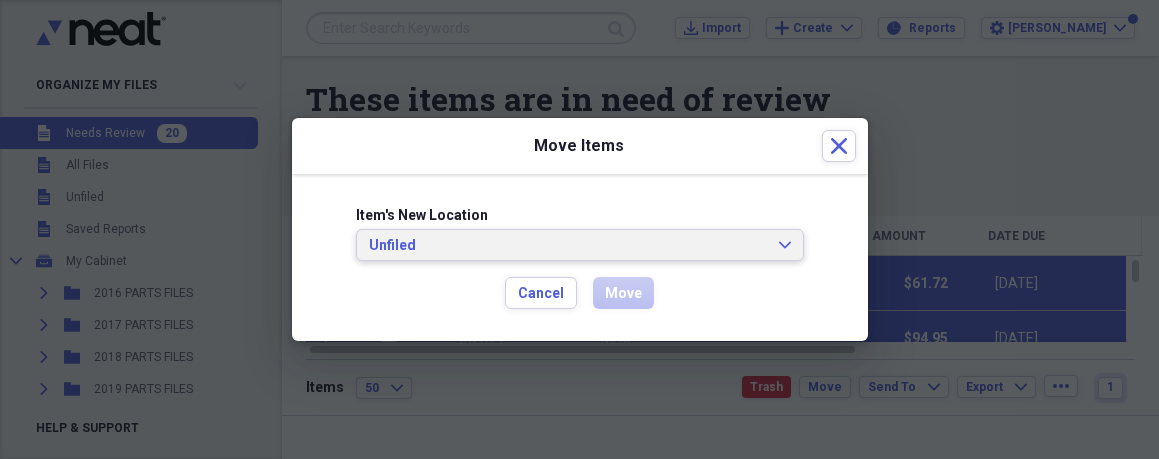 click on "Unfiled" at bounding box center (568, 246) 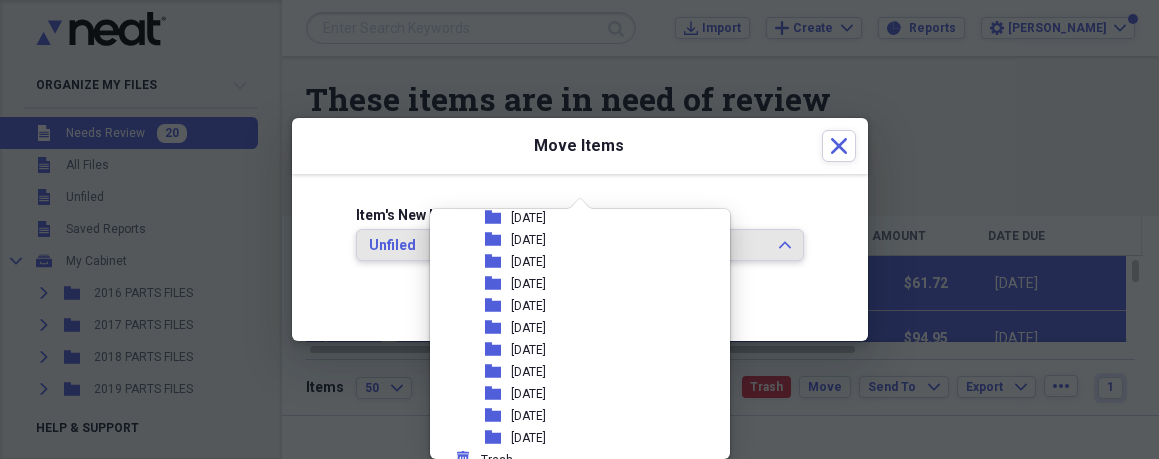 scroll, scrollTop: 403, scrollLeft: 0, axis: vertical 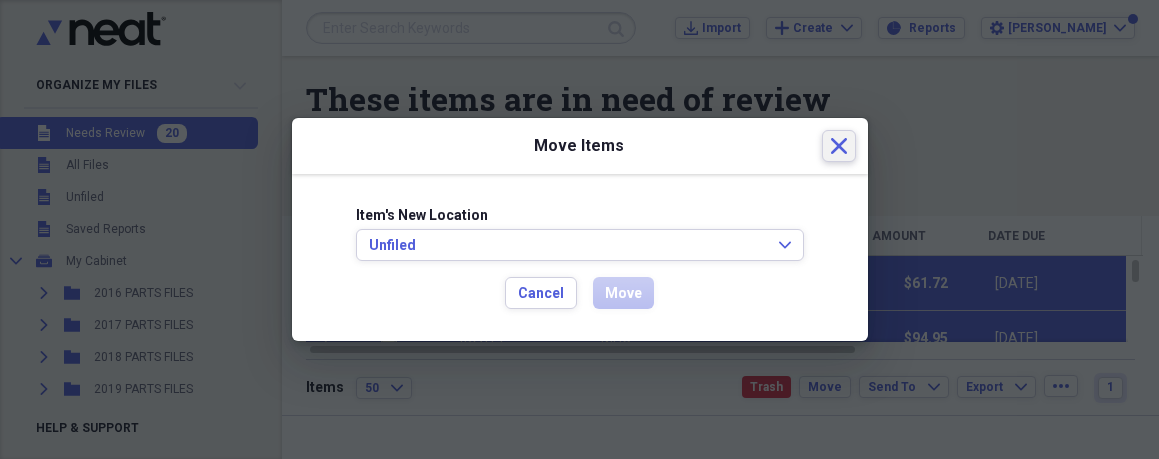 click on "Close" at bounding box center [839, 146] 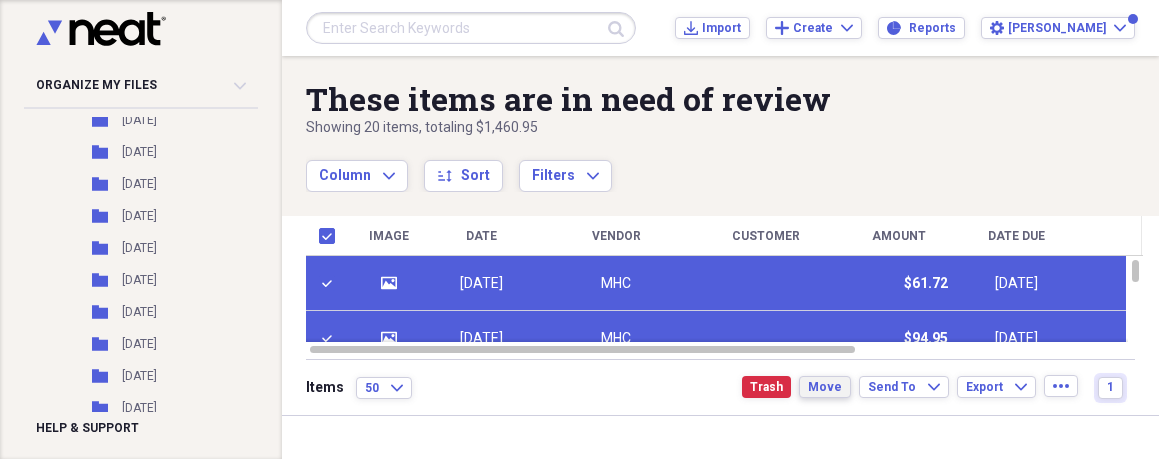 scroll, scrollTop: 466, scrollLeft: 0, axis: vertical 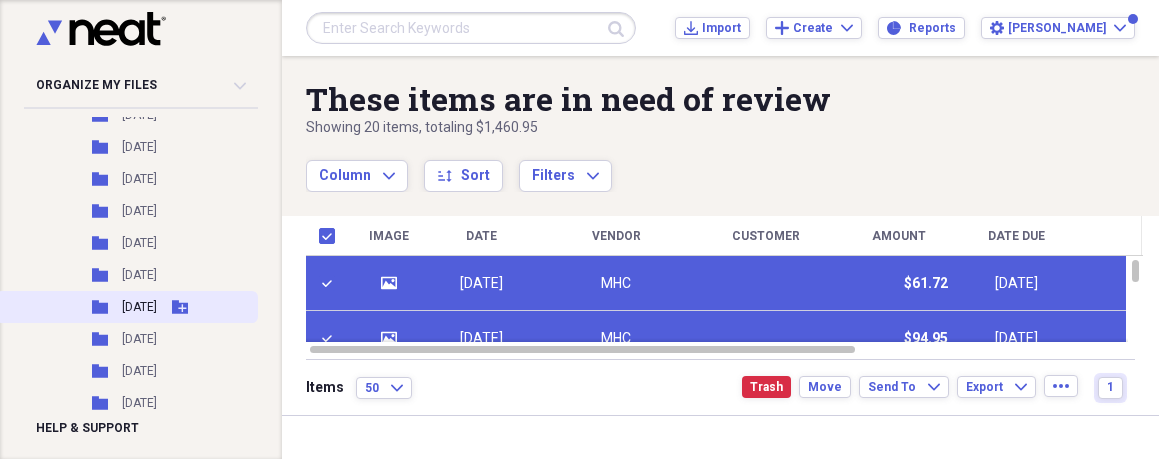 click on "[DATE]" at bounding box center (139, 307) 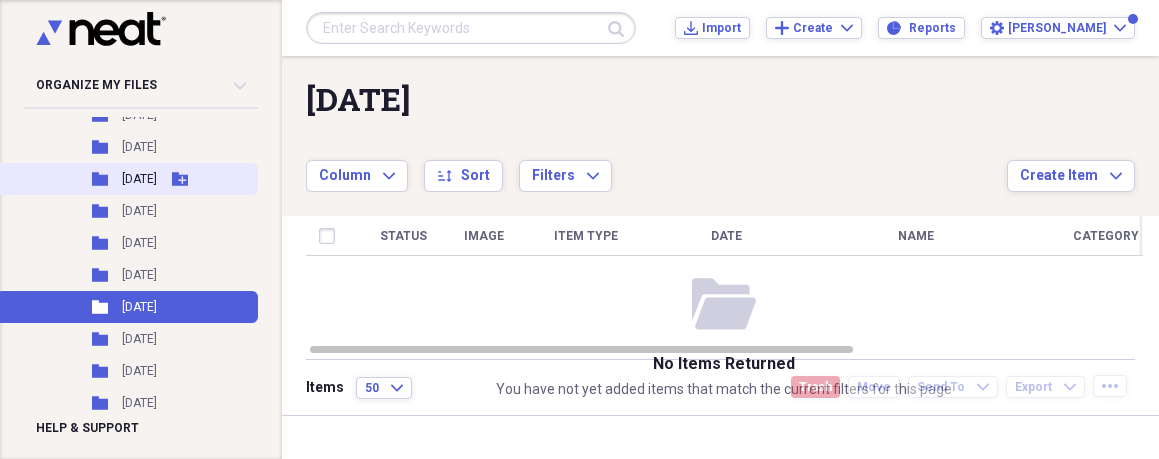 scroll, scrollTop: 0, scrollLeft: 0, axis: both 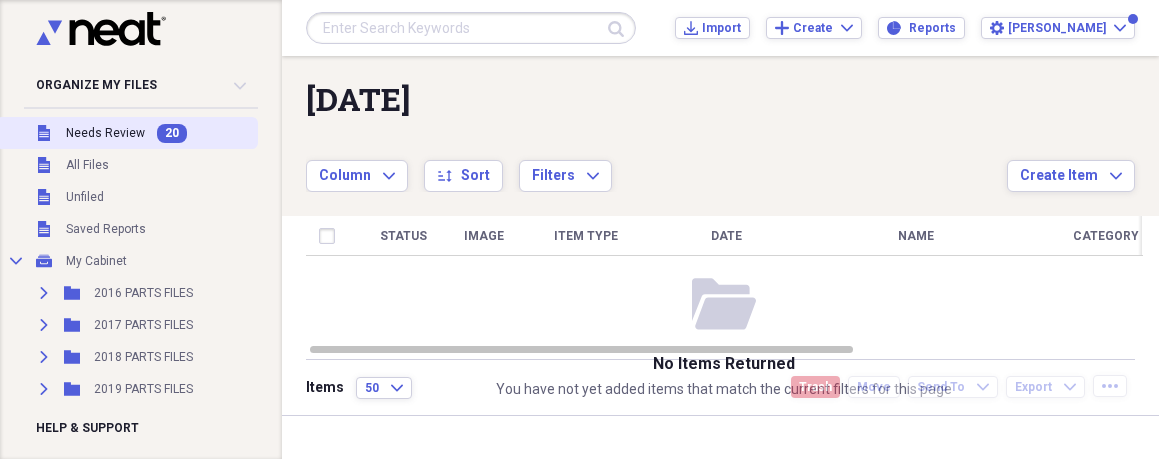 click on "Needs Review" at bounding box center [105, 133] 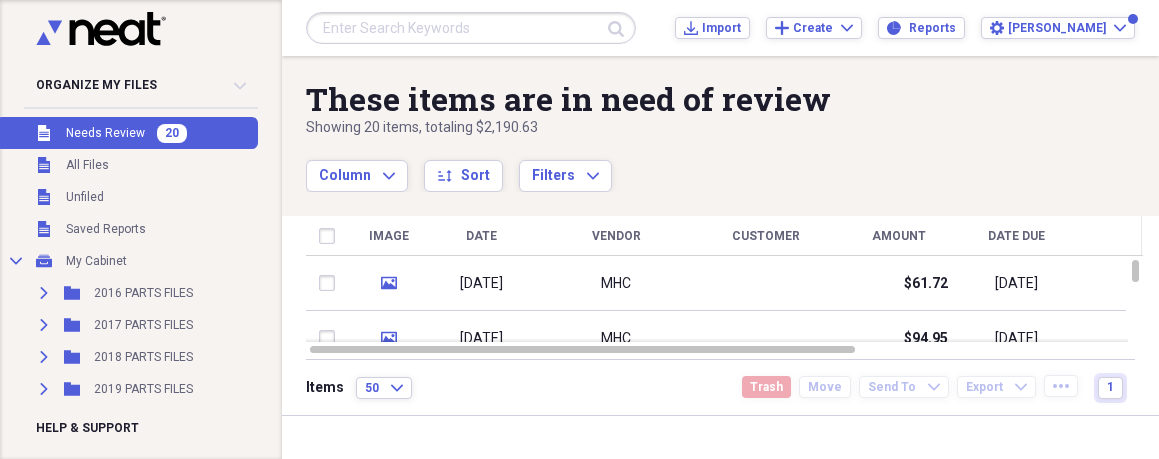 click at bounding box center (331, 236) 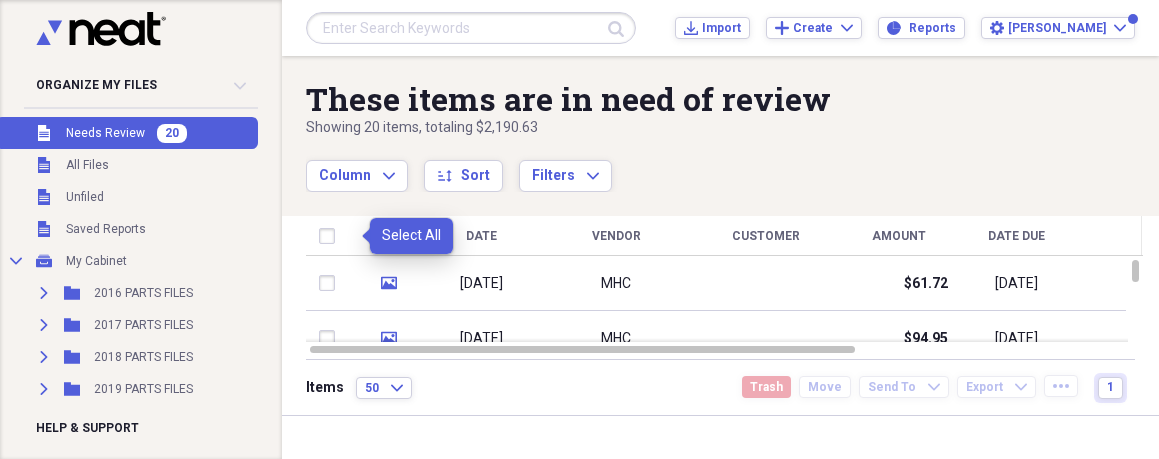 click at bounding box center [331, 236] 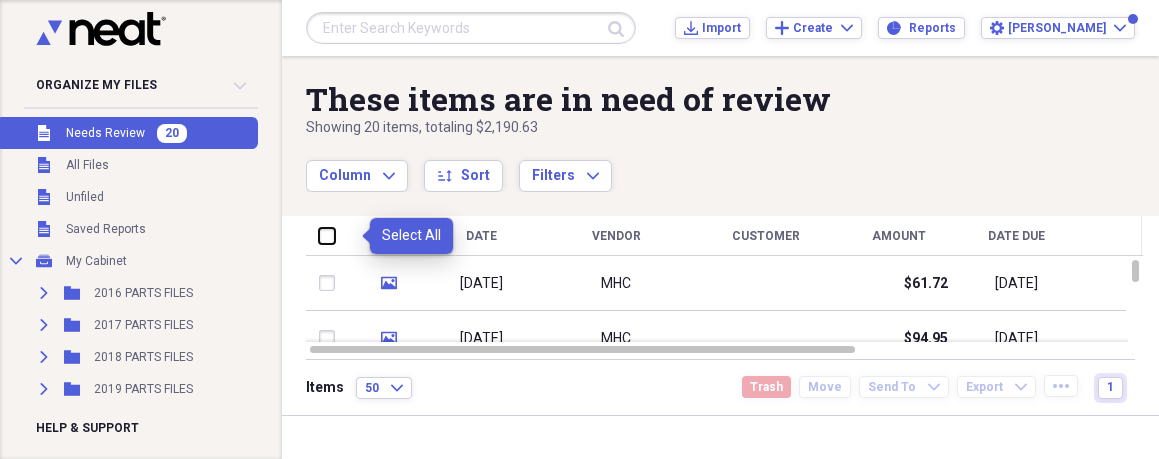 click at bounding box center [319, 235] 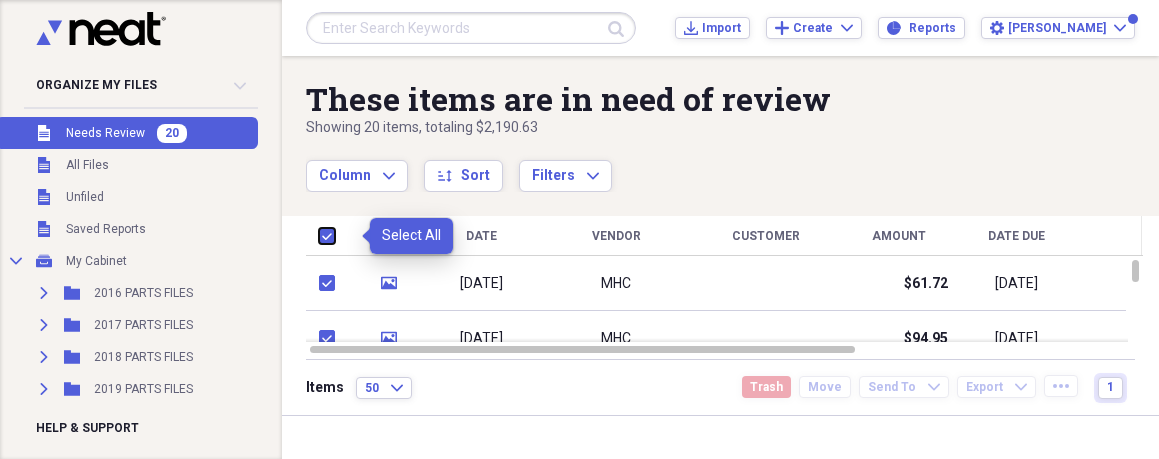 checkbox on "true" 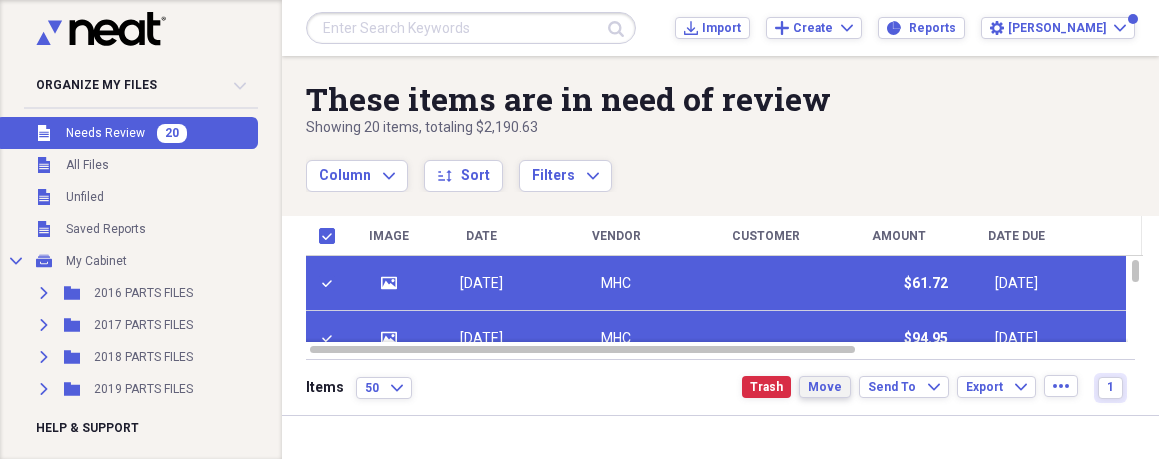 click on "Move" at bounding box center [825, 387] 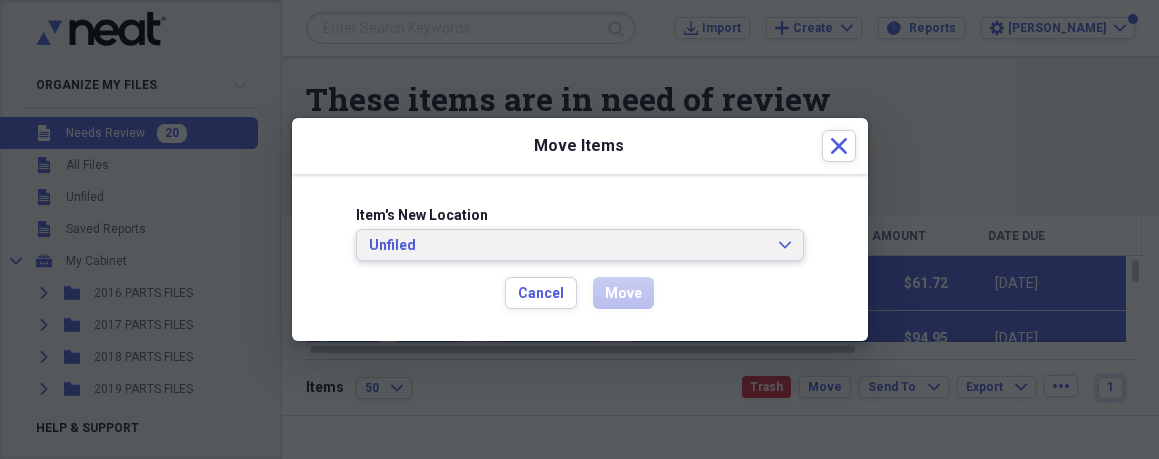 click on "Unfiled Expand" at bounding box center (580, 245) 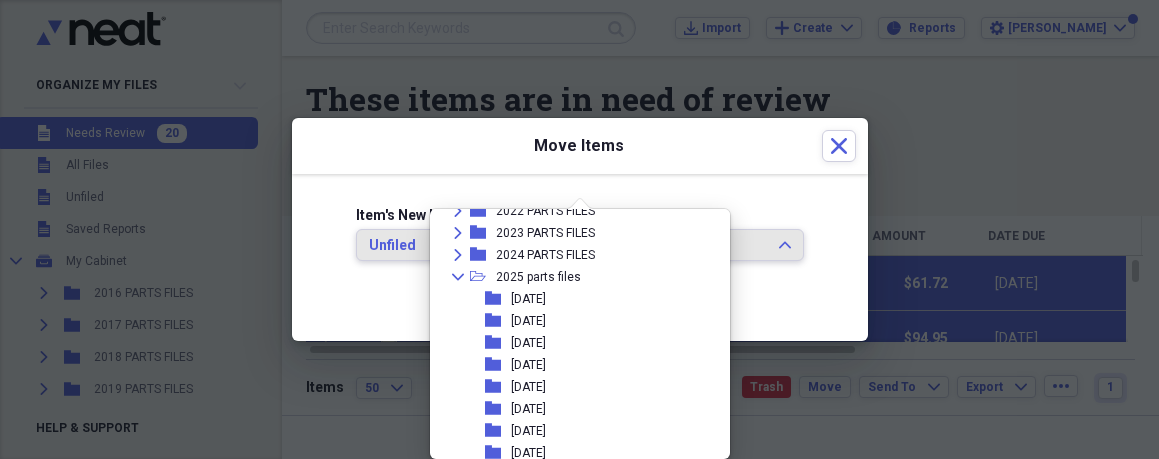 scroll, scrollTop: 403, scrollLeft: 0, axis: vertical 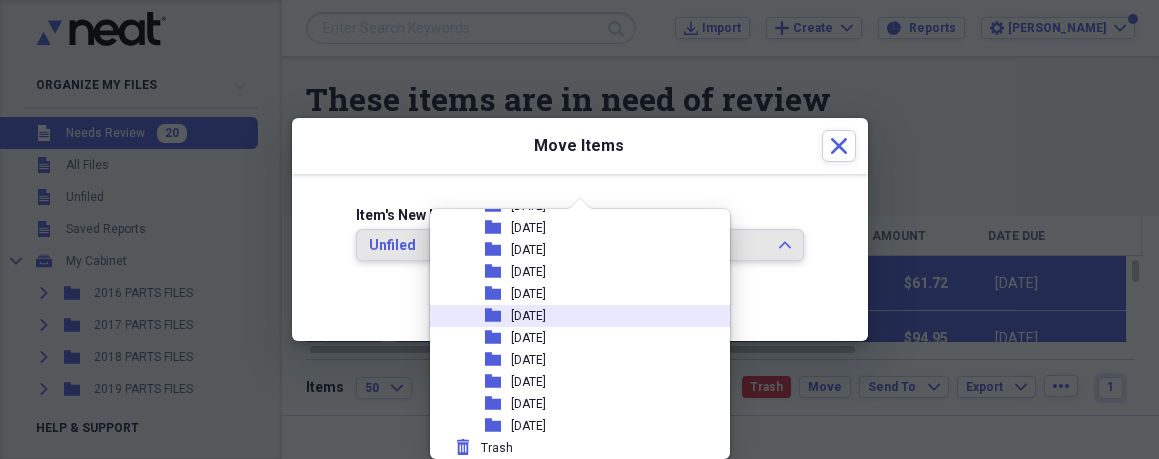 click on "[DATE]" at bounding box center [528, 316] 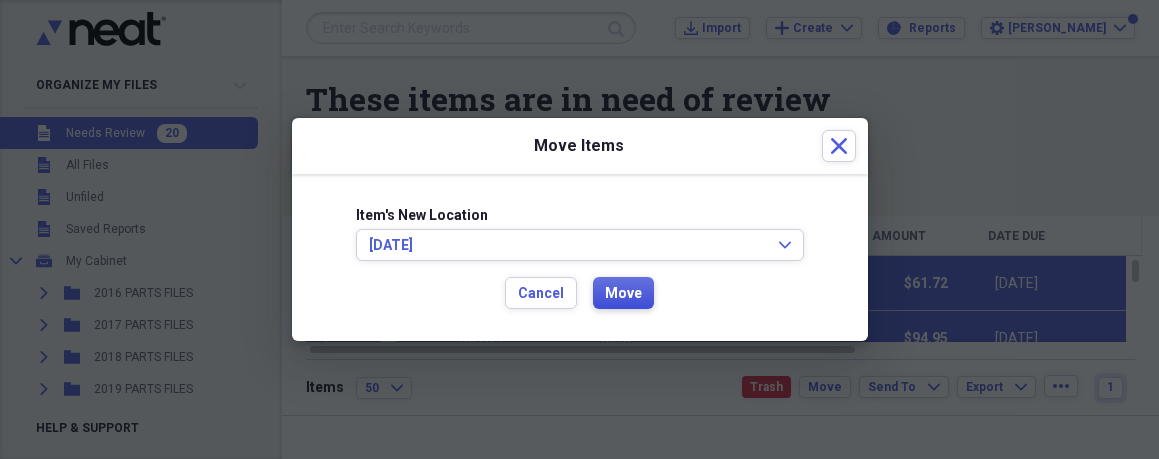 click on "Move" at bounding box center (623, 294) 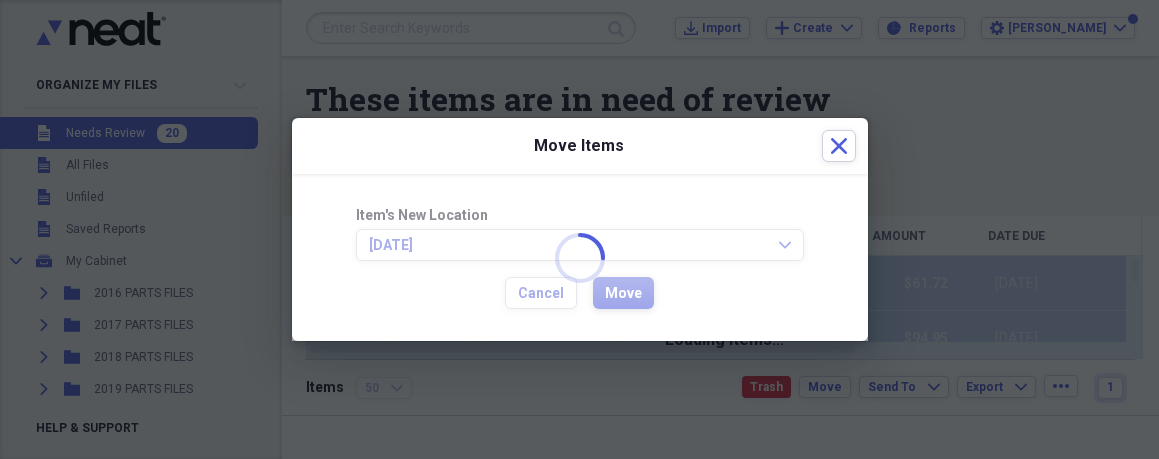 checkbox on "false" 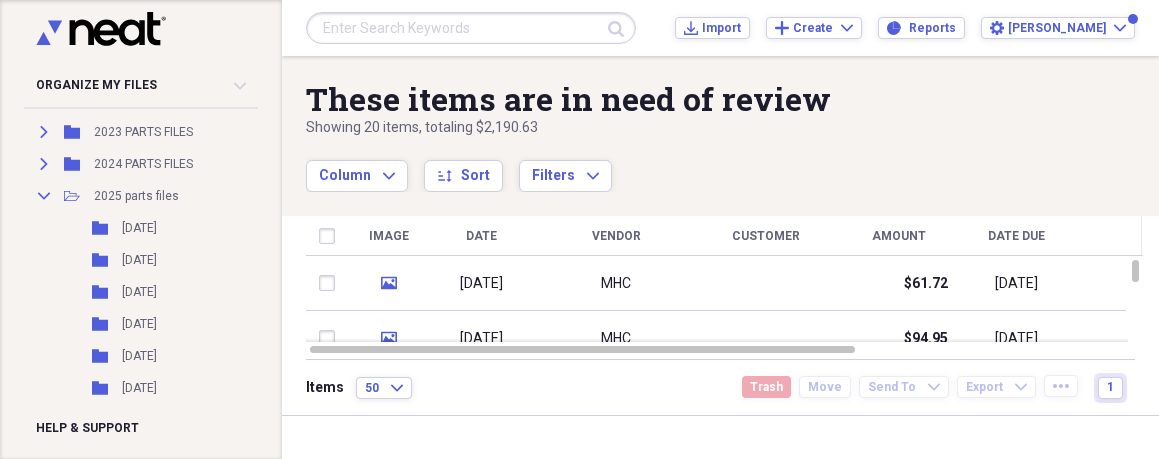scroll, scrollTop: 358, scrollLeft: 0, axis: vertical 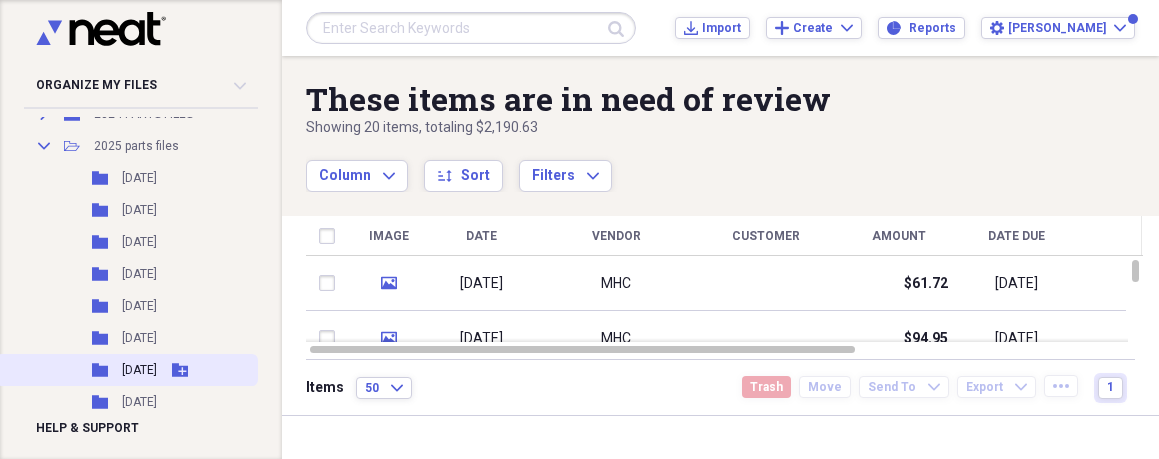 click on "[DATE]" at bounding box center (139, 370) 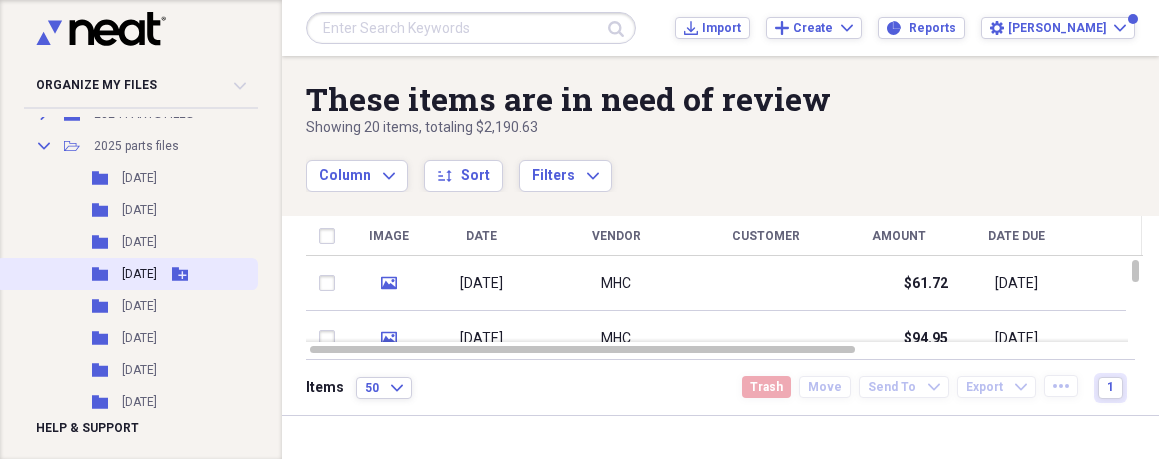 scroll, scrollTop: 400, scrollLeft: 0, axis: vertical 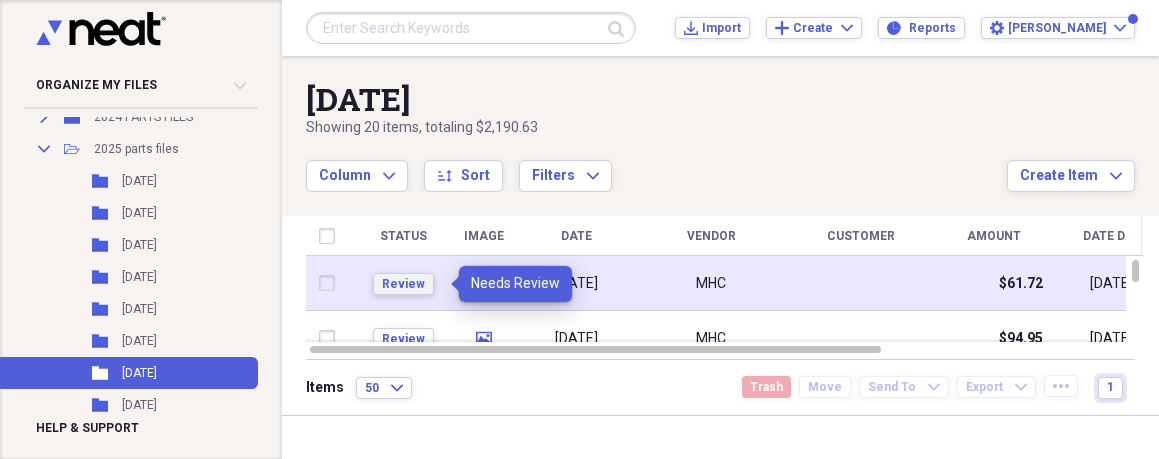 click on "Review" at bounding box center [403, 284] 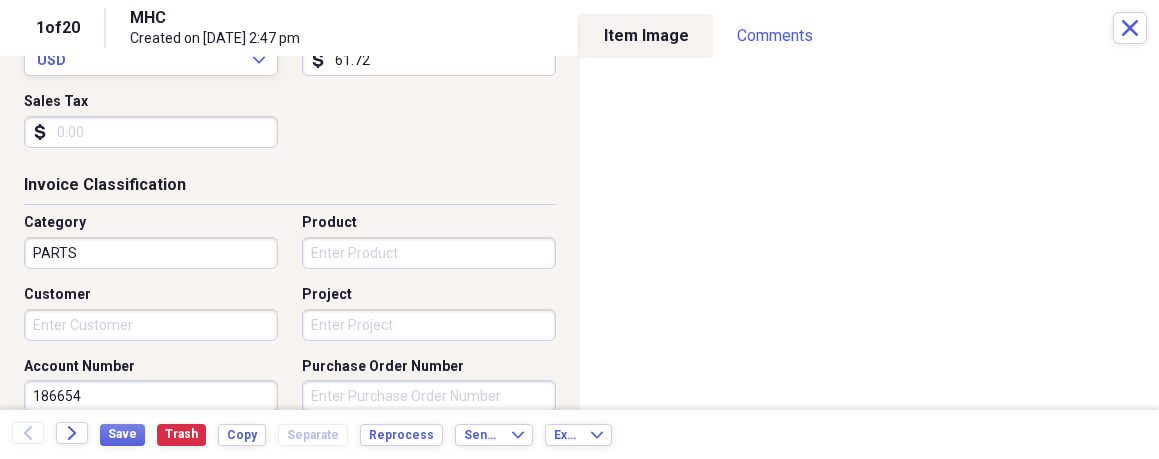scroll, scrollTop: 410, scrollLeft: 0, axis: vertical 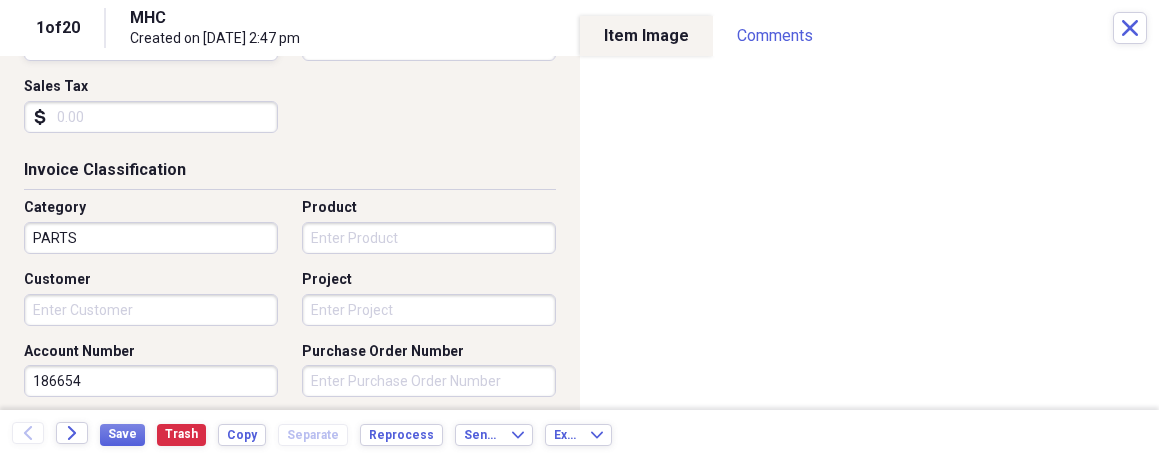 click on "Organize My Files 19 Collapse Unfiled Needs Review 19 Unfiled All Files Unfiled Unfiled Unfiled Saved Reports Collapse My Cabinet My Cabinet Add Folder Expand Folder 2016 PARTS FILES Add Folder Expand Folder 2017 PARTS FILES Add Folder Expand Folder 2018 PARTS FILES Add Folder Expand Folder 2019 PARTS FILES Add Folder Expand Folder 2020 PARTS FILES Add Folder Expand Folder 2022 PARTS FILES Add Folder Expand Folder 2023 PARTS FILES Add Folder Expand Folder 2024 PARTS FILES Add Folder Collapse Open Folder 2025 parts files Add Folder Folder [DATE] Add Folder Folder [DATE] Add Folder Folder [DATE] Add Folder Folder [DATE] Add Folder Folder [DATE] Add Folder Folder [DATE] Add Folder Folder [DATE] Add Folder Folder [DATE] Add Folder Folder [DATE] Add Folder Folder [DATE] Add Folder Folder [DATE] Add Folder Folder [DATE] Add Folder Trash Trash Help & Support Submit Import Import Add Create Expand Reports Reports Settings [PERSON_NAME] Expand [DATE] Column sort" at bounding box center (579, 229) 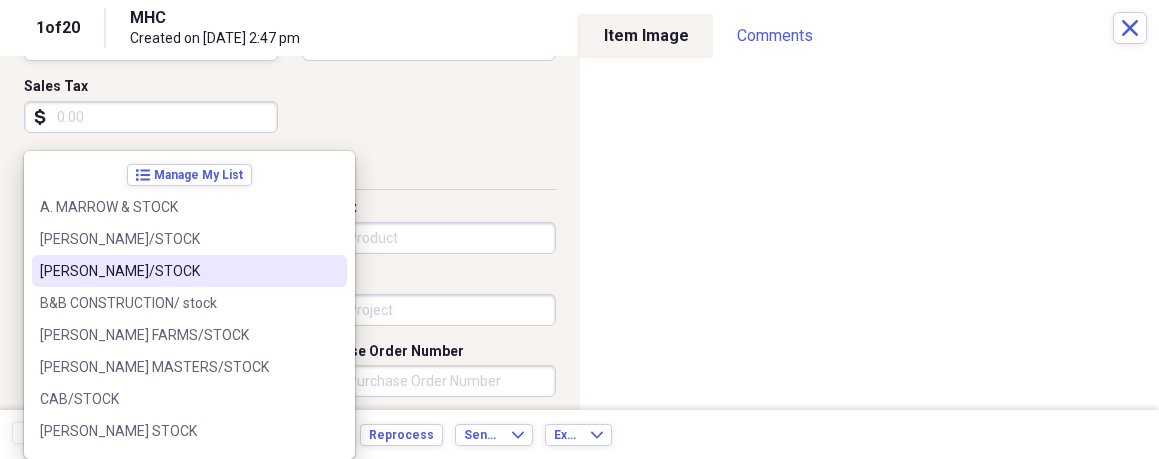 type on "stock" 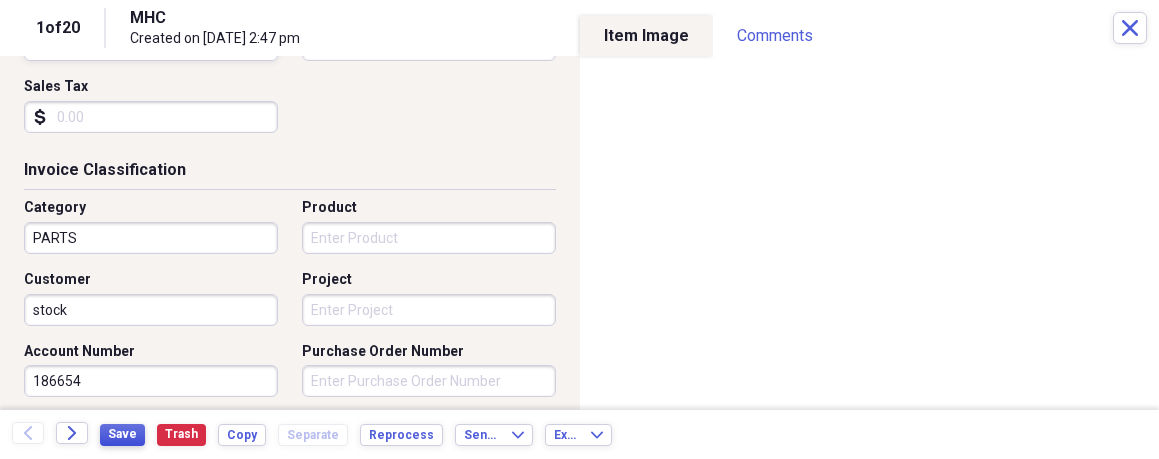 click on "Save" at bounding box center [122, 434] 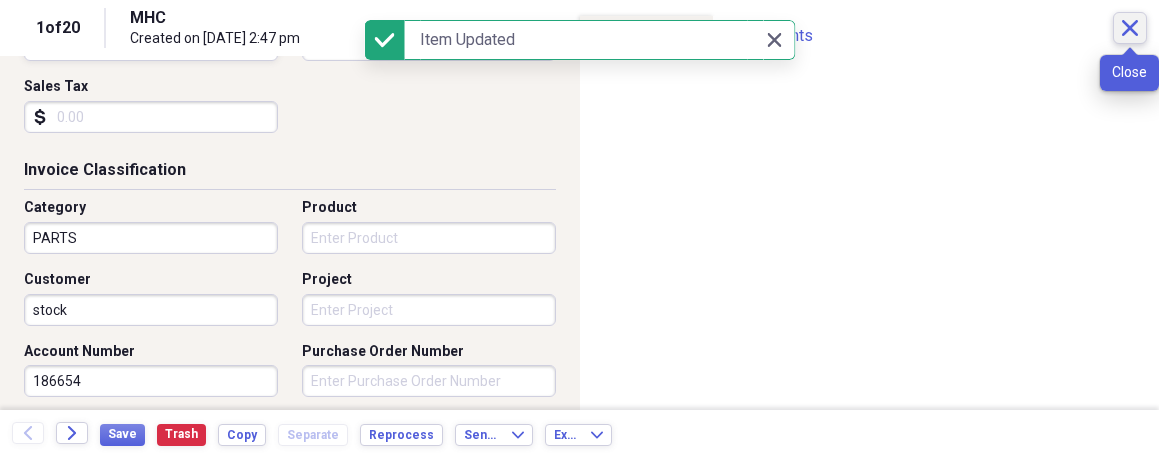 click 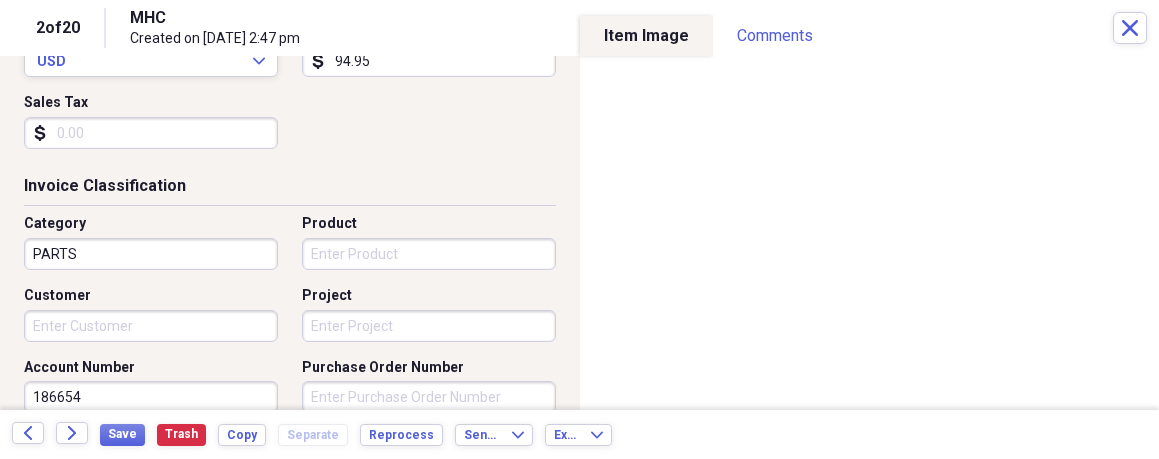 scroll, scrollTop: 395, scrollLeft: 0, axis: vertical 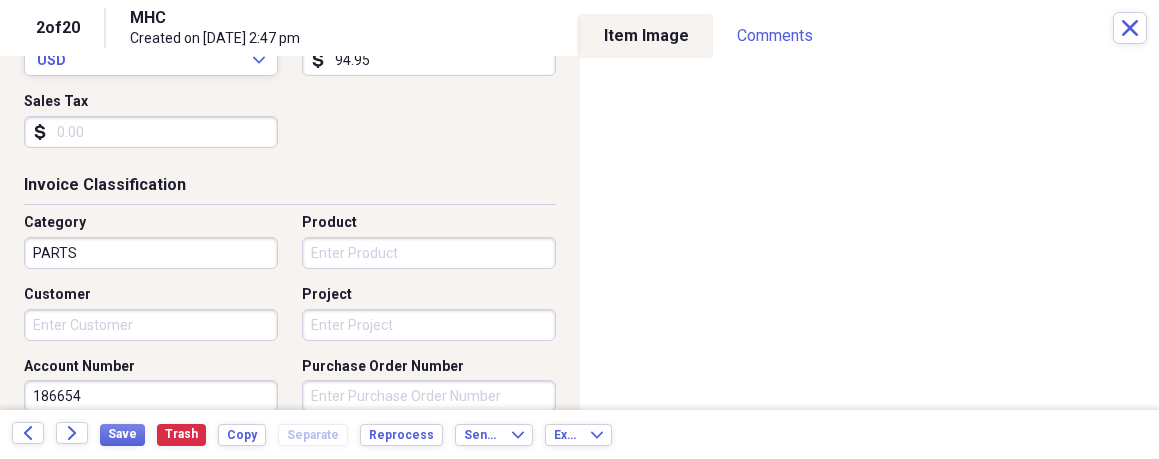 click on "Customer" at bounding box center [151, 325] 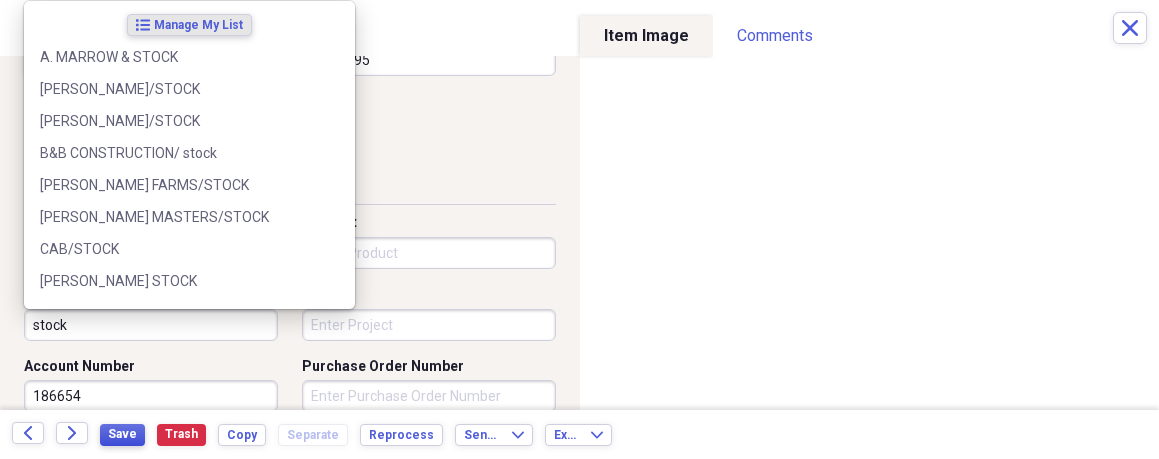 type on "stock" 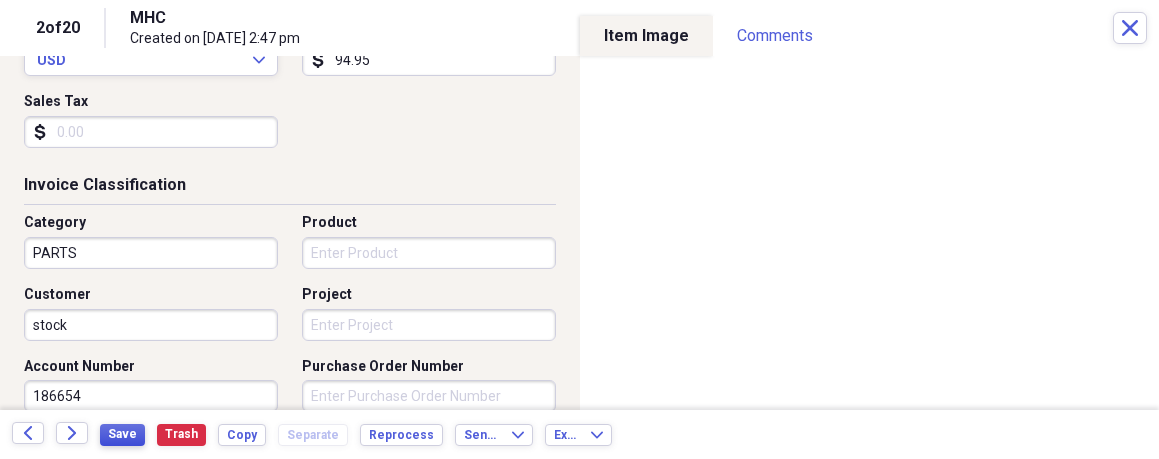 click on "Save" at bounding box center [122, 434] 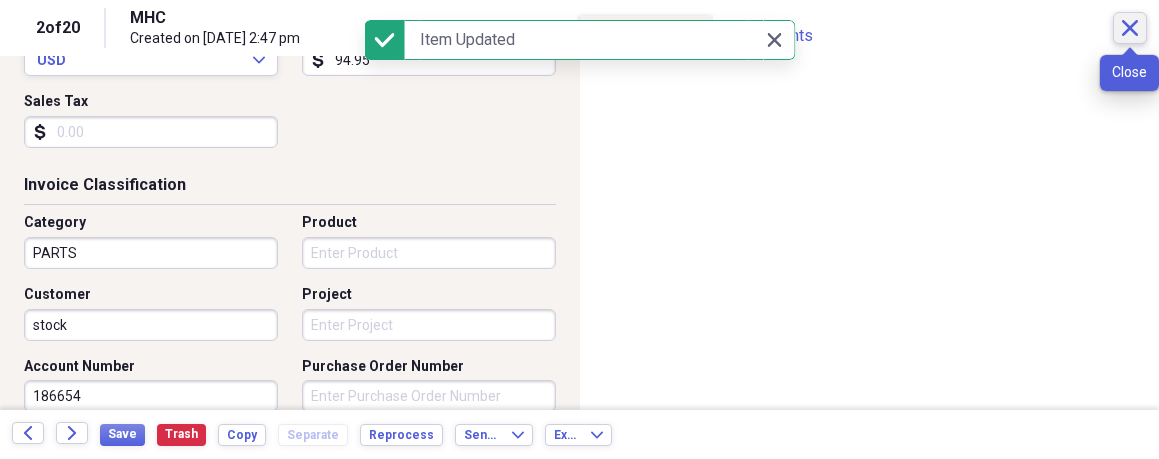 click on "Close" at bounding box center (1130, 28) 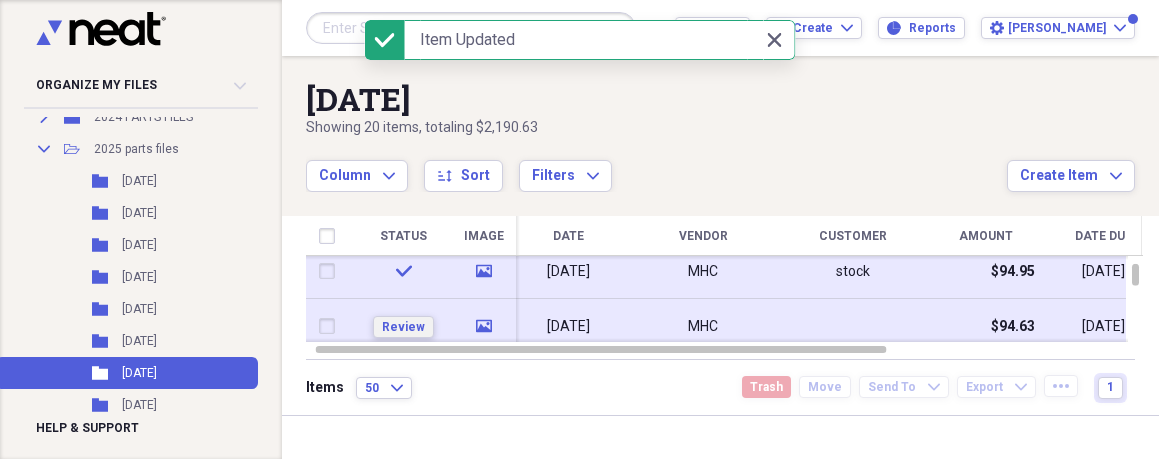 click on "Review" at bounding box center [403, 327] 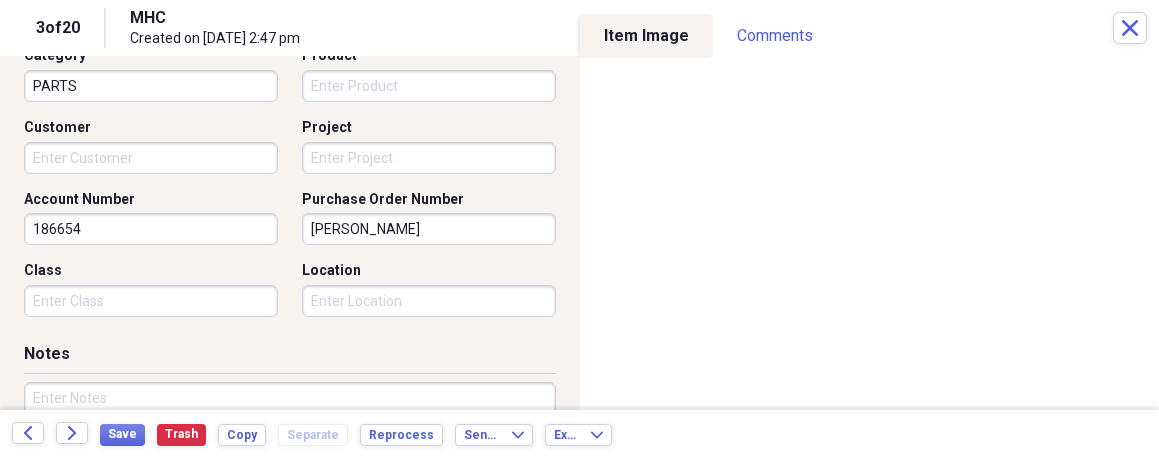 scroll, scrollTop: 563, scrollLeft: 0, axis: vertical 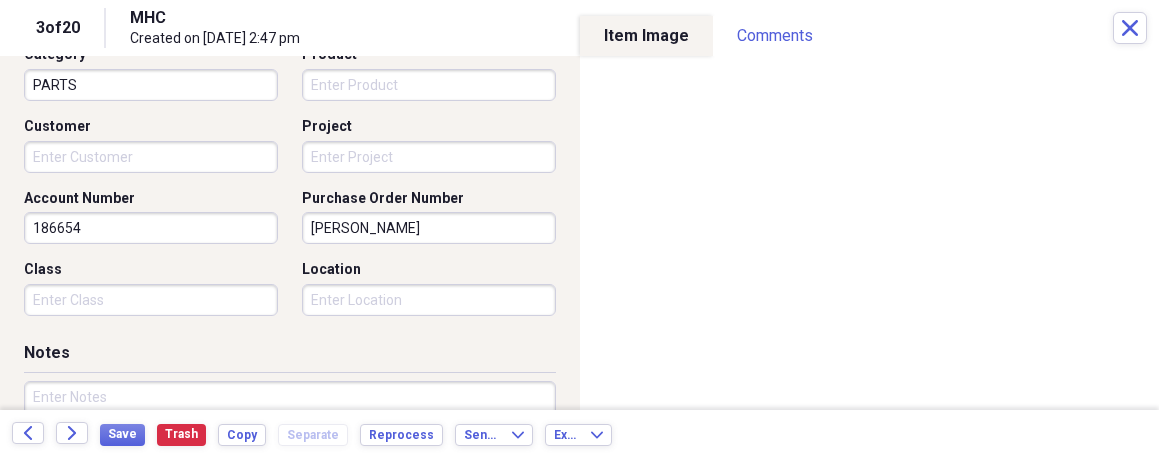 click on "Organize My Files 17 Collapse Unfiled Needs Review 17 Unfiled All Files Unfiled Unfiled Unfiled Saved Reports Collapse My Cabinet My Cabinet Add Folder Expand Folder 2016 PARTS FILES Add Folder Expand Folder 2017 PARTS FILES Add Folder Expand Folder 2018 PARTS FILES Add Folder Expand Folder 2019 PARTS FILES Add Folder Expand Folder 2020 PARTS FILES Add Folder Expand Folder 2022 PARTS FILES Add Folder Expand Folder 2023 PARTS FILES Add Folder Expand Folder 2024 PARTS FILES Add Folder Collapse Open Folder 2025 parts files Add Folder Folder [DATE] Add Folder Folder [DATE] Add Folder Folder [DATE] Add Folder Folder [DATE] Add Folder Folder [DATE] Add Folder Folder [DATE] Add Folder Folder [DATE] Add Folder Folder [DATE] Add Folder Folder [DATE] Add Folder Folder [DATE] Add Folder Folder [DATE] Add Folder Folder [DATE] Add Folder Trash Trash Help & Support Submit Import Import Add Create Expand Reports Reports Settings [PERSON_NAME] Expand [DATE] Column sort" at bounding box center (579, 229) 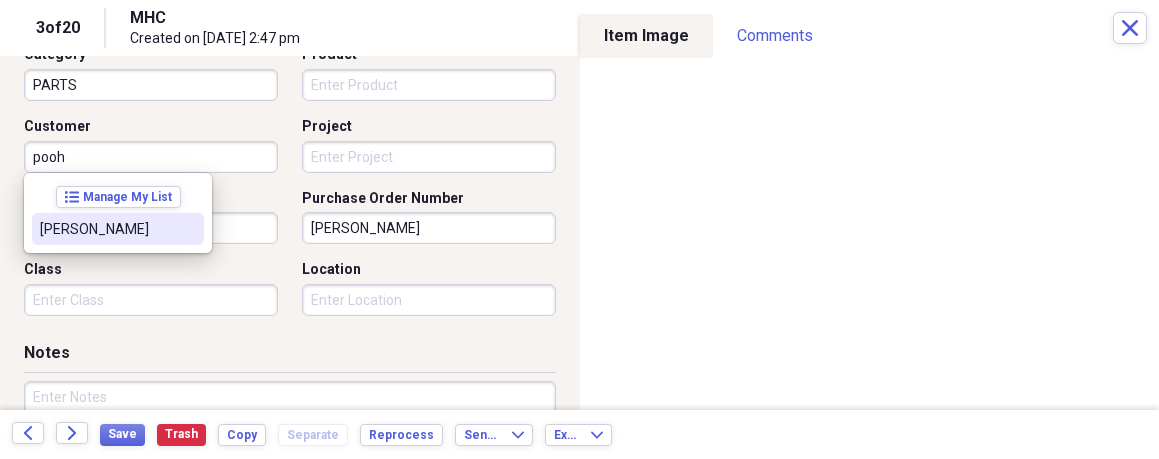 click on "[PERSON_NAME]" at bounding box center [106, 229] 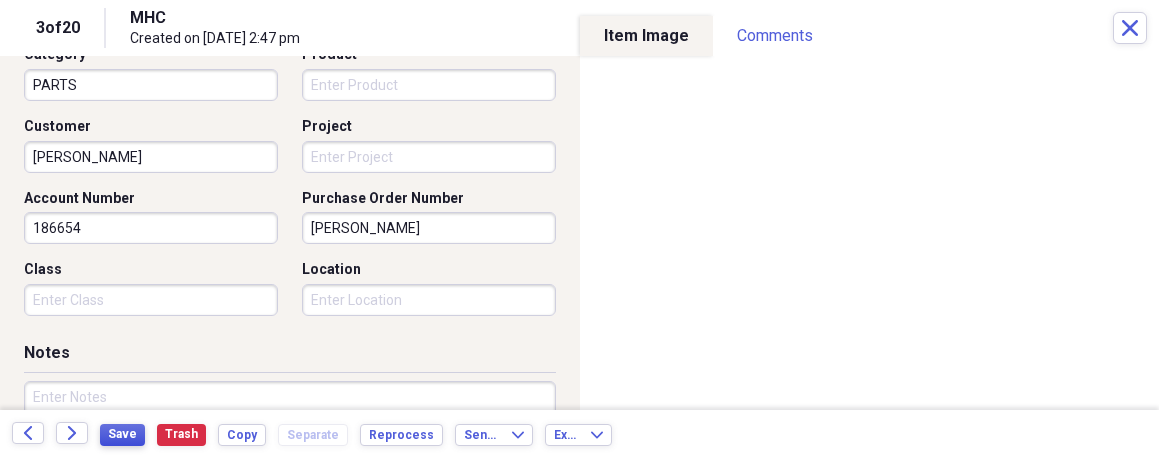 click on "Save" at bounding box center (122, 434) 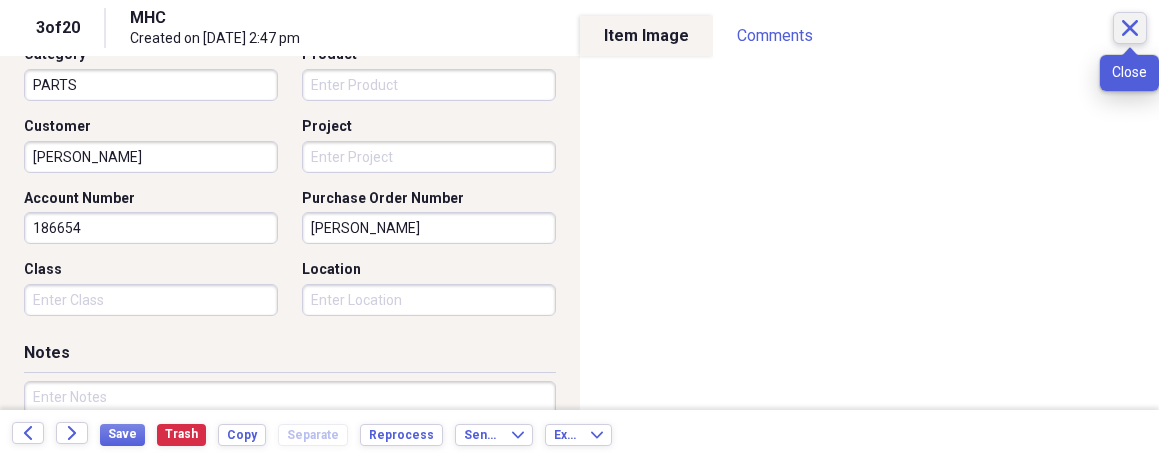 click on "Close" 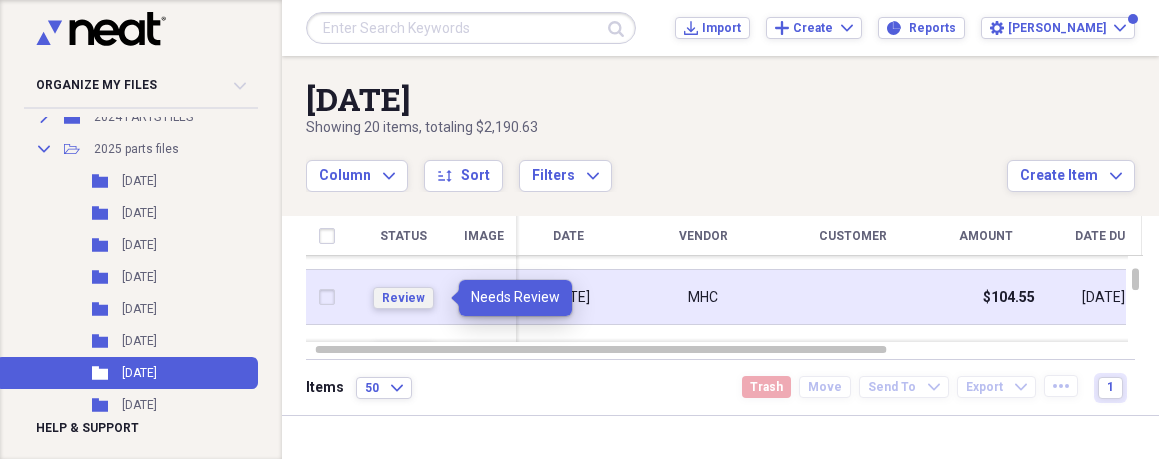 click on "Review" at bounding box center [403, 298] 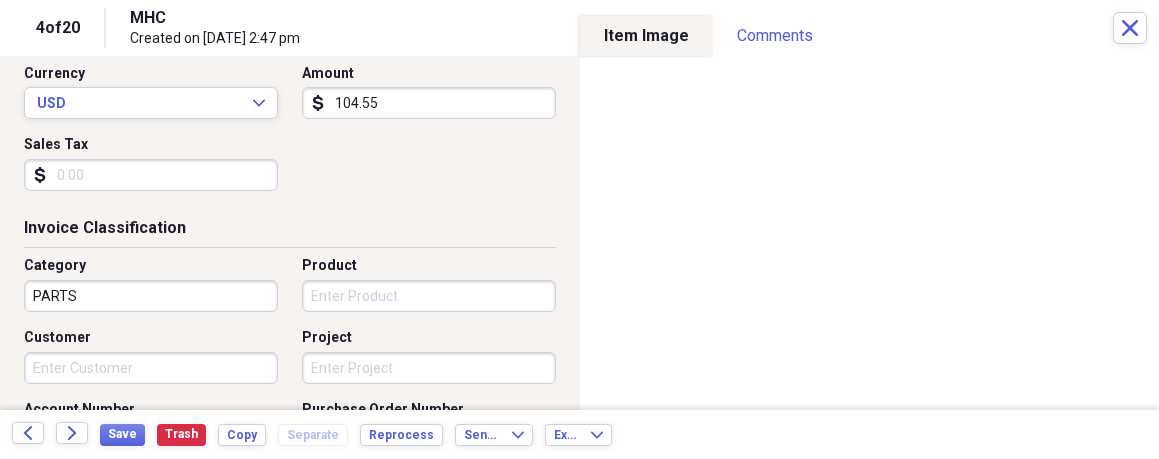 scroll, scrollTop: 373, scrollLeft: 0, axis: vertical 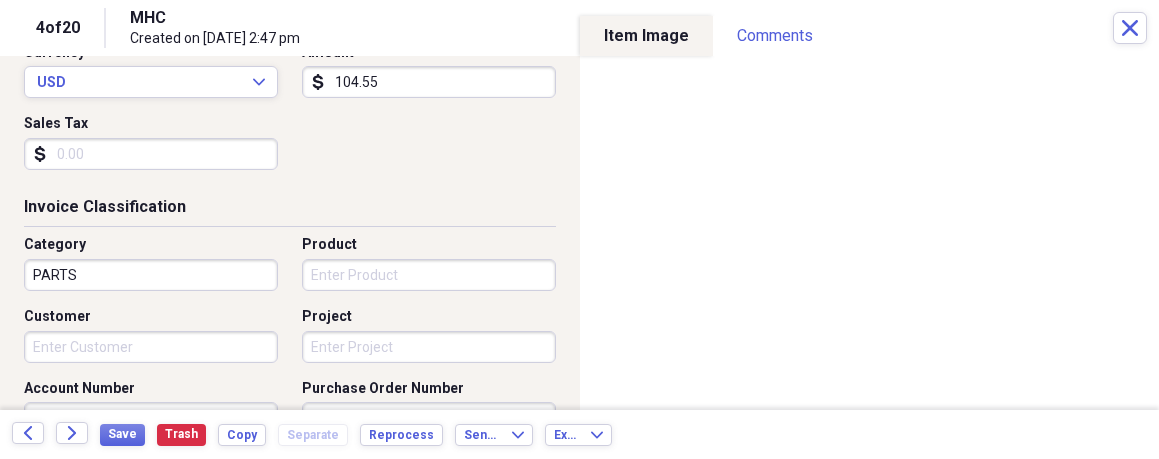click on "Customer" at bounding box center [151, 347] 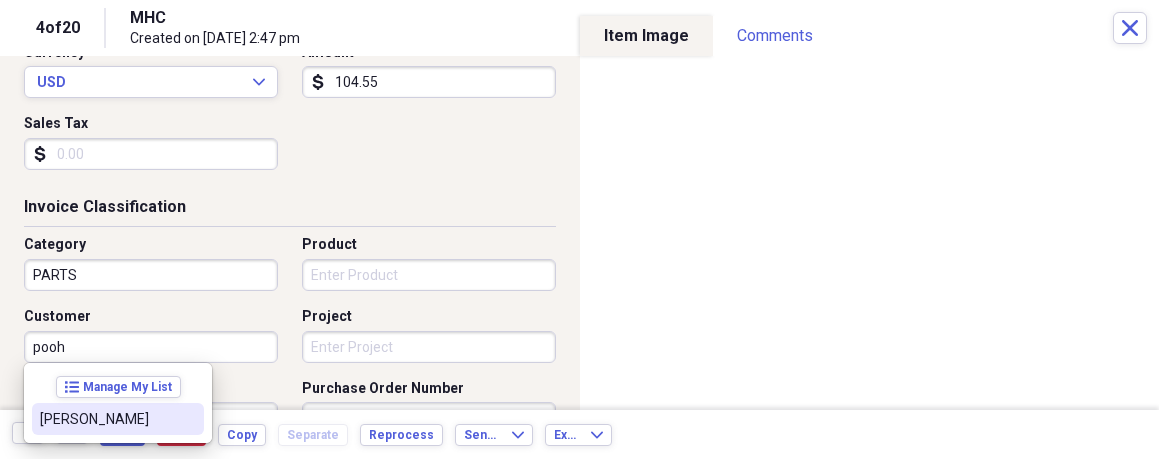 click on "[PERSON_NAME]" at bounding box center [106, 419] 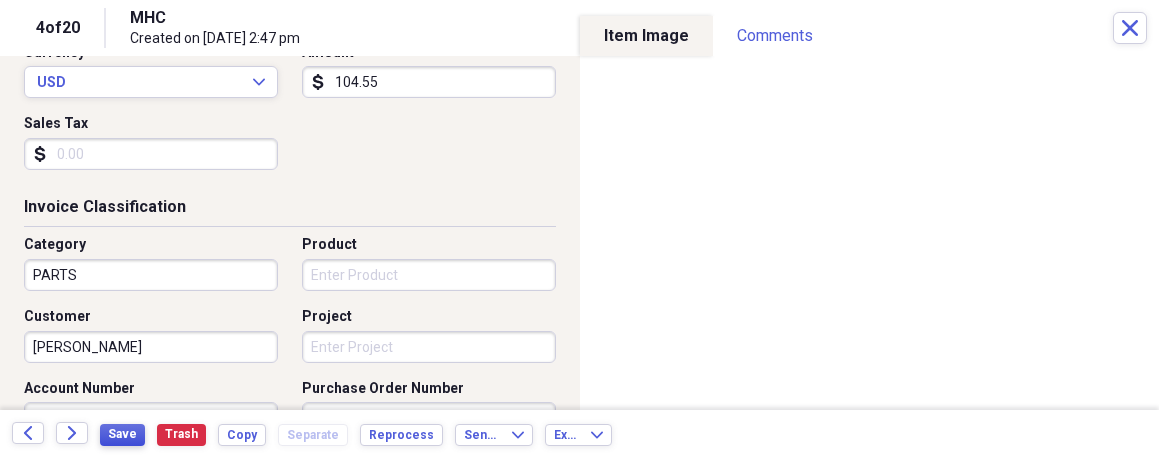 click on "Save" at bounding box center (122, 434) 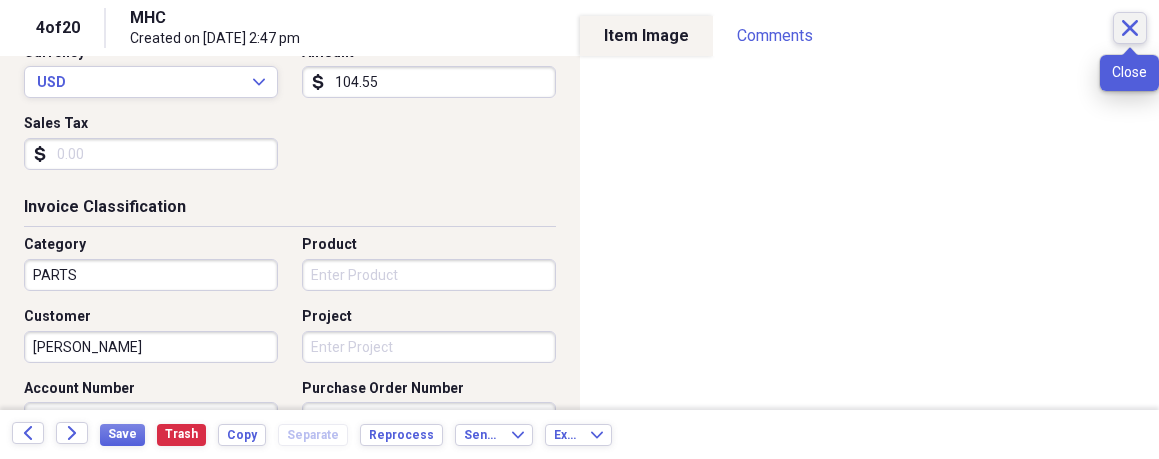 click 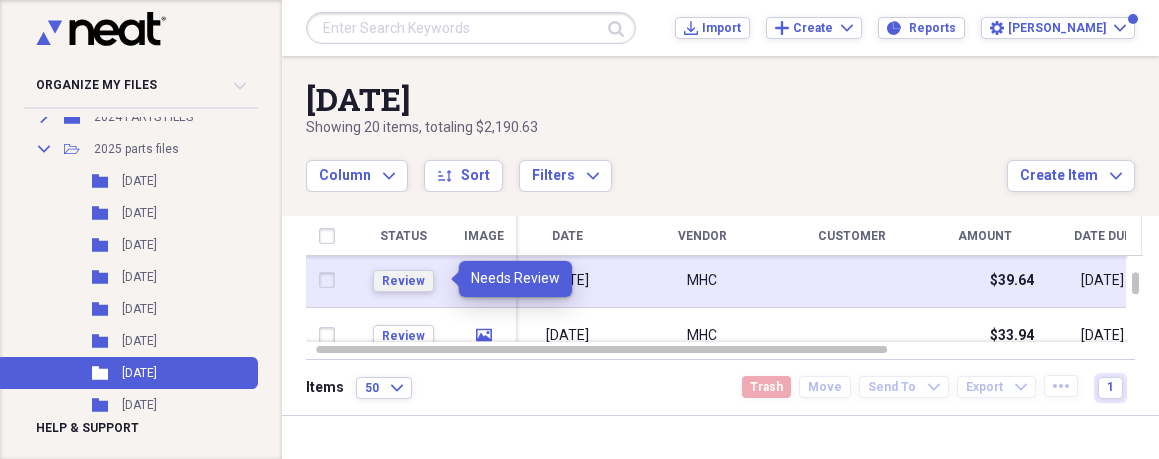 click on "Review" at bounding box center (403, 281) 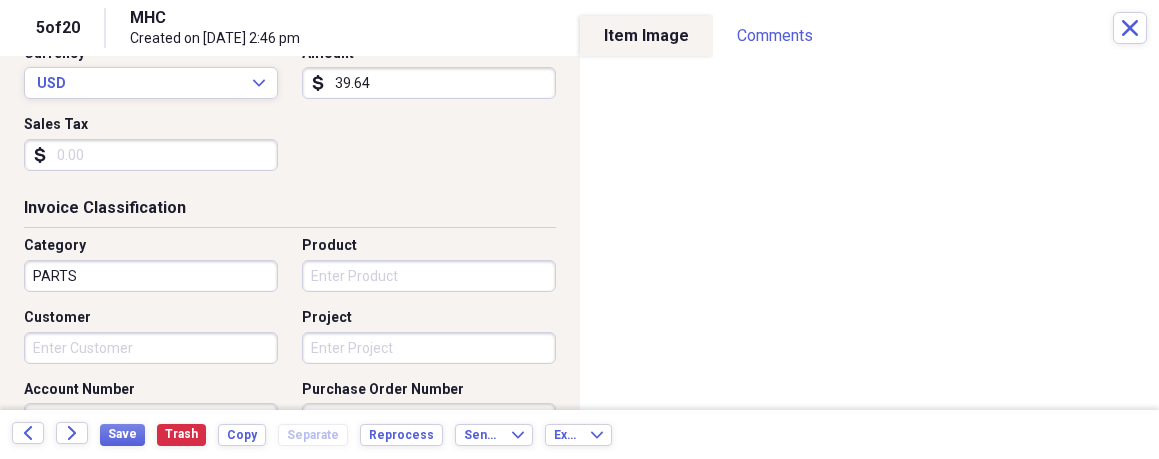 scroll, scrollTop: 405, scrollLeft: 0, axis: vertical 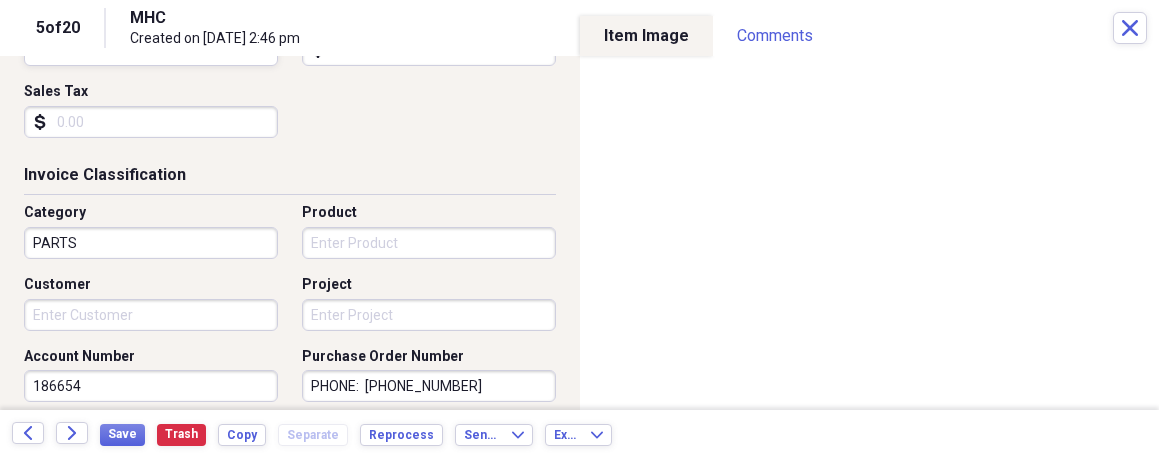 click on "Organize My Files 15 Collapse Unfiled Needs Review 15 Unfiled All Files Unfiled Unfiled Unfiled Saved Reports Collapse My Cabinet My Cabinet Add Folder Expand Folder 2016 PARTS FILES Add Folder Expand Folder 2017 PARTS FILES Add Folder Expand Folder 2018 PARTS FILES Add Folder Expand Folder 2019 PARTS FILES Add Folder Expand Folder 2020 PARTS FILES Add Folder Expand Folder 2022 PARTS FILES Add Folder Expand Folder 2023 PARTS FILES Add Folder Expand Folder 2024 PARTS FILES Add Folder Collapse Open Folder 2025 parts files Add Folder Folder [DATE] Add Folder Folder [DATE] Add Folder Folder [DATE] Add Folder Folder [DATE] Add Folder Folder [DATE] Add Folder Folder [DATE] Add Folder Folder [DATE] Add Folder Folder [DATE] Add Folder Folder [DATE] Add Folder Folder [DATE] Add Folder Folder [DATE] Add Folder Folder [DATE] Add Folder Trash Trash Help & Support Submit Import Import Add Create Expand Reports Reports Settings [PERSON_NAME] Expand [DATE] Column sort" at bounding box center (579, 229) 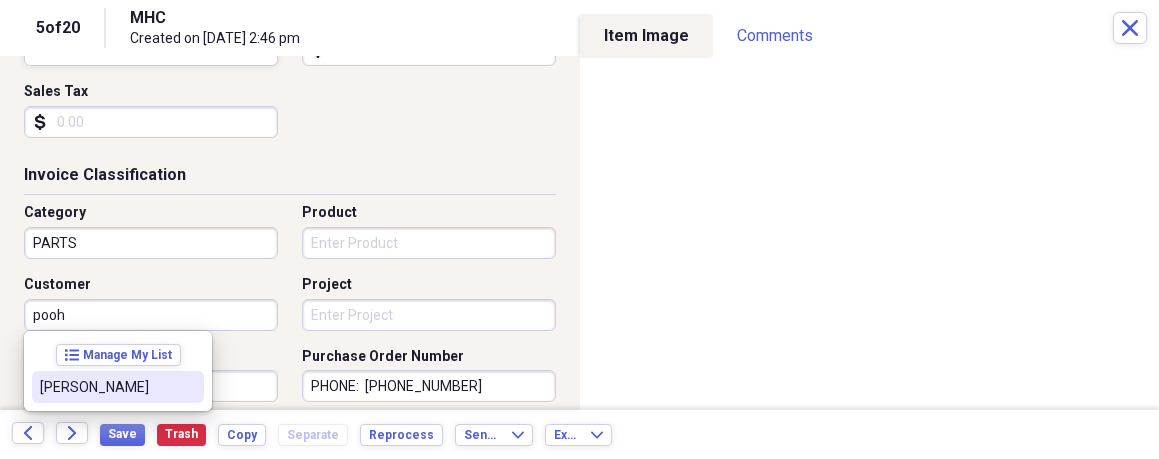 click on "[PERSON_NAME]" at bounding box center (106, 387) 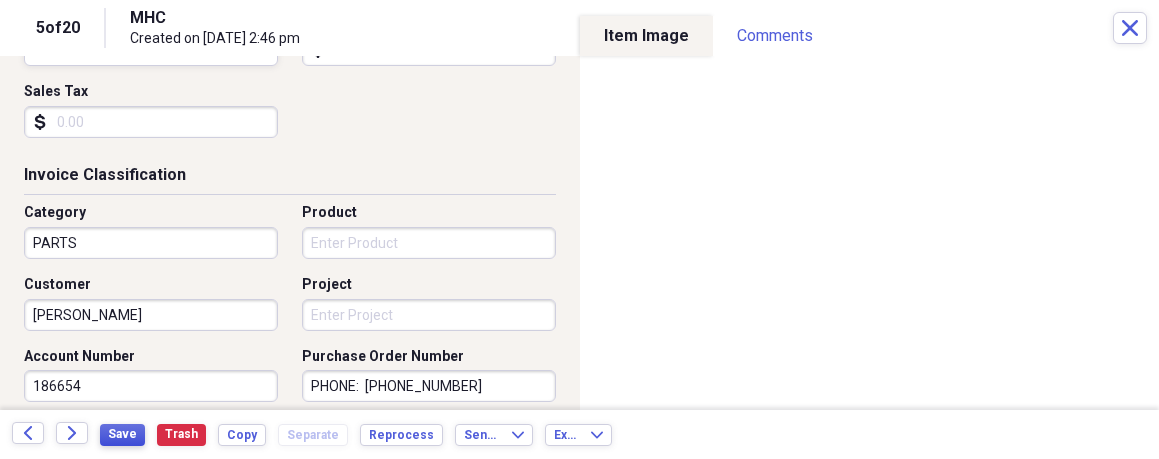 click on "Save" at bounding box center (122, 434) 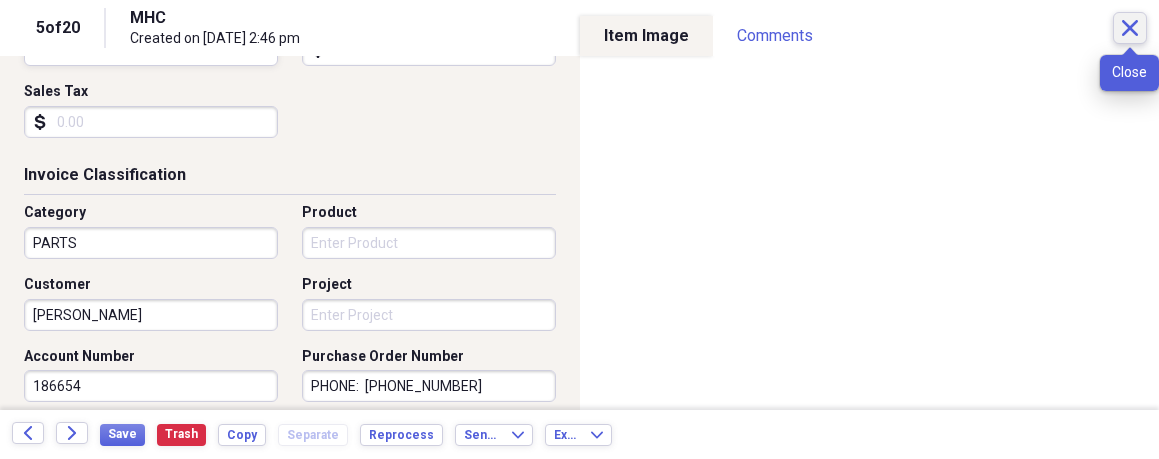 click on "Close" at bounding box center [1130, 28] 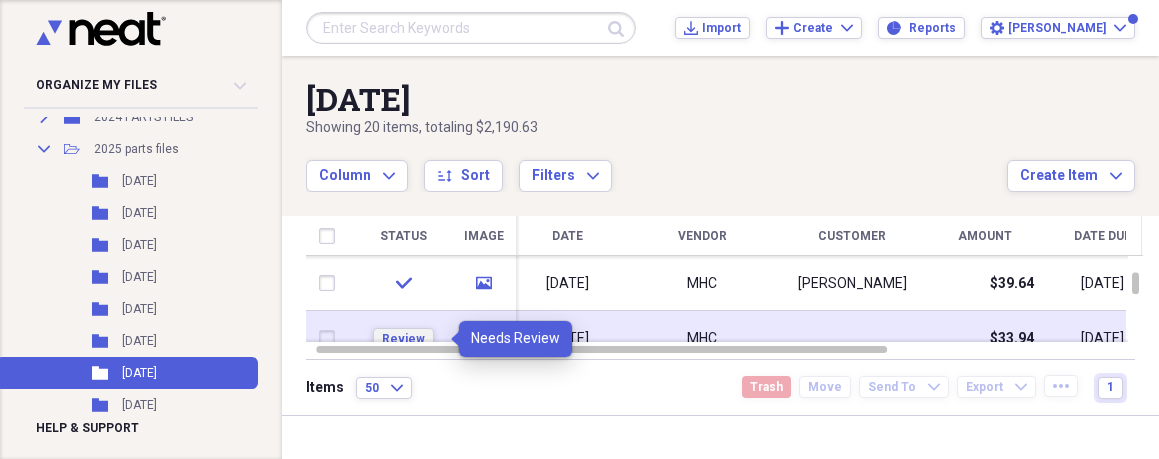 click on "Review" at bounding box center [403, 339] 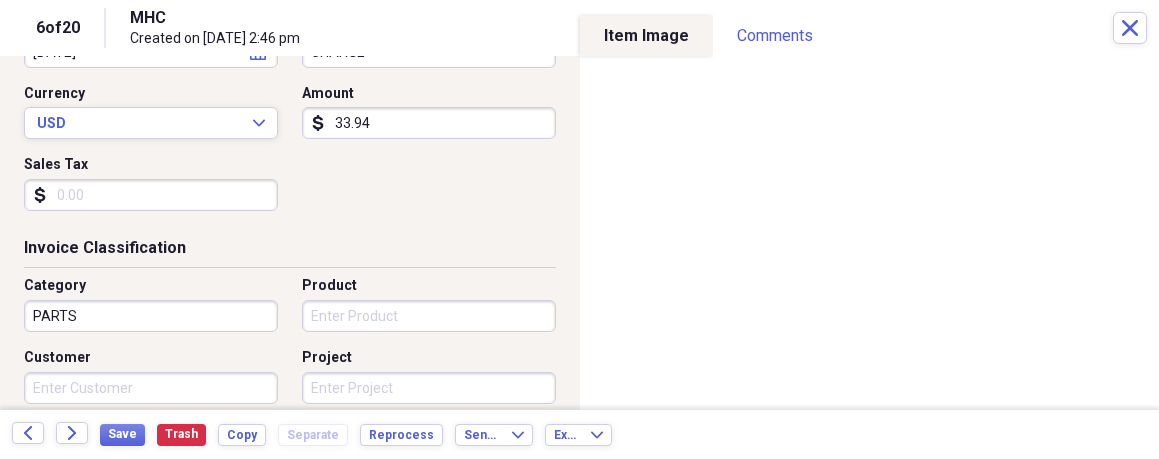 scroll, scrollTop: 384, scrollLeft: 0, axis: vertical 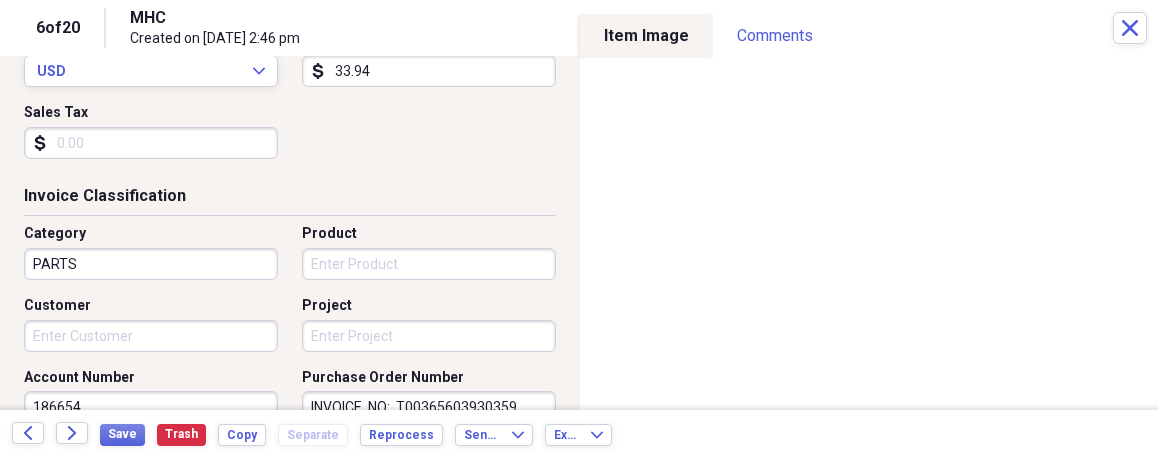 drag, startPoint x: 153, startPoint y: 335, endPoint x: 565, endPoint y: 315, distance: 412.48514 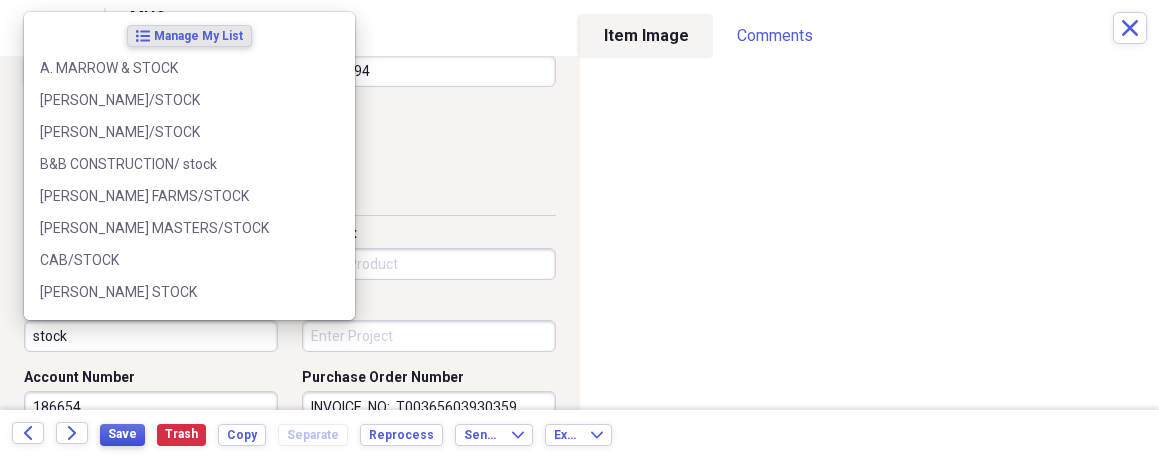 type on "stock" 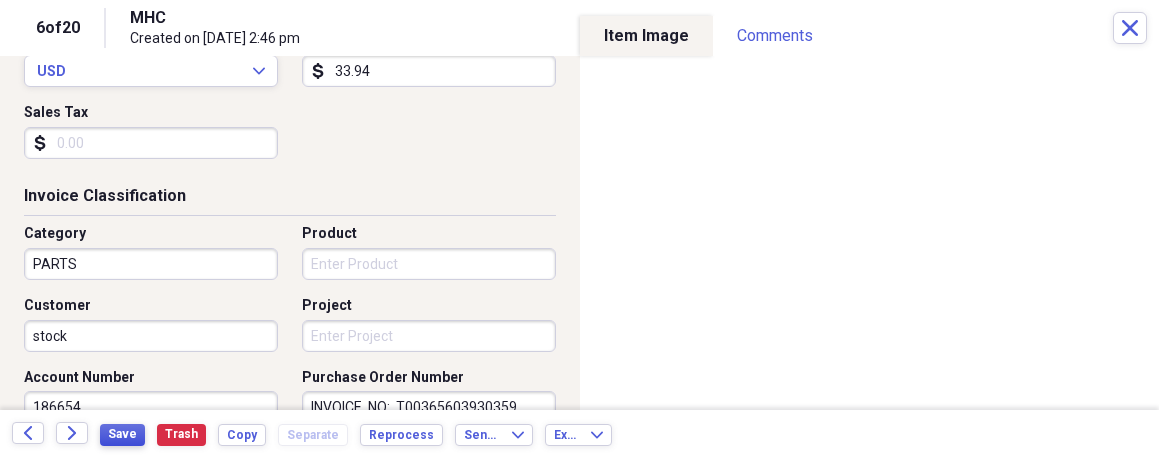 click on "Save" at bounding box center [122, 435] 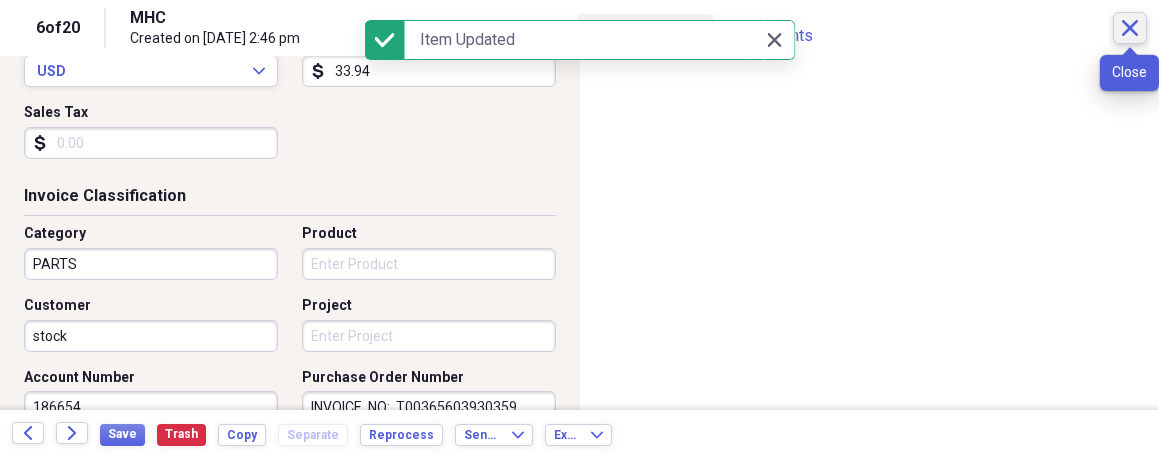 click on "Close" at bounding box center [1130, 28] 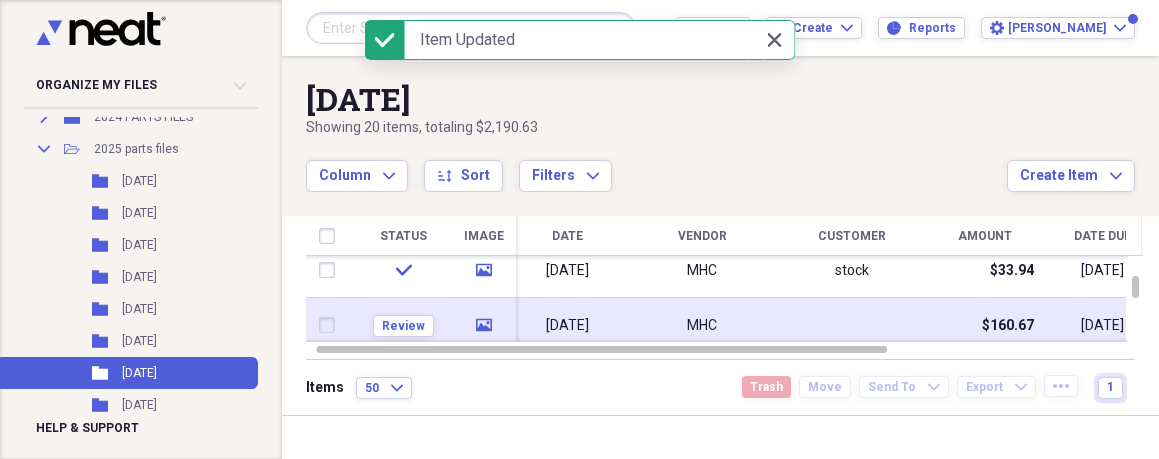 click on "Review" at bounding box center (403, 325) 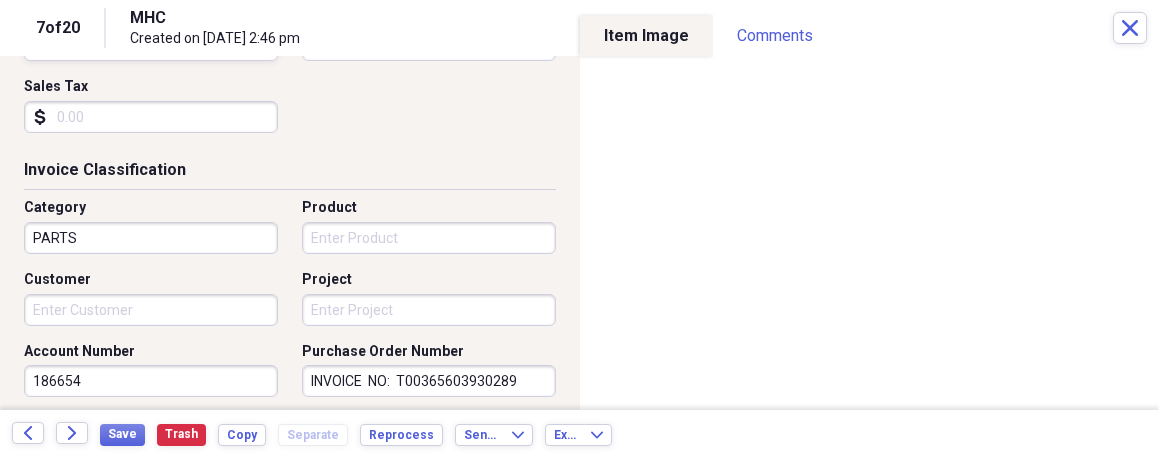 scroll, scrollTop: 413, scrollLeft: 0, axis: vertical 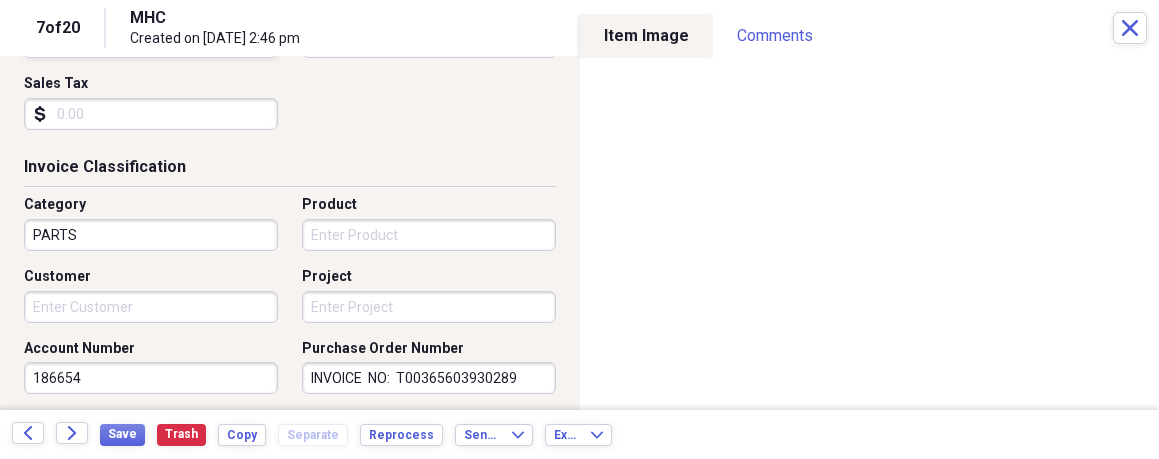 click on "Organize My Files 13 Collapse Unfiled Needs Review 13 Unfiled All Files Unfiled Unfiled Unfiled Saved Reports Collapse My Cabinet My Cabinet Add Folder Expand Folder 2016 PARTS FILES Add Folder Expand Folder 2017 PARTS FILES Add Folder Expand Folder 2018 PARTS FILES Add Folder Expand Folder 2019 PARTS FILES Add Folder Expand Folder 2020 PARTS FILES Add Folder Expand Folder 2022 PARTS FILES Add Folder Expand Folder 2023 PARTS FILES Add Folder Expand Folder 2024 PARTS FILES Add Folder Collapse Open Folder 2025 parts files Add Folder Folder [DATE] Add Folder Folder [DATE] Add Folder Folder [DATE] Add Folder Folder [DATE] Add Folder Folder [DATE] Add Folder Folder [DATE] Add Folder Folder [DATE] Add Folder Folder [DATE] Add Folder Folder [DATE] Add Folder Folder [DATE] Add Folder Folder [DATE] Add Folder Folder [DATE] Add Folder Trash Trash Help & Support Submit Import Import Add Create Expand Reports Reports Settings [PERSON_NAME] Expand [DATE] Column sort" at bounding box center (579, 229) 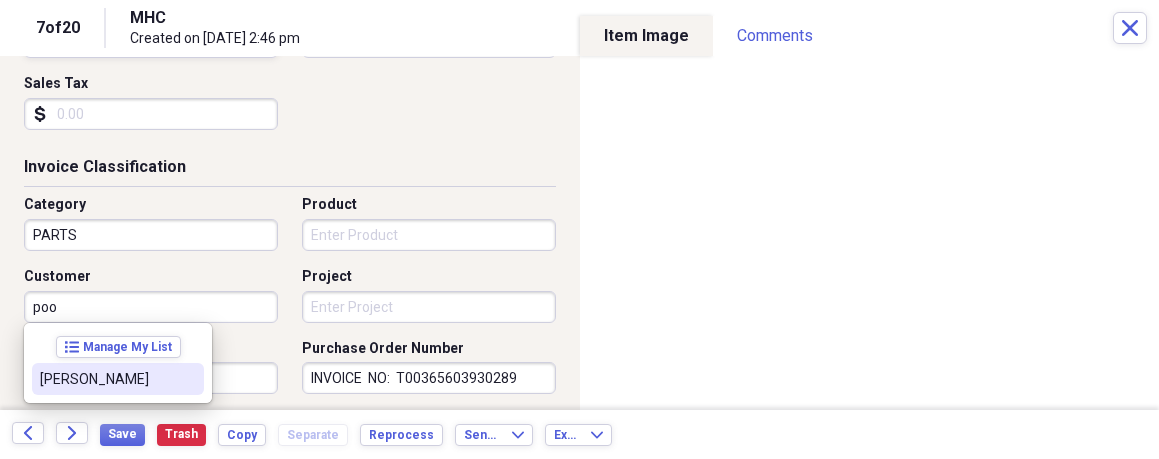 click on "[PERSON_NAME]" at bounding box center [106, 379] 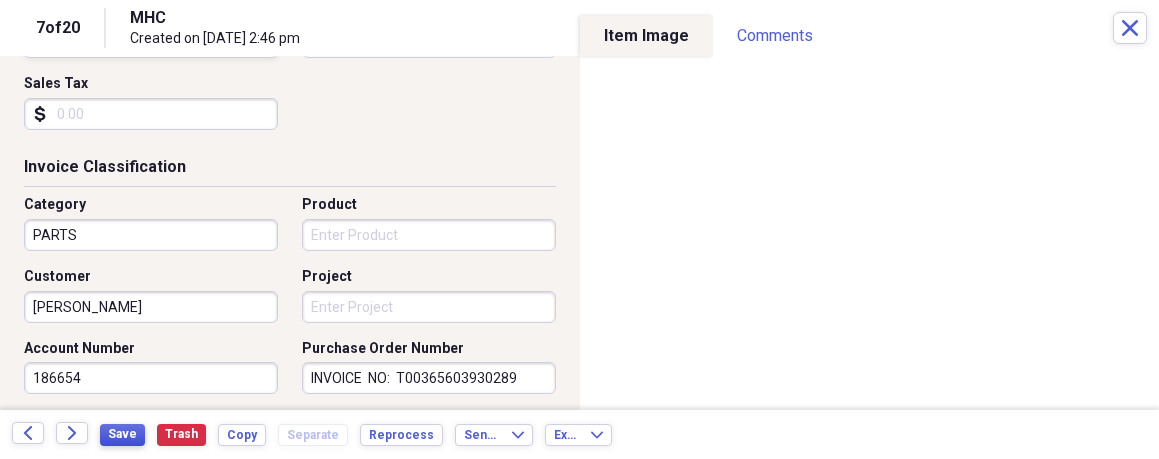 click on "Save" at bounding box center [122, 434] 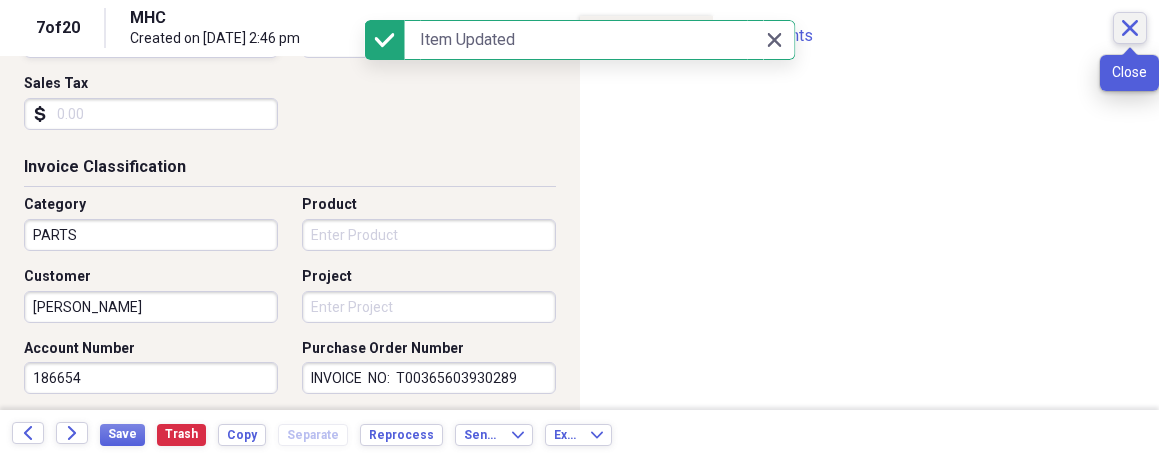 click on "Close" at bounding box center (1130, 28) 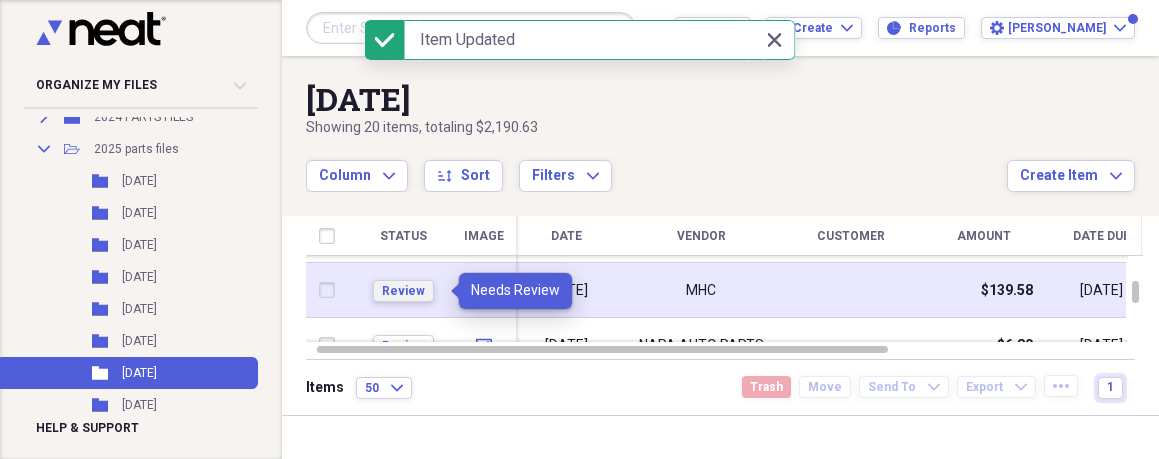 click on "Review" at bounding box center (403, 291) 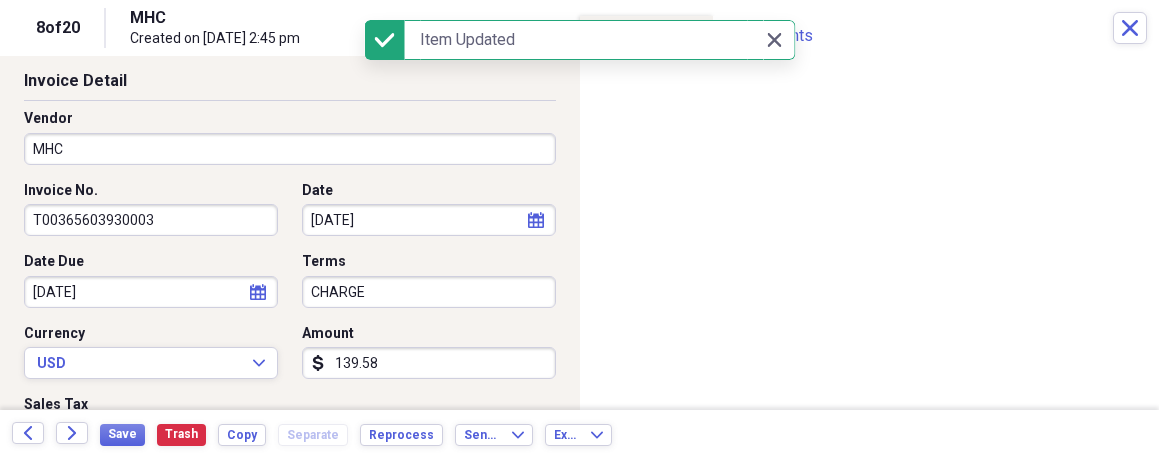 scroll, scrollTop: 330, scrollLeft: 0, axis: vertical 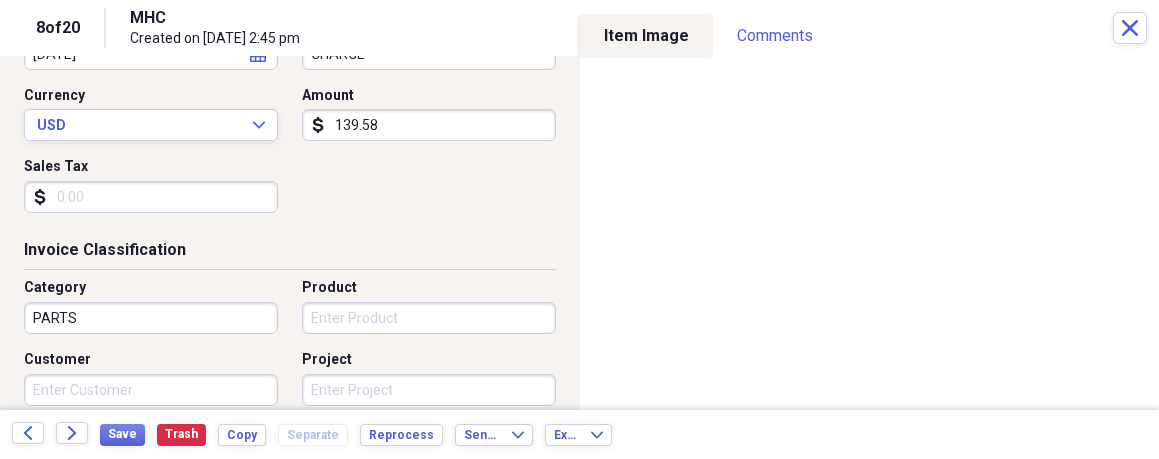 click on "Customer" at bounding box center (151, 390) 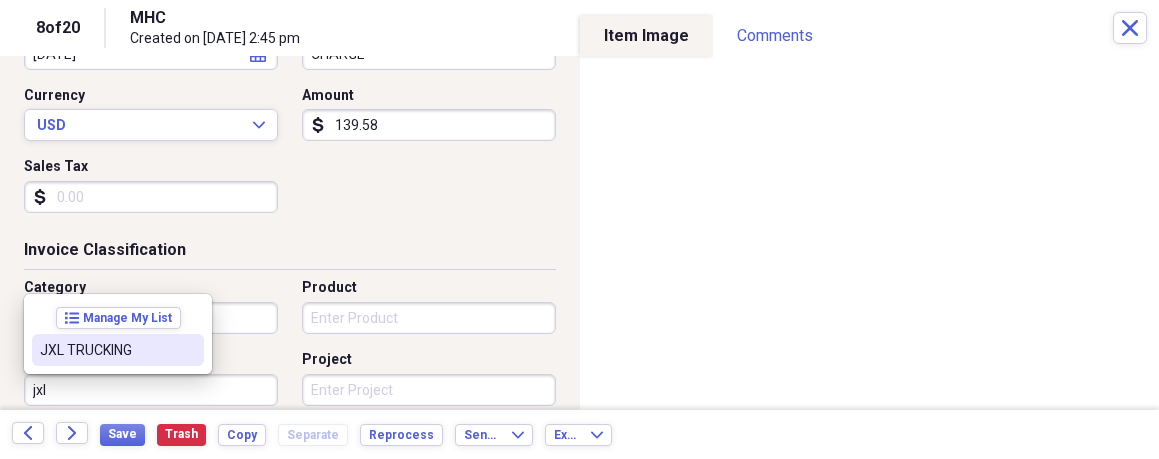 click on "JXL TRUCKING" at bounding box center [118, 350] 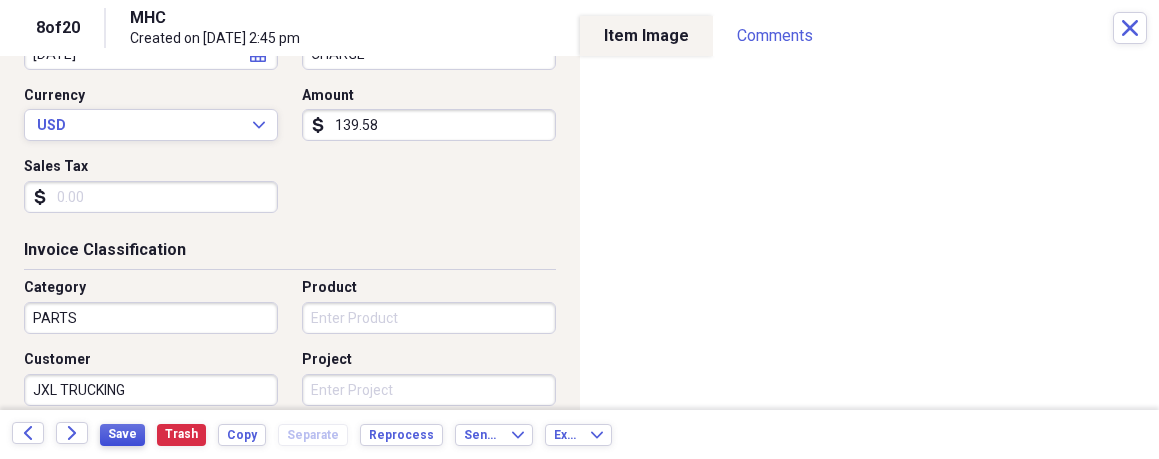 click on "Save" at bounding box center (122, 434) 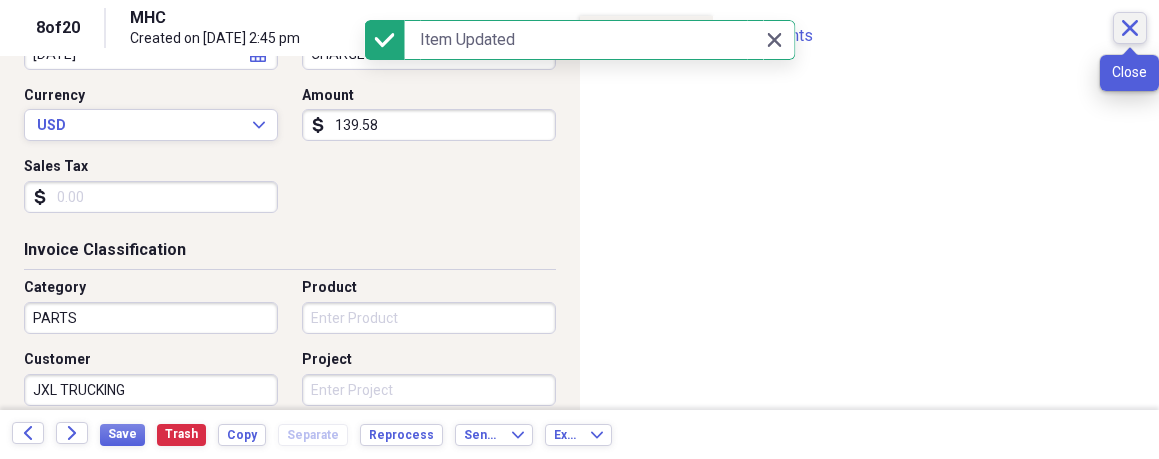 click 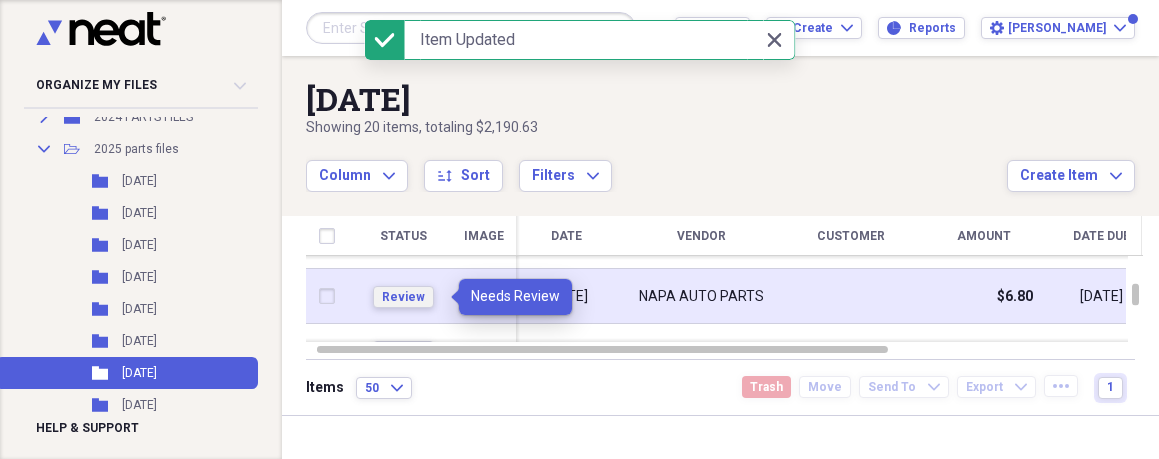 click on "Review" at bounding box center (403, 297) 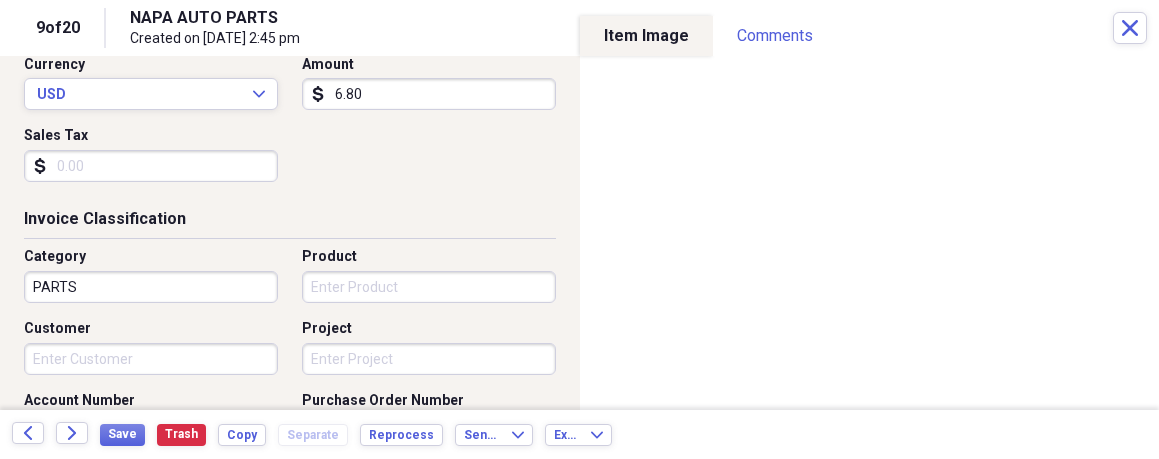scroll, scrollTop: 393, scrollLeft: 0, axis: vertical 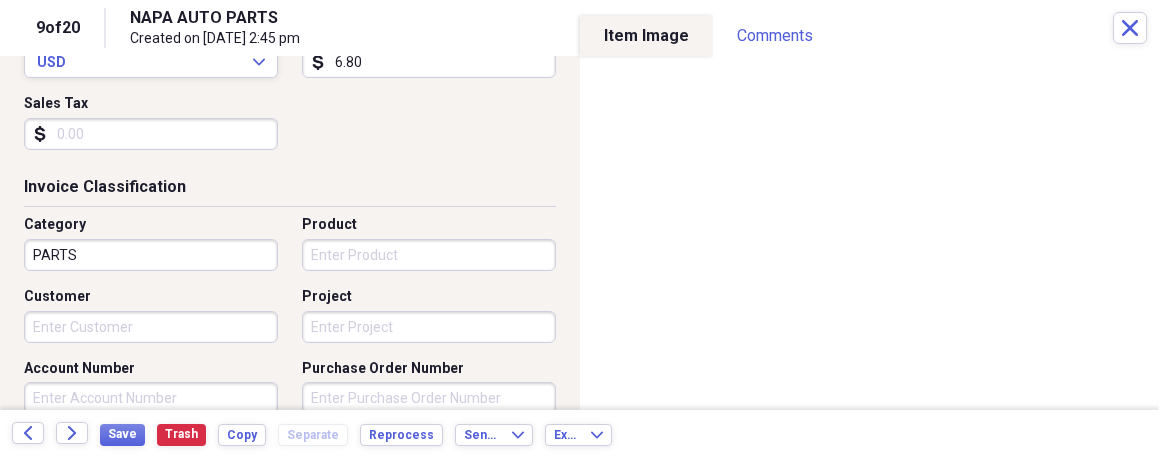 click on "Customer" at bounding box center (151, 327) 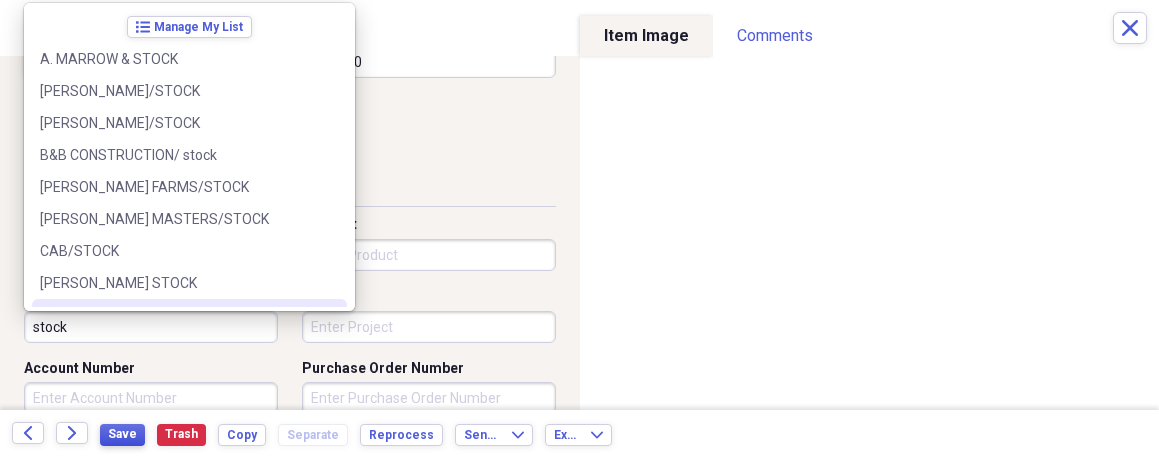 type on "stock" 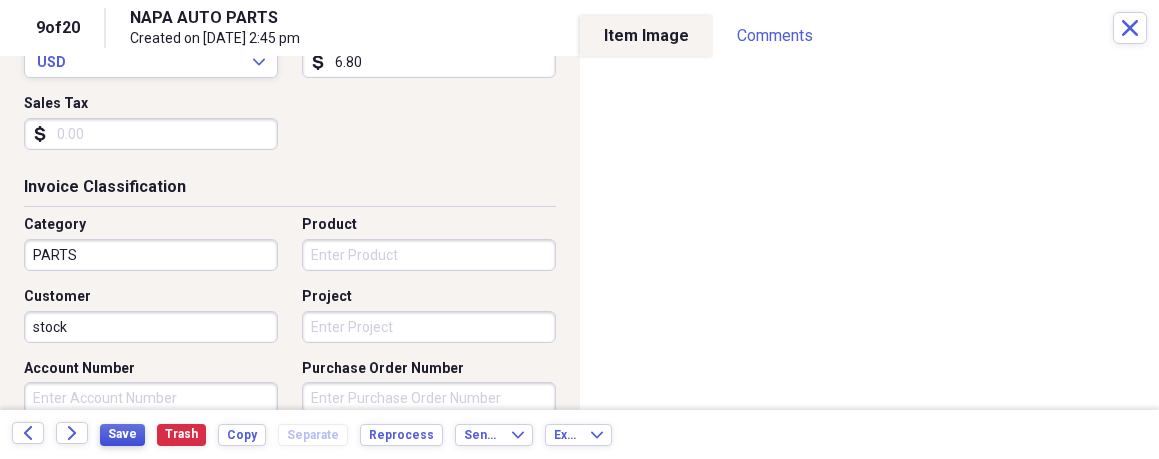 click on "Save" at bounding box center [122, 434] 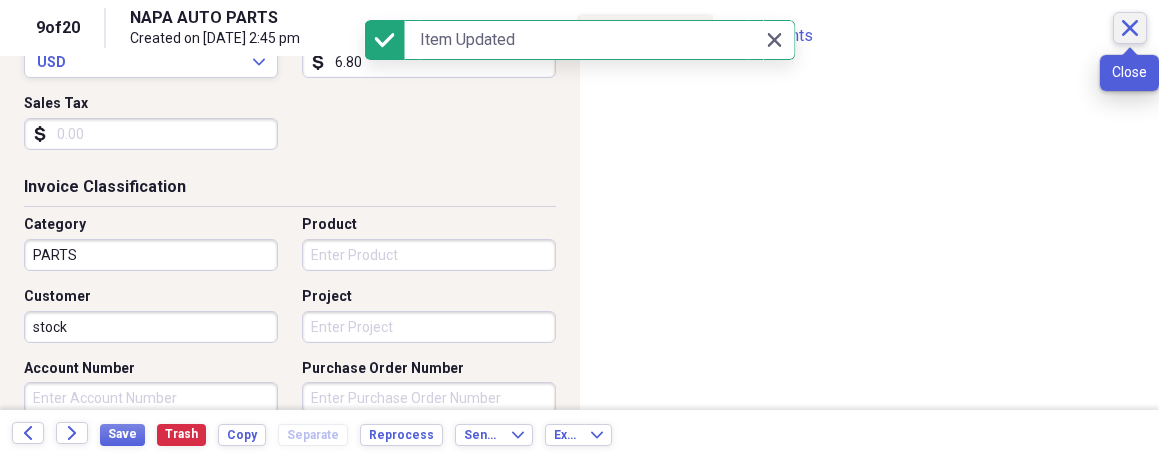 click 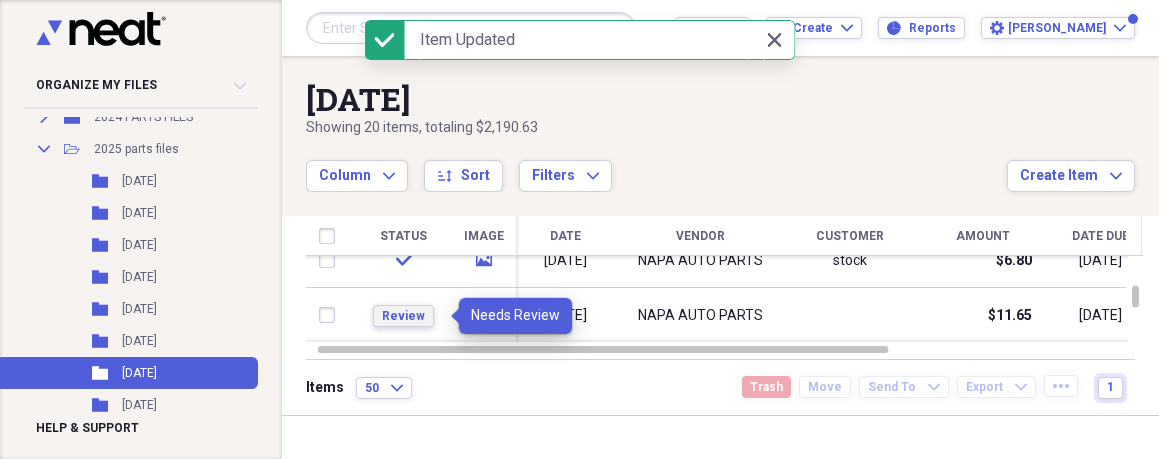 drag, startPoint x: 431, startPoint y: 314, endPoint x: 481, endPoint y: 303, distance: 51.1957 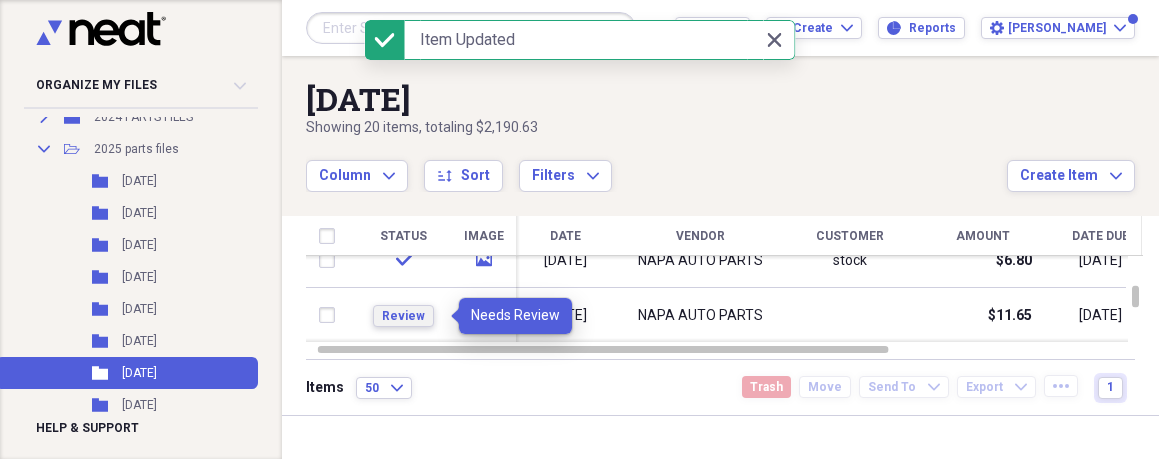 click on "Review" at bounding box center [403, 316] 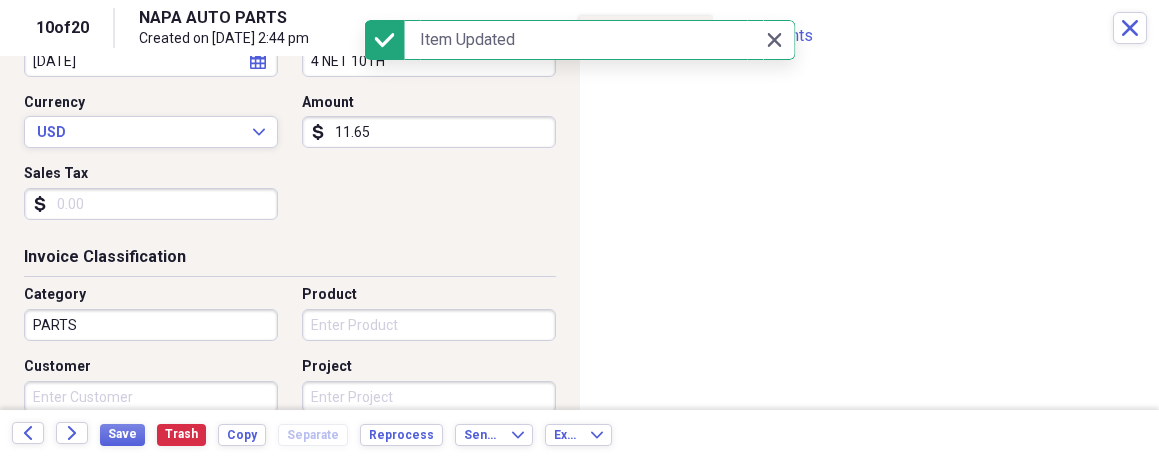 scroll, scrollTop: 326, scrollLeft: 0, axis: vertical 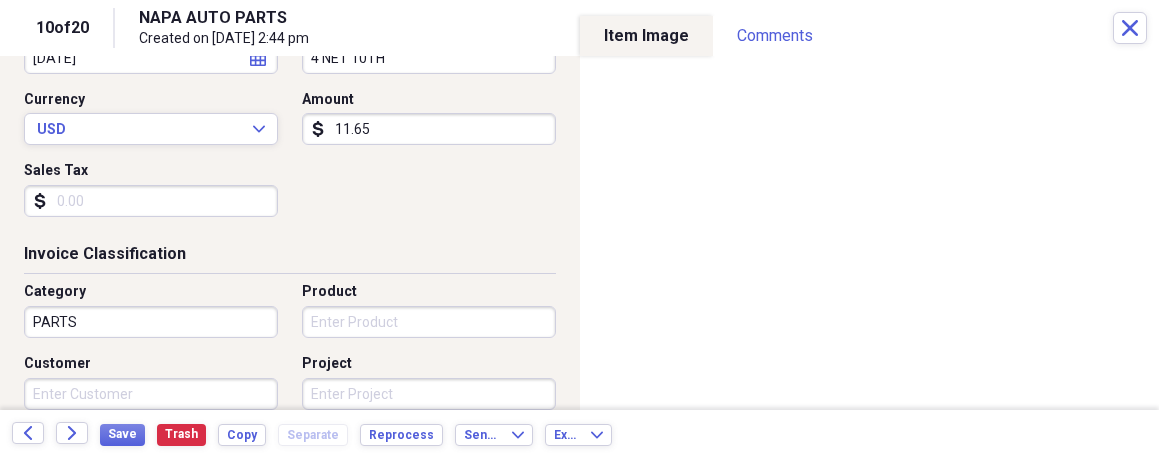 click on "Customer" at bounding box center [151, 394] 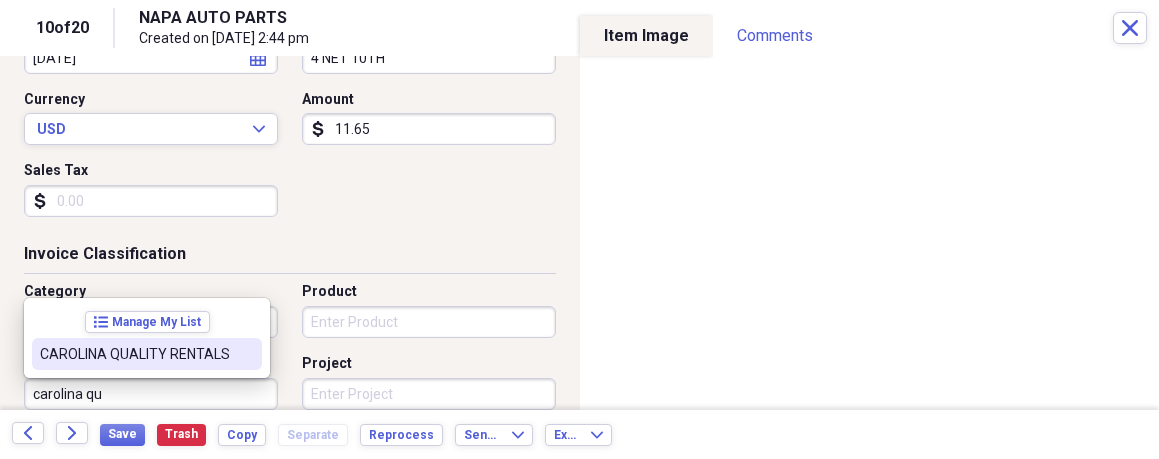 click on "CAROLINA QUALITY RENTALS" at bounding box center (147, 354) 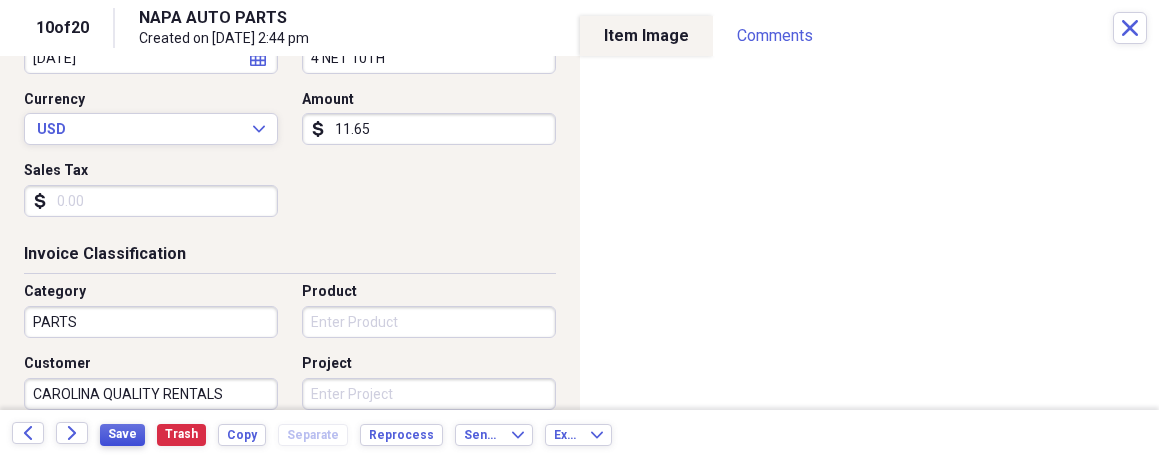 click on "Save" at bounding box center (122, 434) 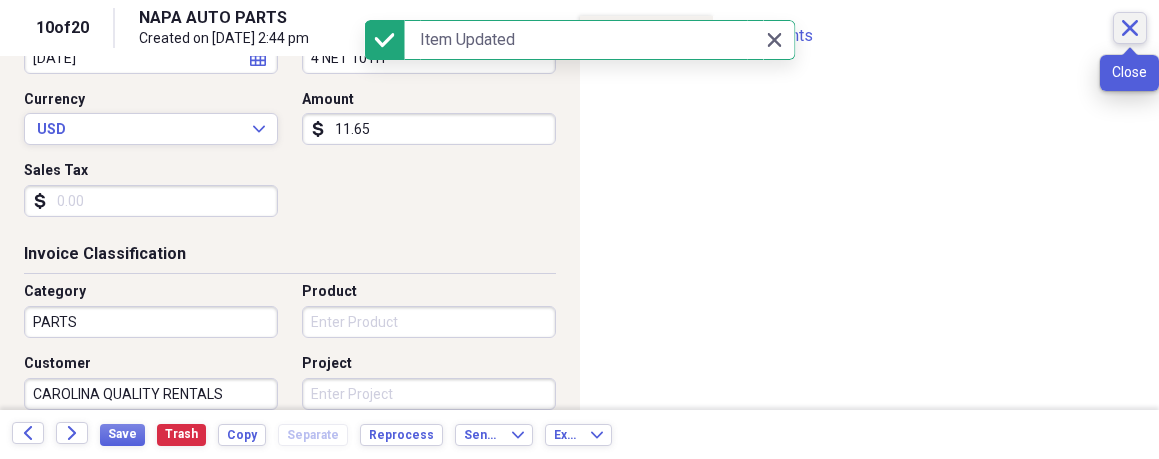 click on "Close" at bounding box center (1130, 28) 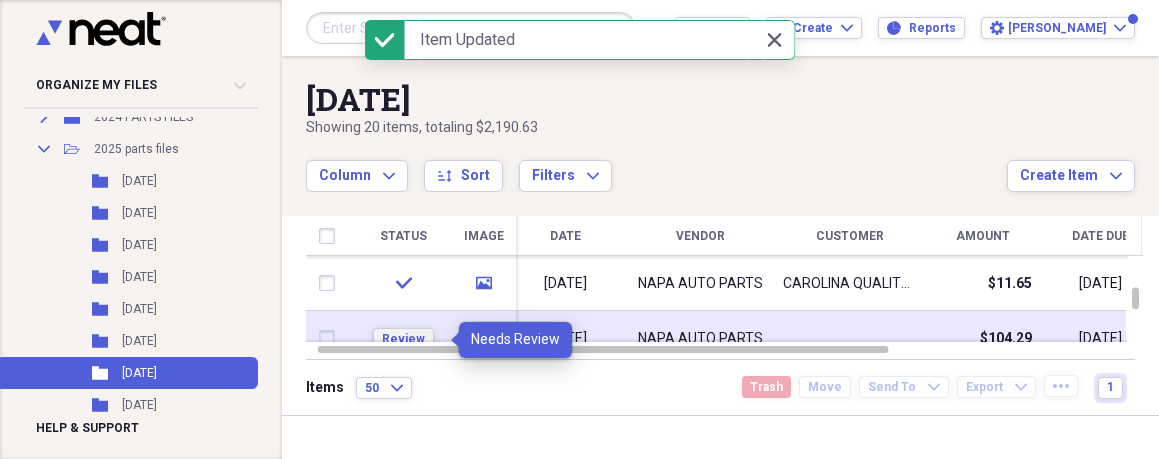 click on "Review" at bounding box center [403, 339] 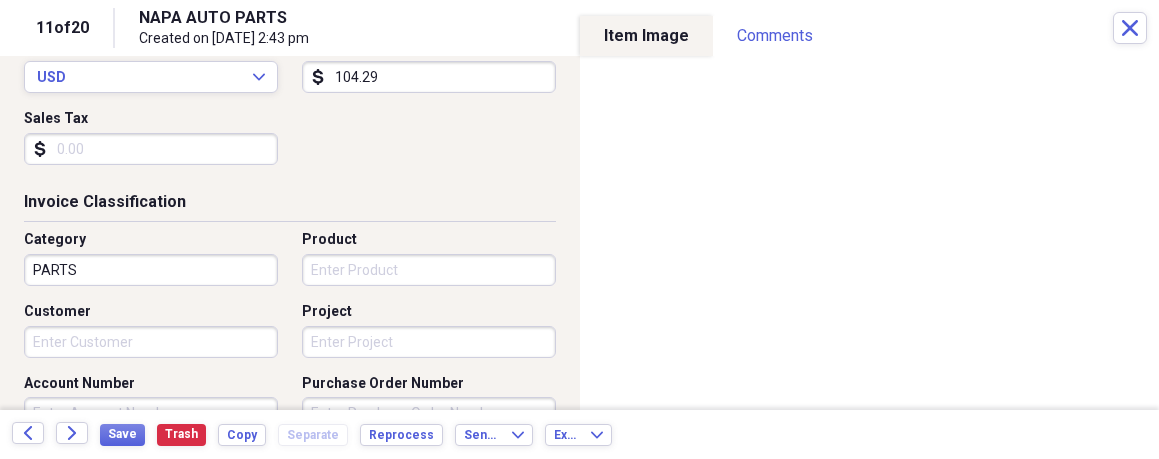 scroll, scrollTop: 379, scrollLeft: 0, axis: vertical 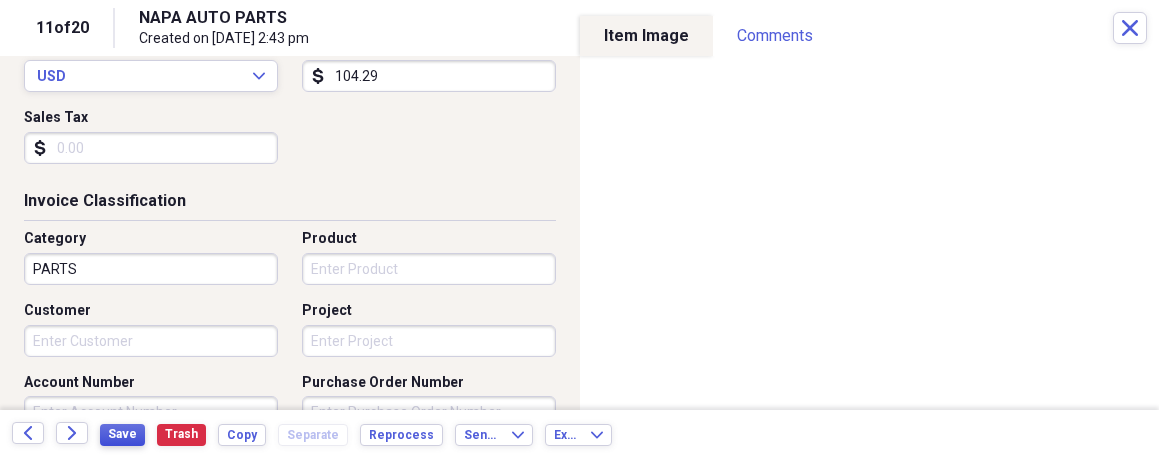 click on "Save" at bounding box center [122, 434] 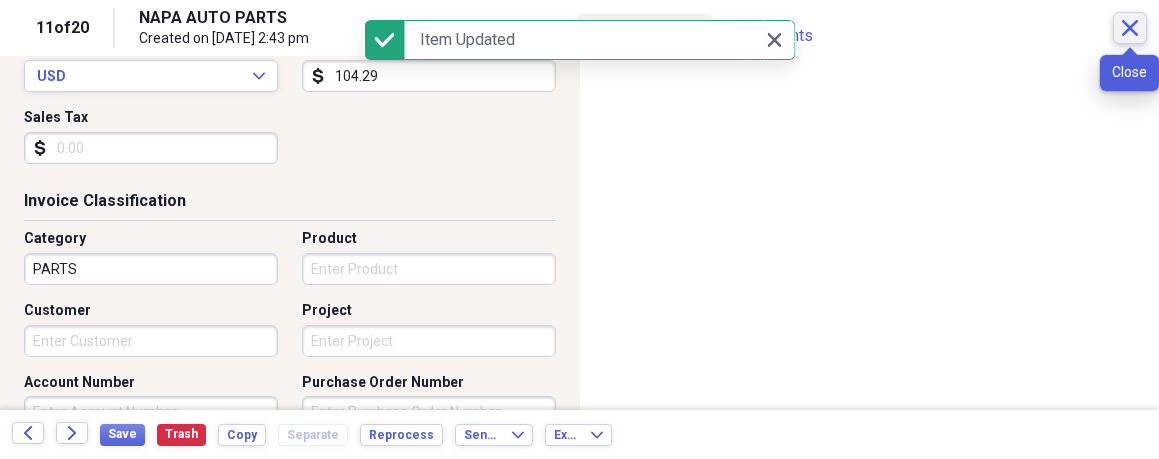 click on "Close" at bounding box center (1130, 28) 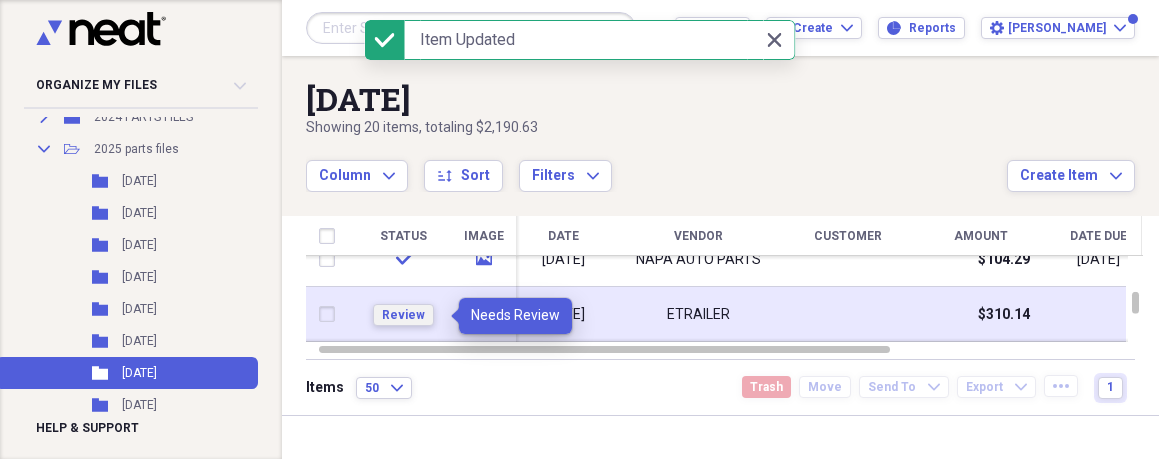 click on "Review" at bounding box center [403, 315] 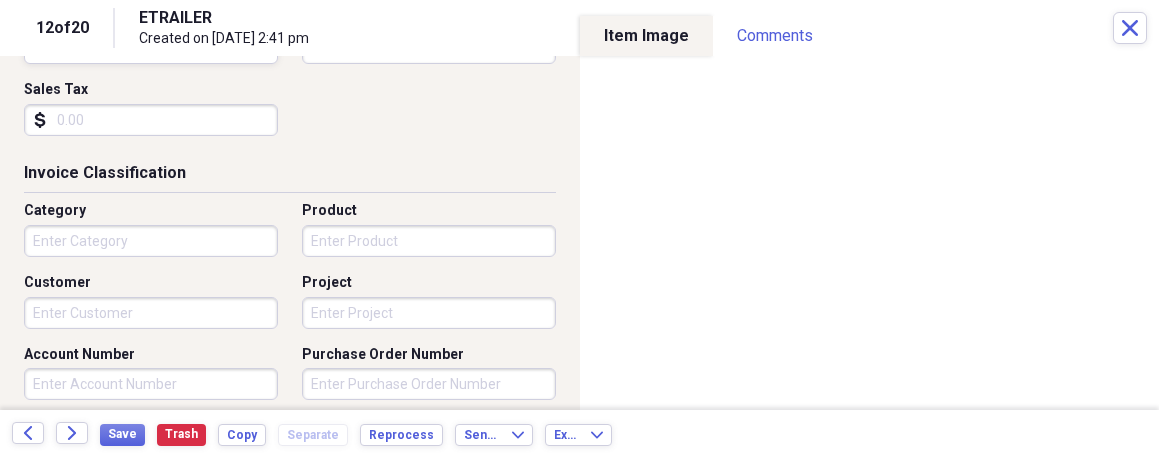 scroll, scrollTop: 324, scrollLeft: 0, axis: vertical 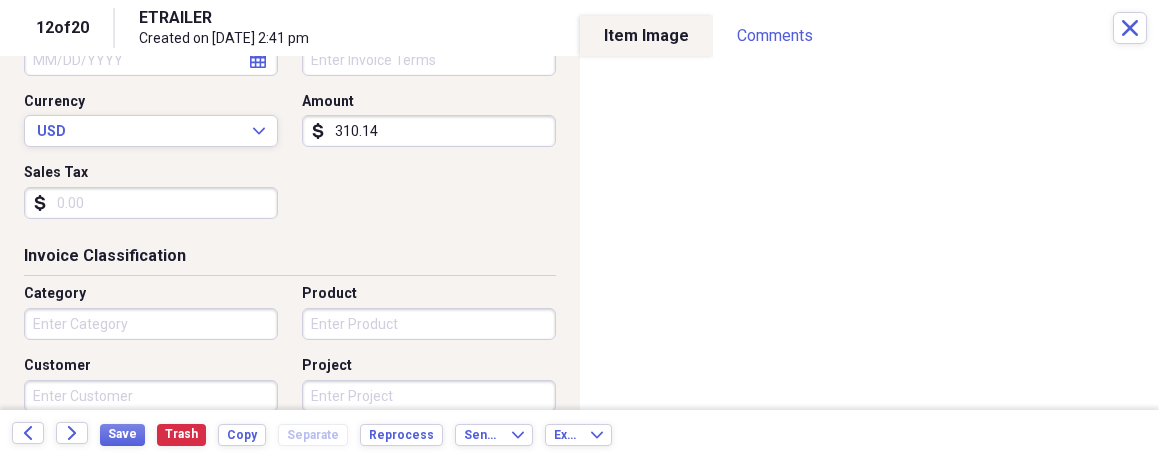 click on "310.14" at bounding box center [429, 131] 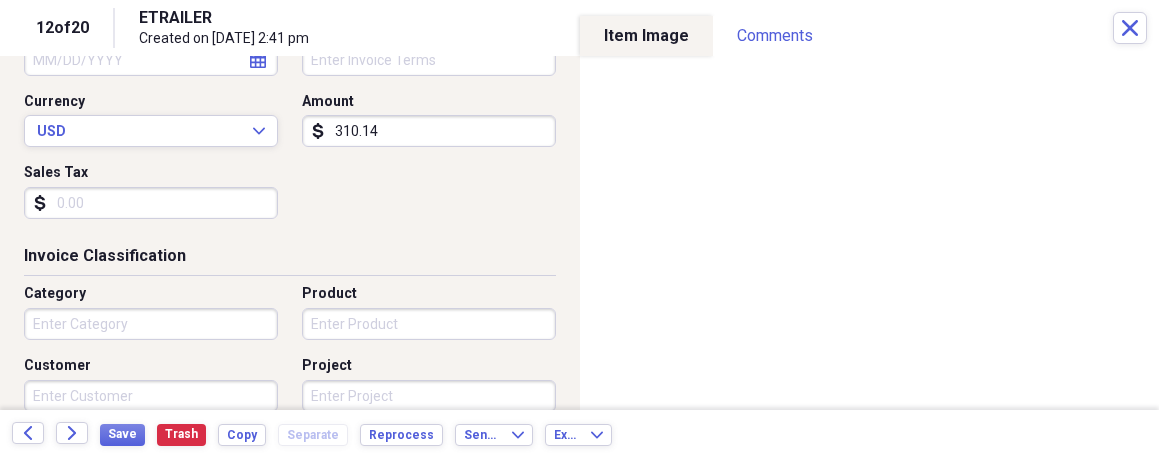 click on "dollar-sign" 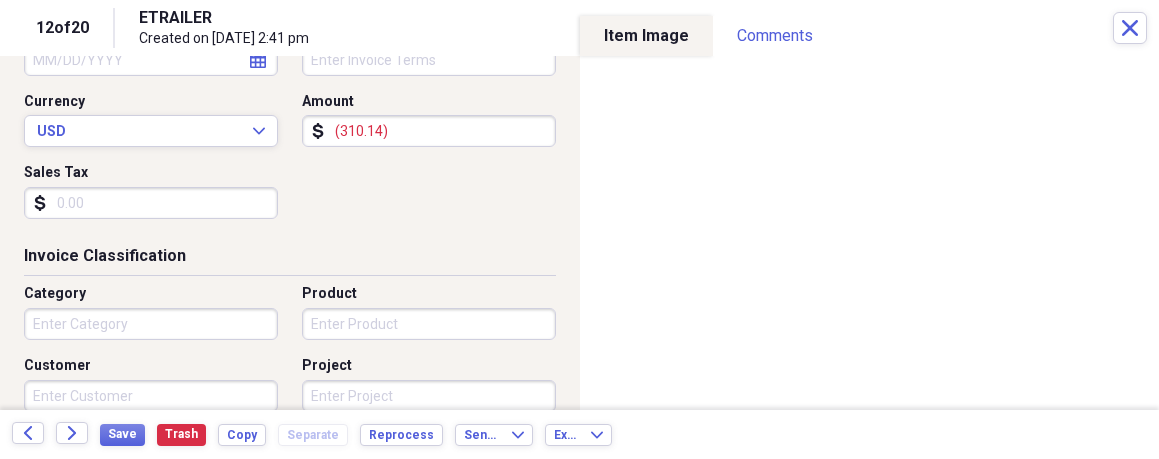 click on "Save Trash Copy Separate Reprocess" at bounding box center (277, 434) 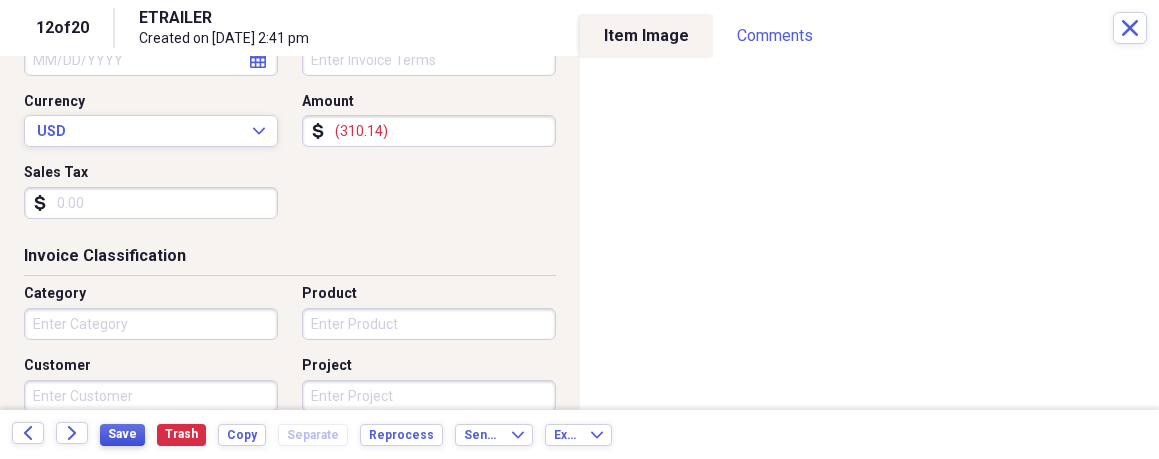 click on "Save" at bounding box center (122, 434) 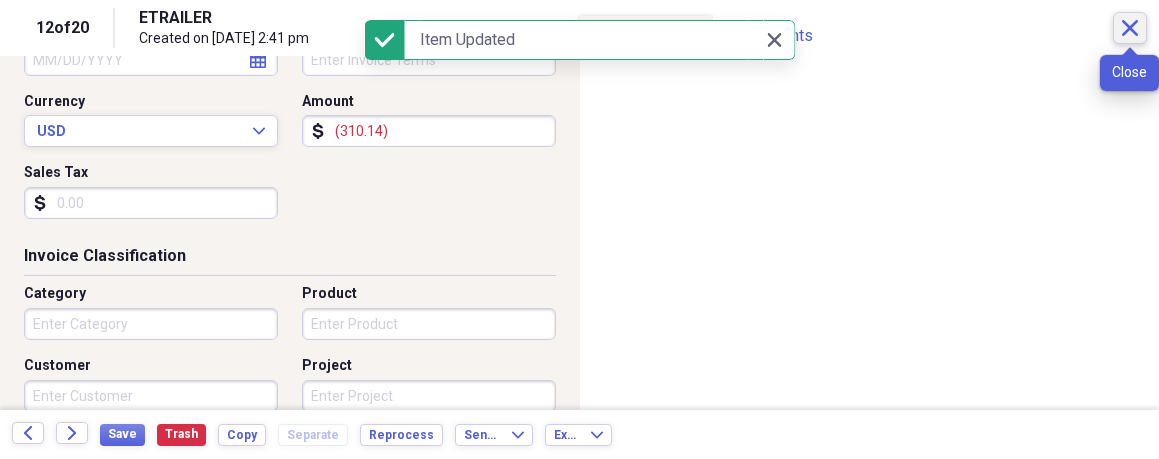 click on "Close" 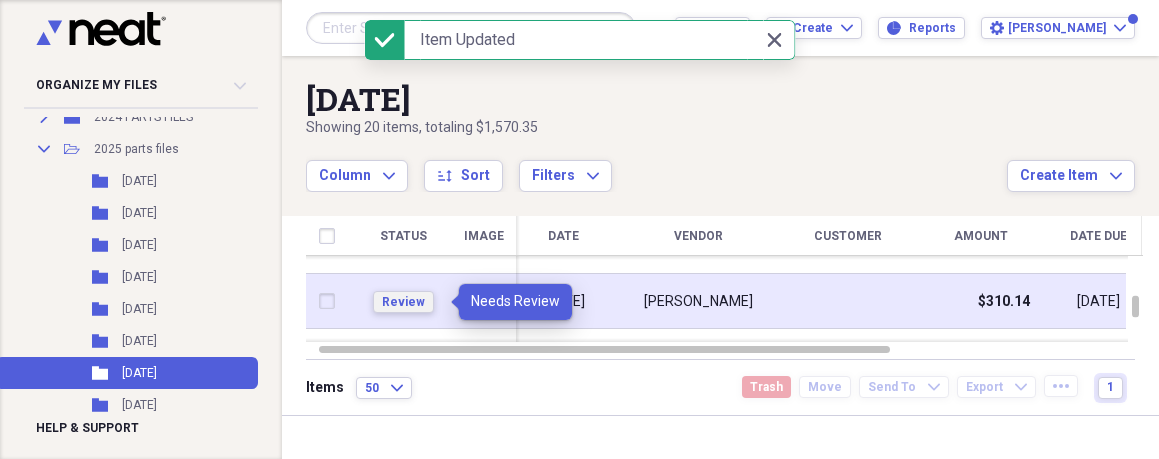 click on "Review" at bounding box center [403, 302] 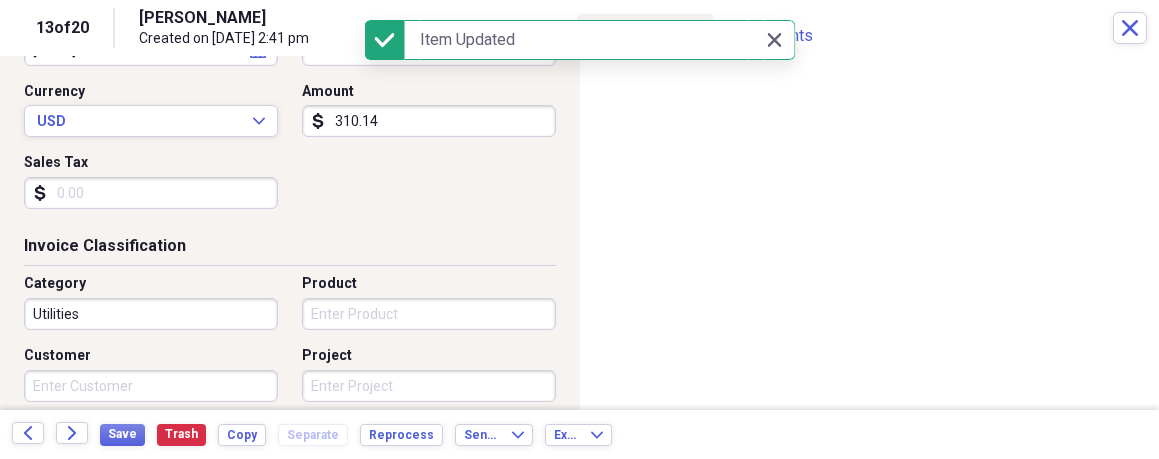 scroll, scrollTop: 347, scrollLeft: 0, axis: vertical 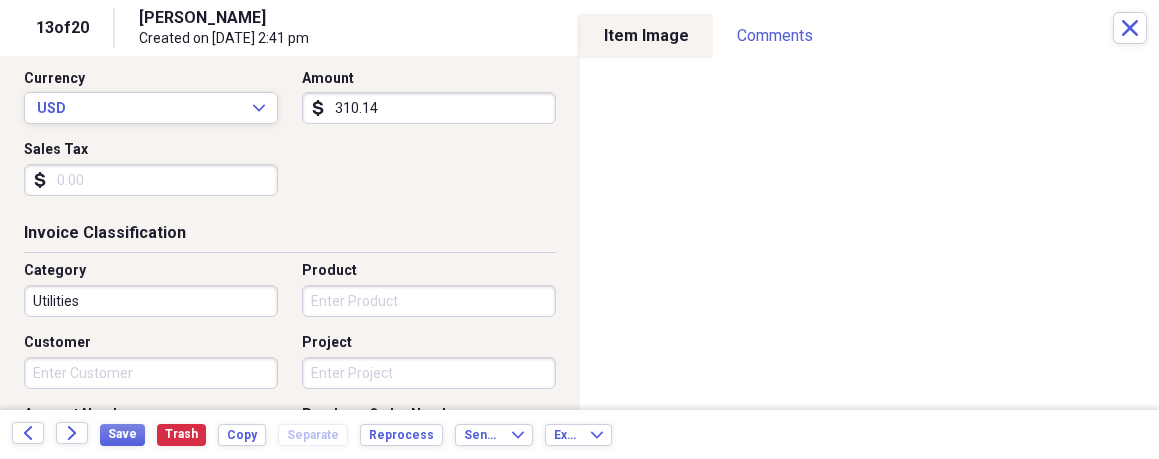 click on "Customer" at bounding box center [151, 373] 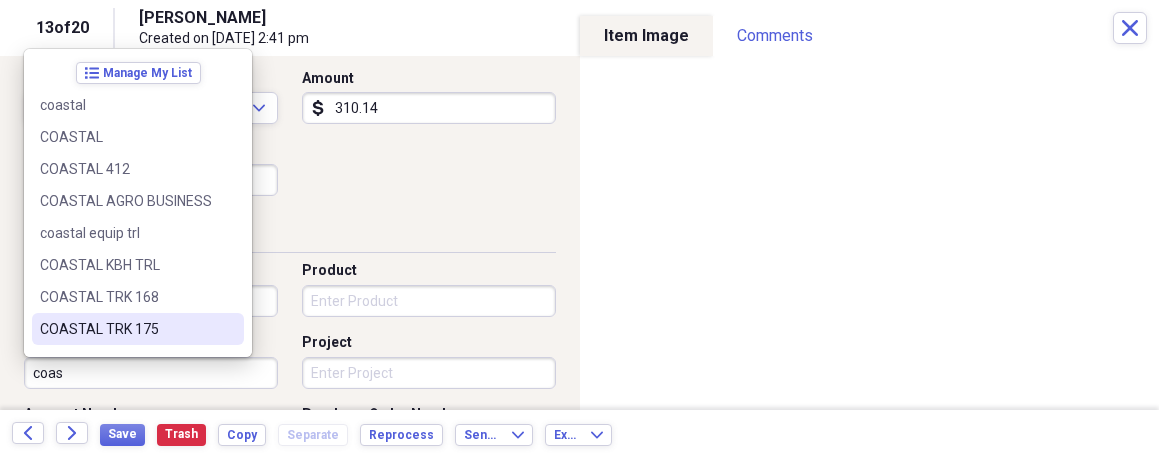 click on "COASTAL TRK 175" at bounding box center (138, 329) 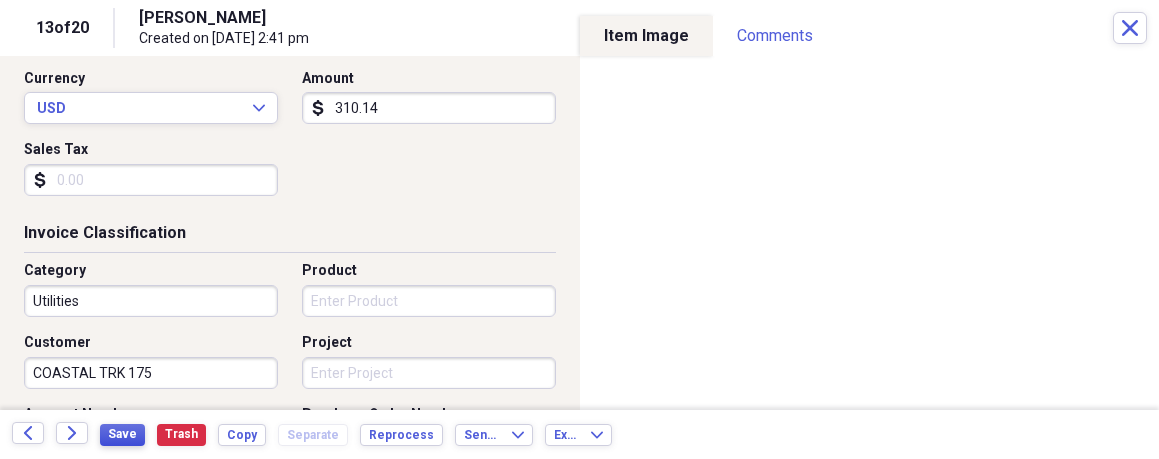click on "Save" at bounding box center [122, 434] 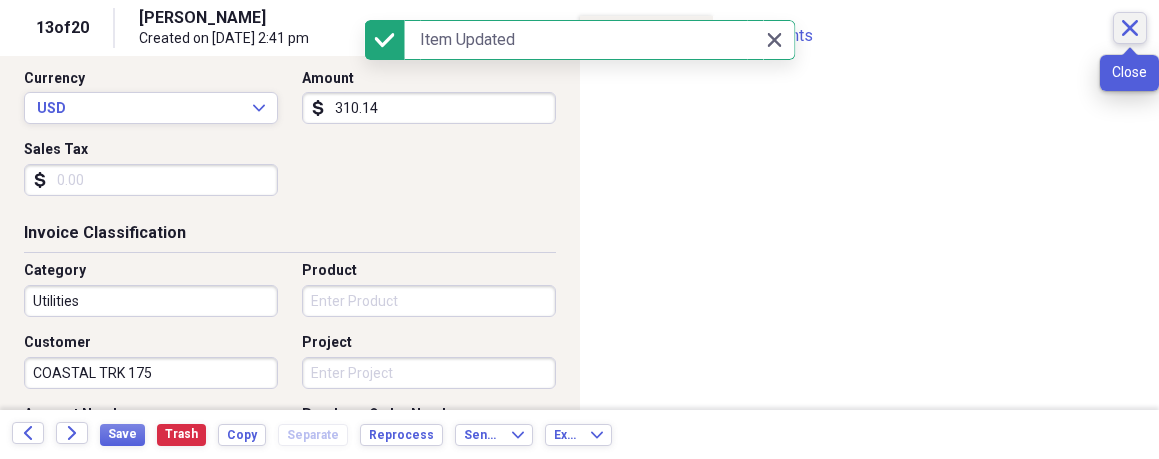 click on "Close" 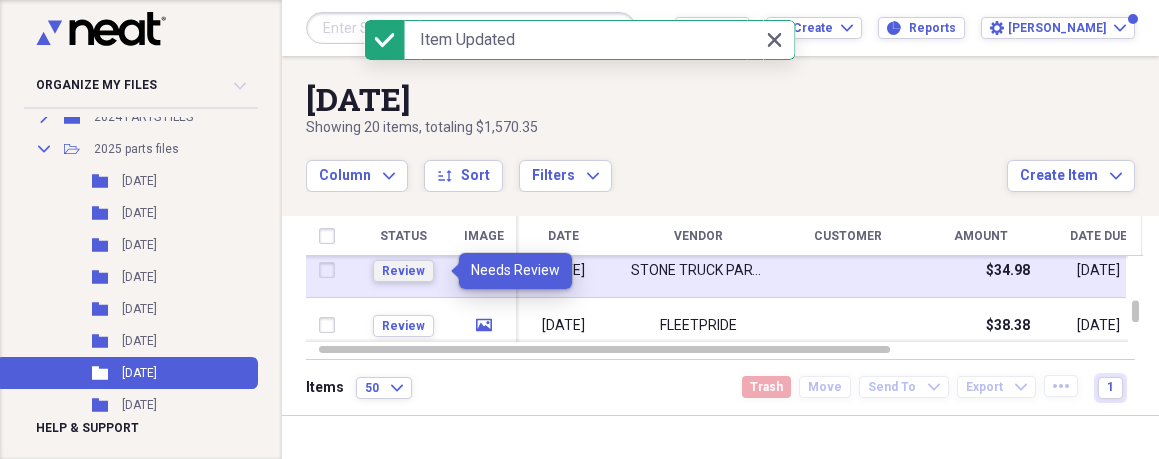 click on "Review" at bounding box center [403, 271] 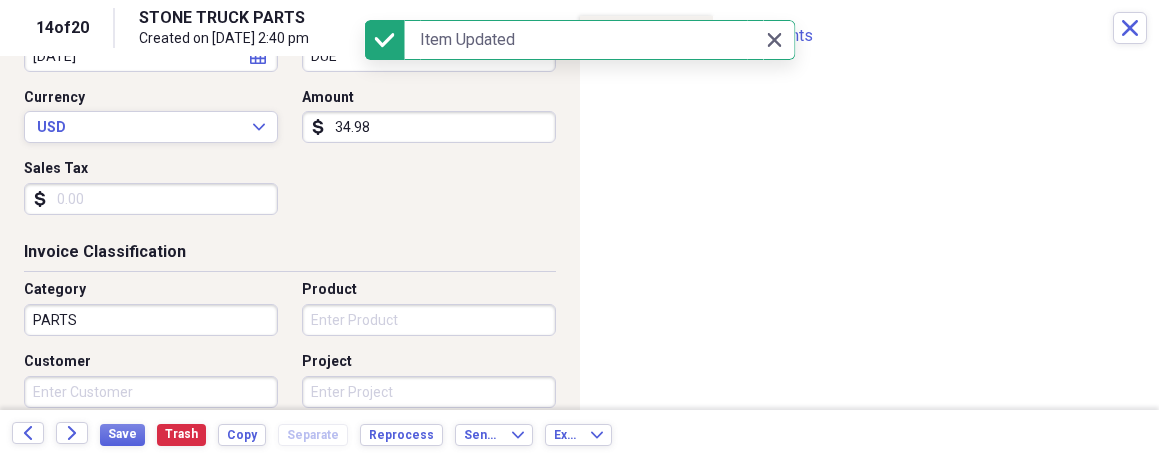 scroll, scrollTop: 353, scrollLeft: 0, axis: vertical 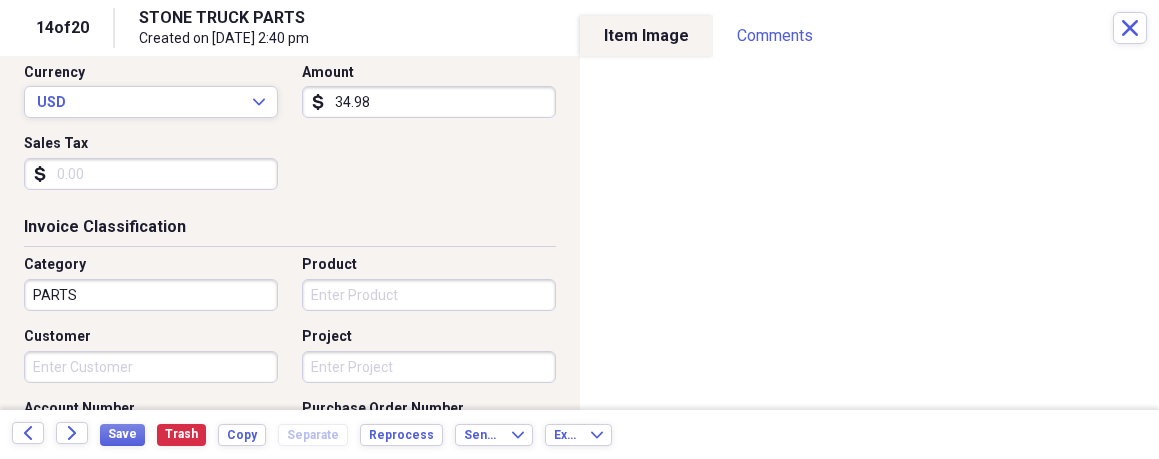 click on "Customer" at bounding box center (151, 367) 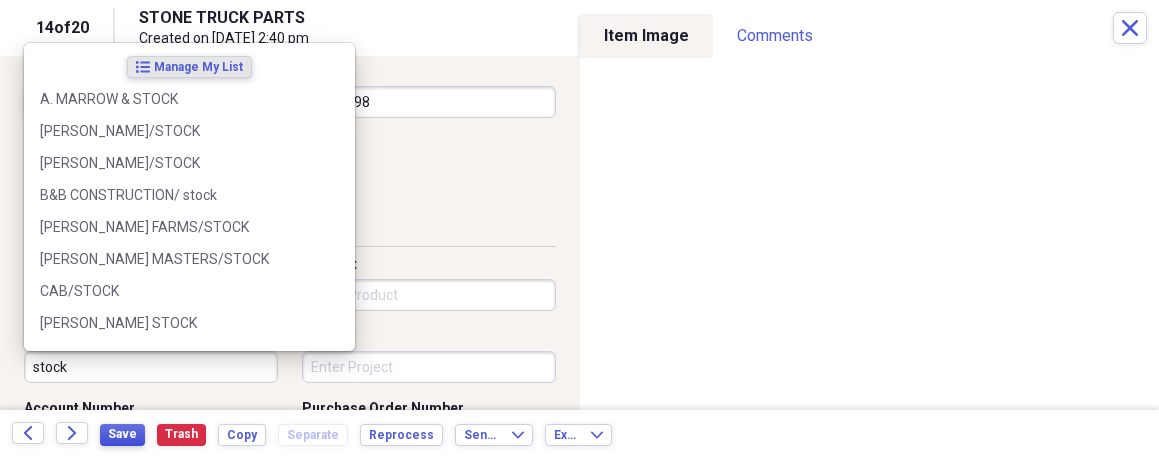 type on "stock" 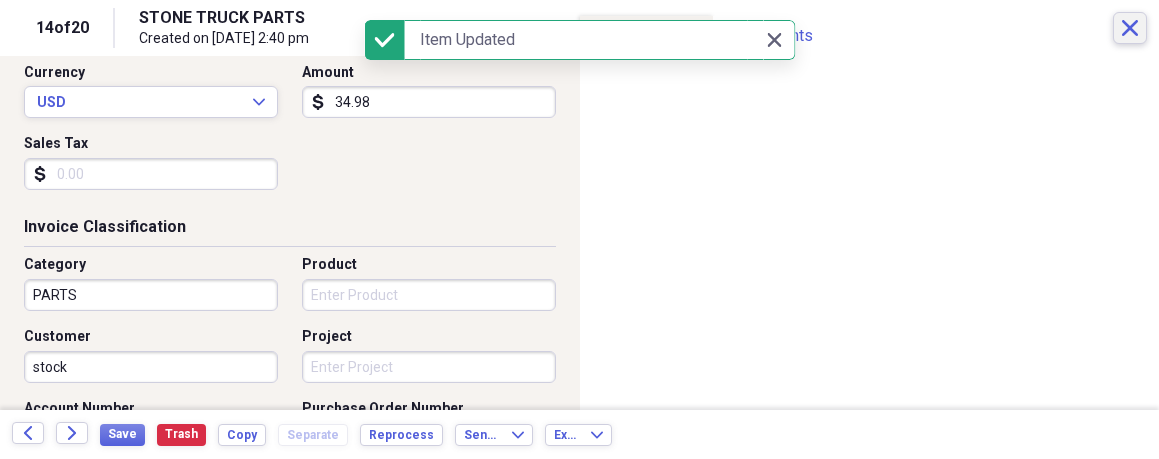 click on "Close" 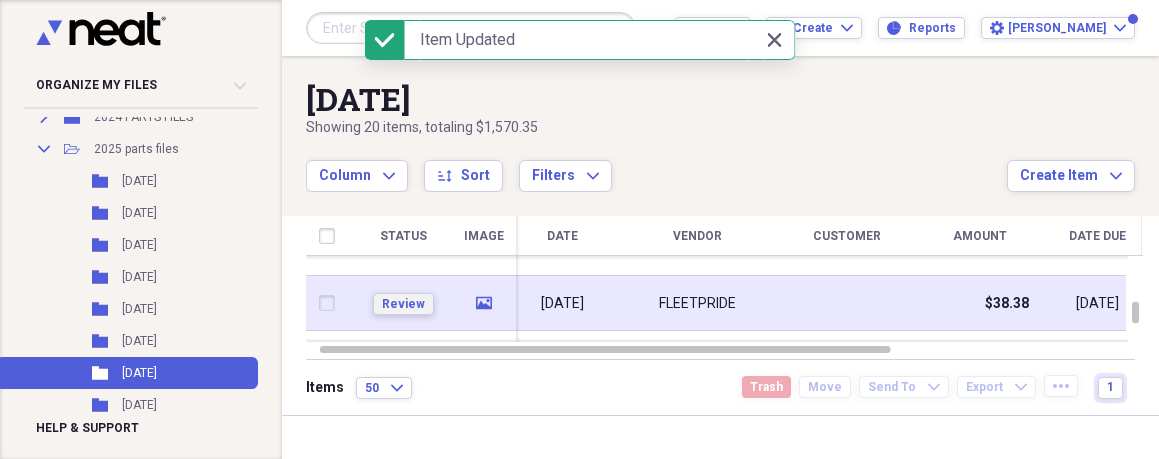 click on "Review" at bounding box center [403, 304] 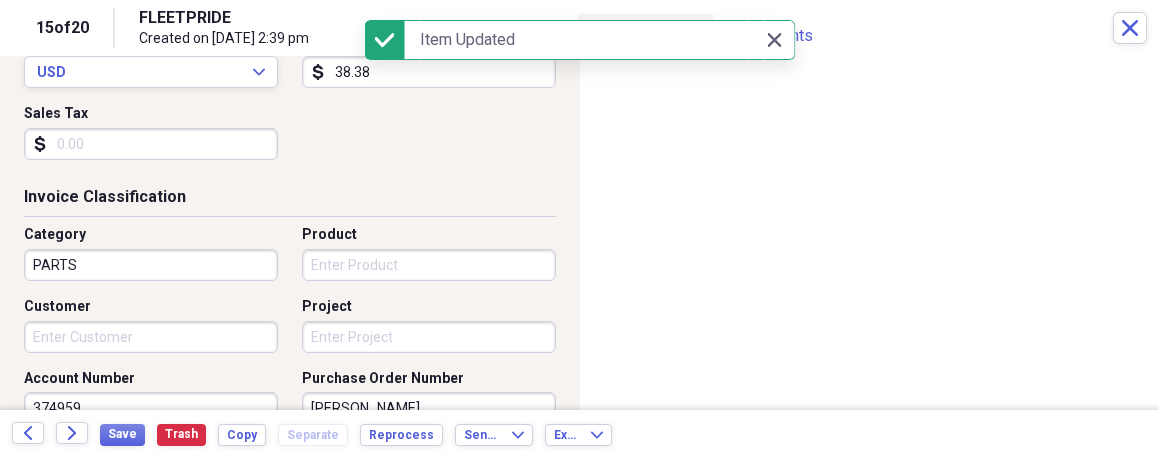 scroll, scrollTop: 385, scrollLeft: 0, axis: vertical 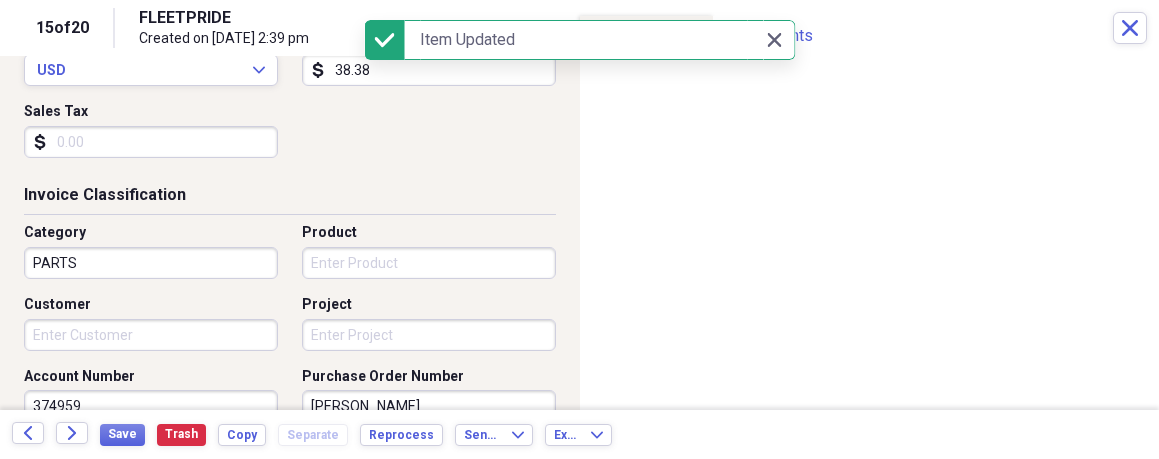 click on "Customer" at bounding box center [151, 335] 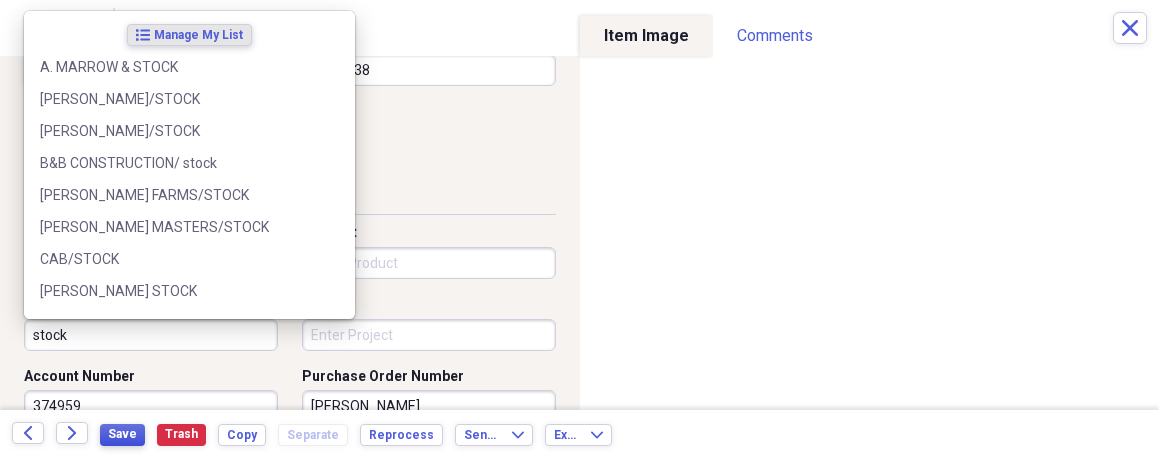 type on "stock" 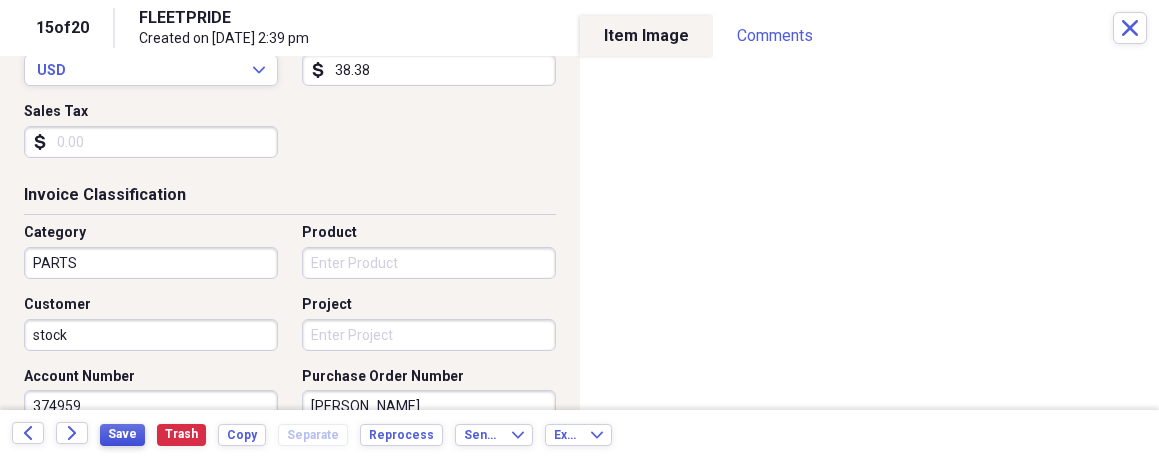 click on "Save" at bounding box center [122, 434] 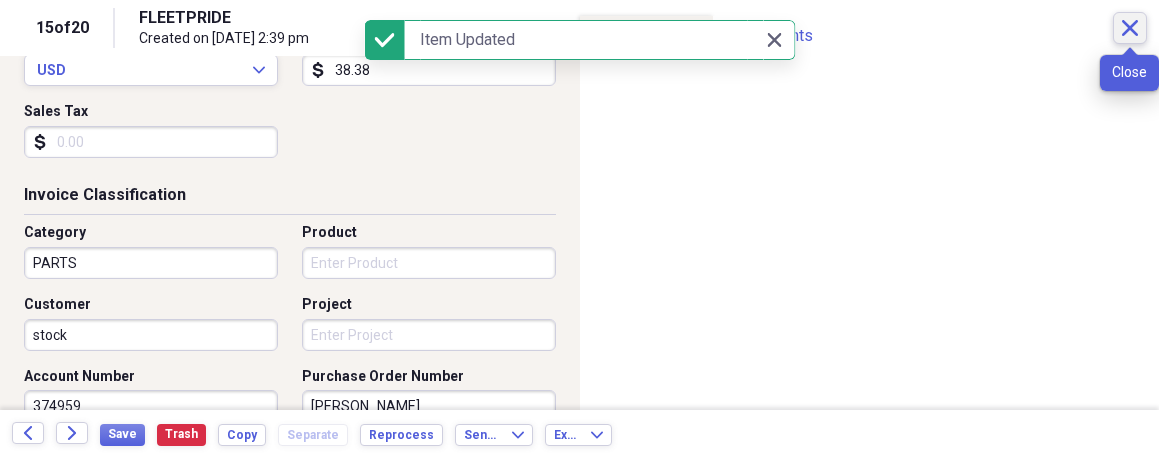 click on "Close" at bounding box center (1130, 28) 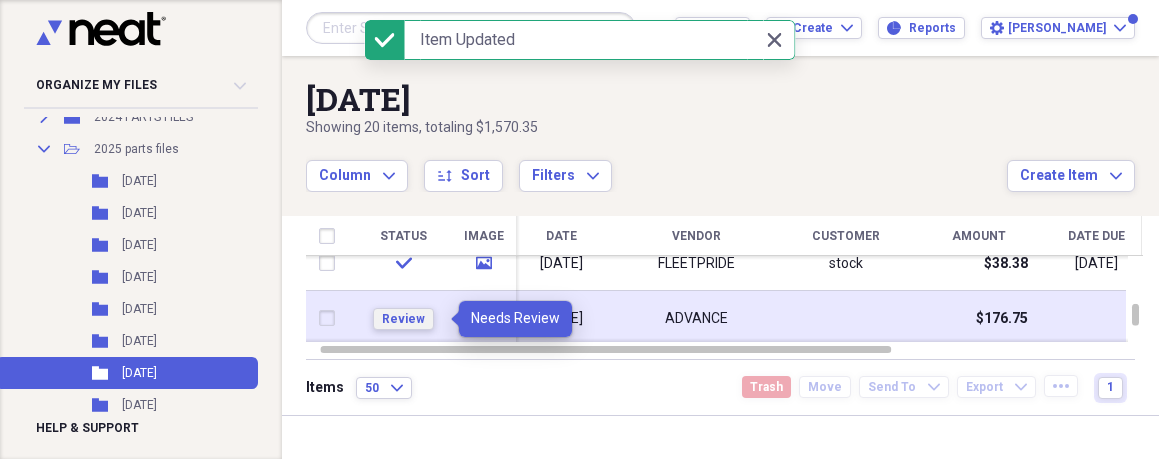 click on "Review" at bounding box center [403, 319] 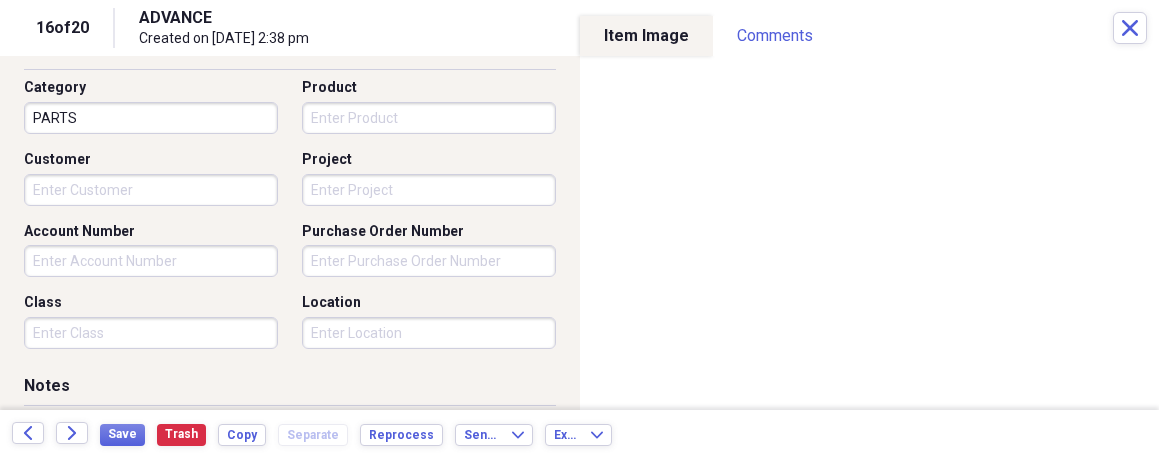 scroll, scrollTop: 532, scrollLeft: 0, axis: vertical 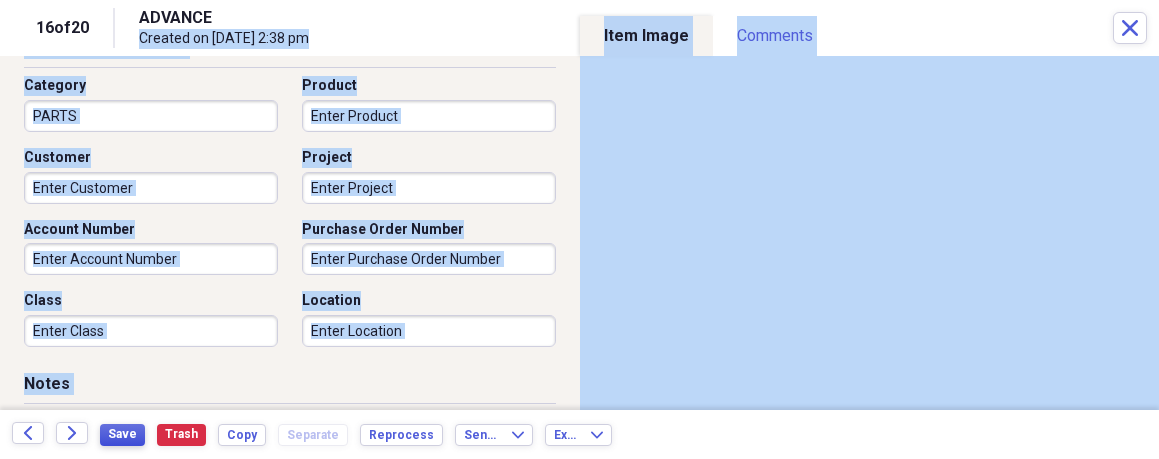 click on "Save" at bounding box center (122, 434) 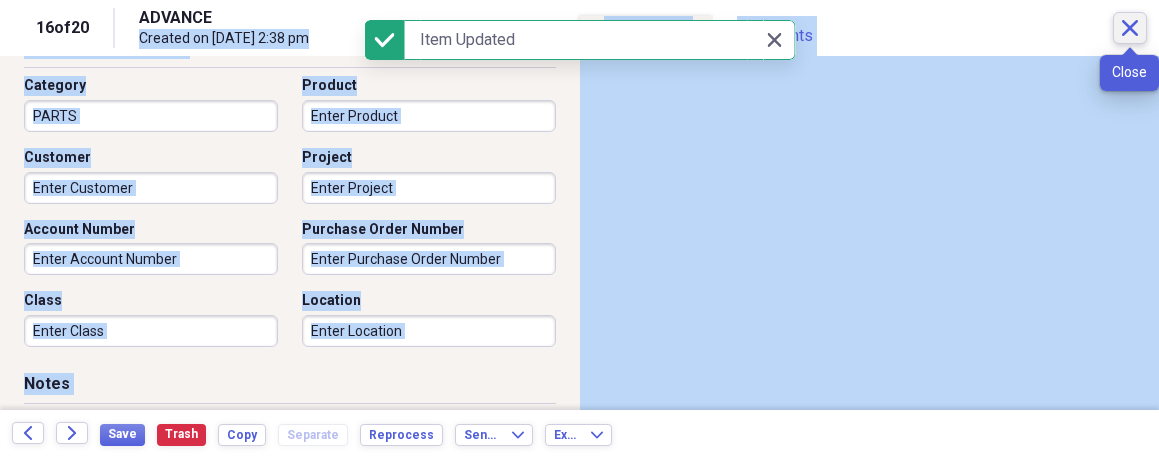 click on "Close" 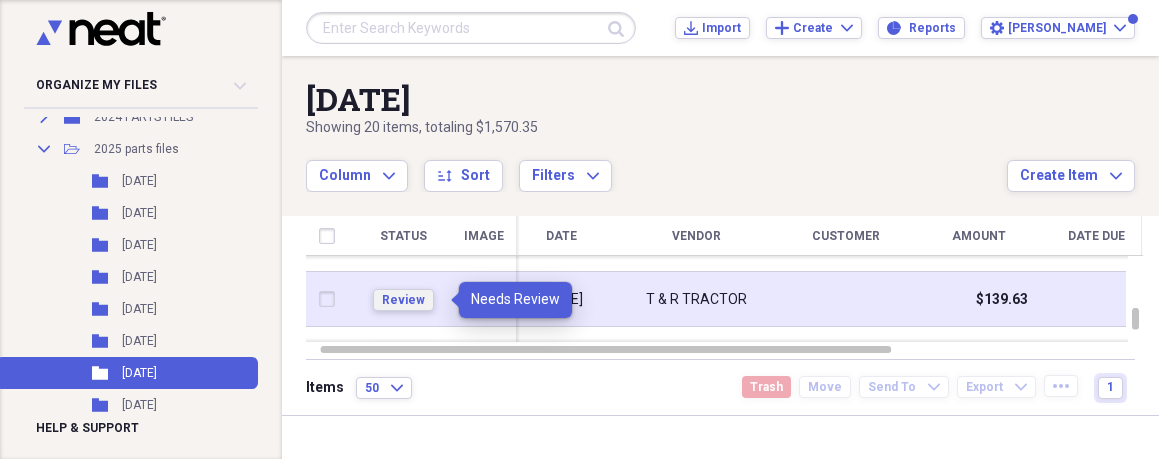 click on "Review" at bounding box center (403, 300) 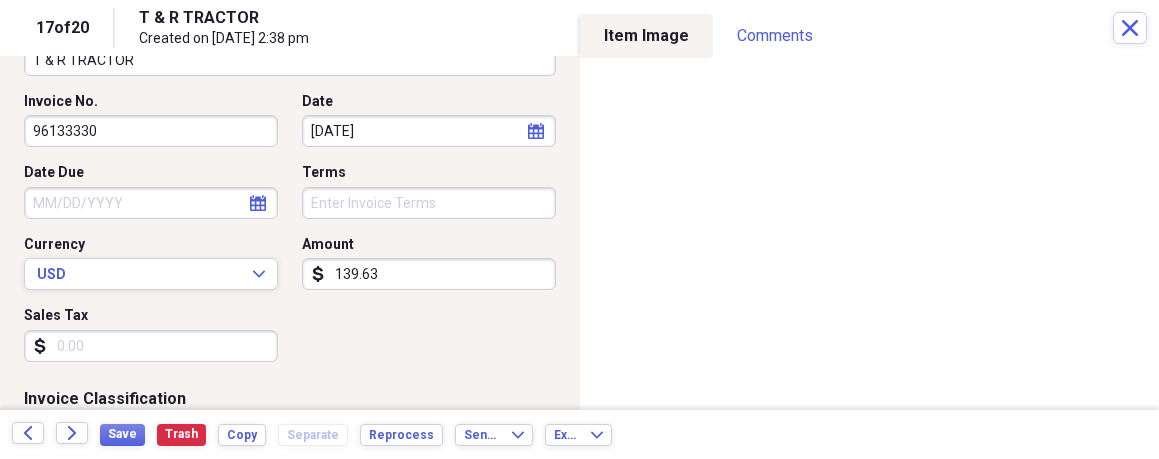 scroll, scrollTop: 222, scrollLeft: 0, axis: vertical 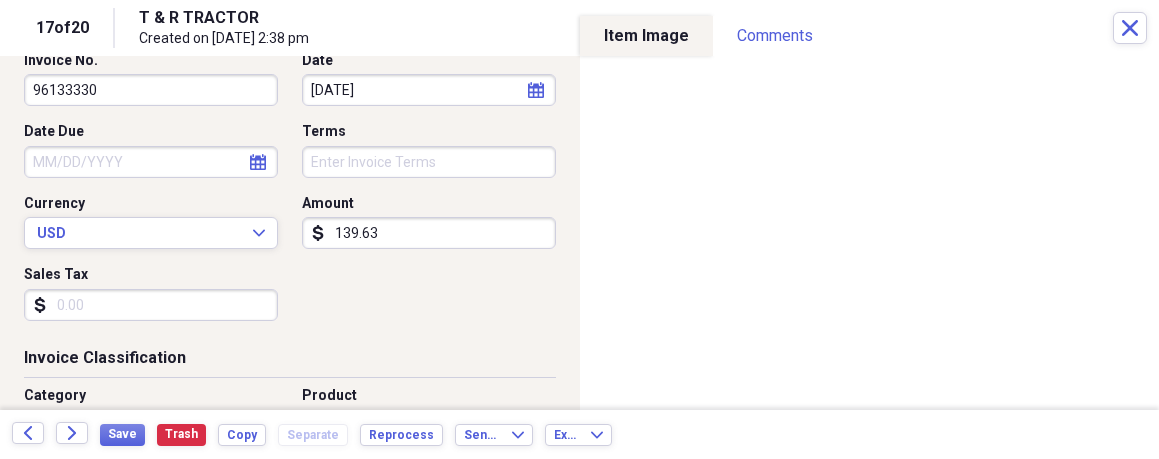 click on "139.63" at bounding box center [429, 233] 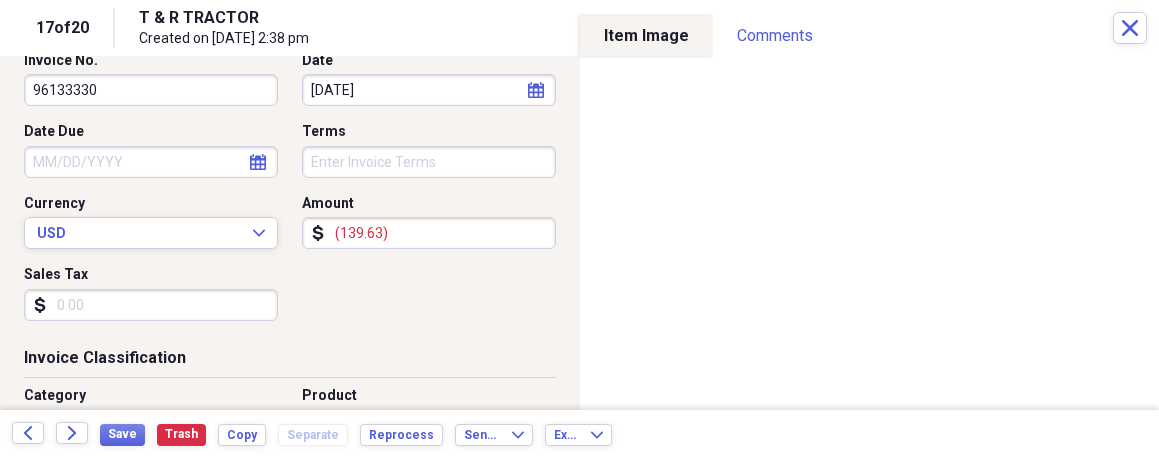 type on "(139.63)" 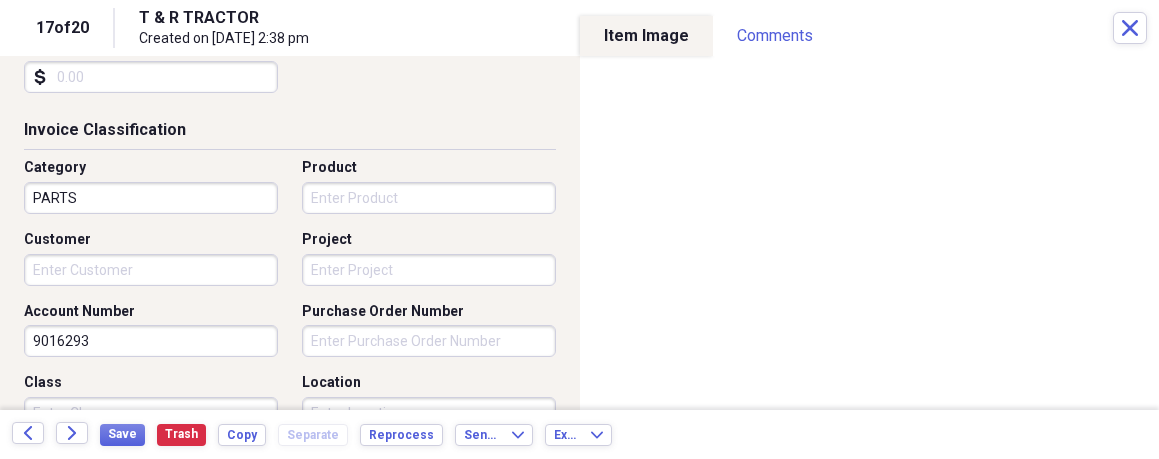 scroll, scrollTop: 463, scrollLeft: 0, axis: vertical 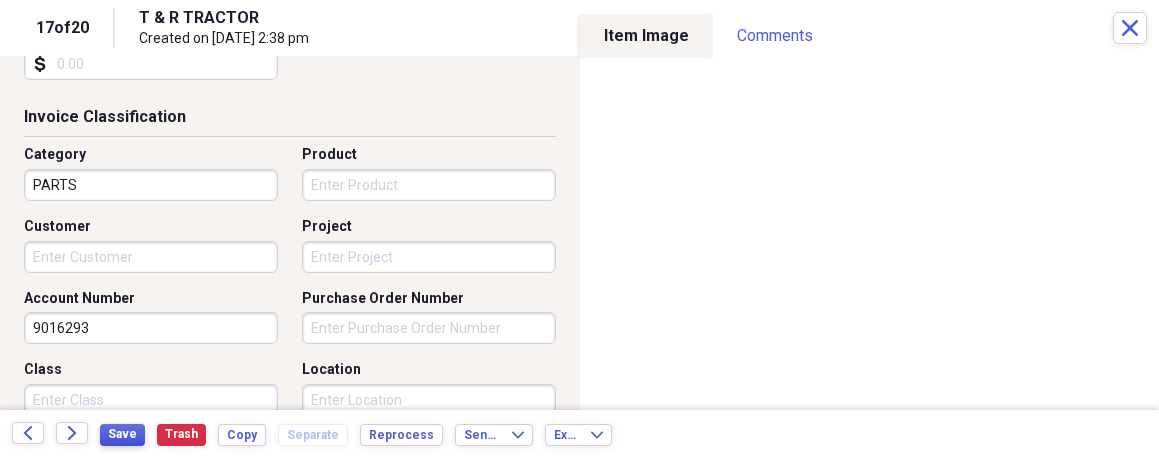 click on "Save" at bounding box center [122, 434] 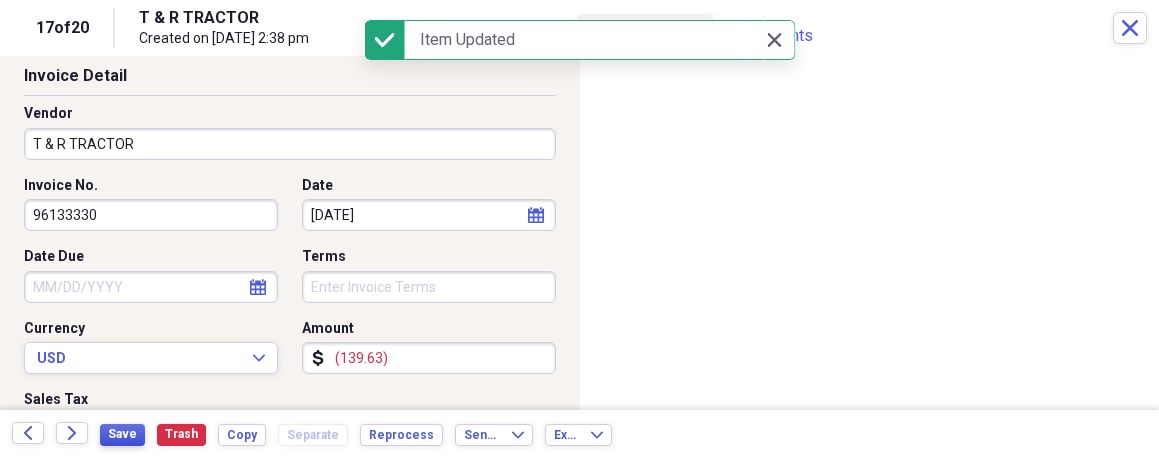 scroll, scrollTop: 99, scrollLeft: 0, axis: vertical 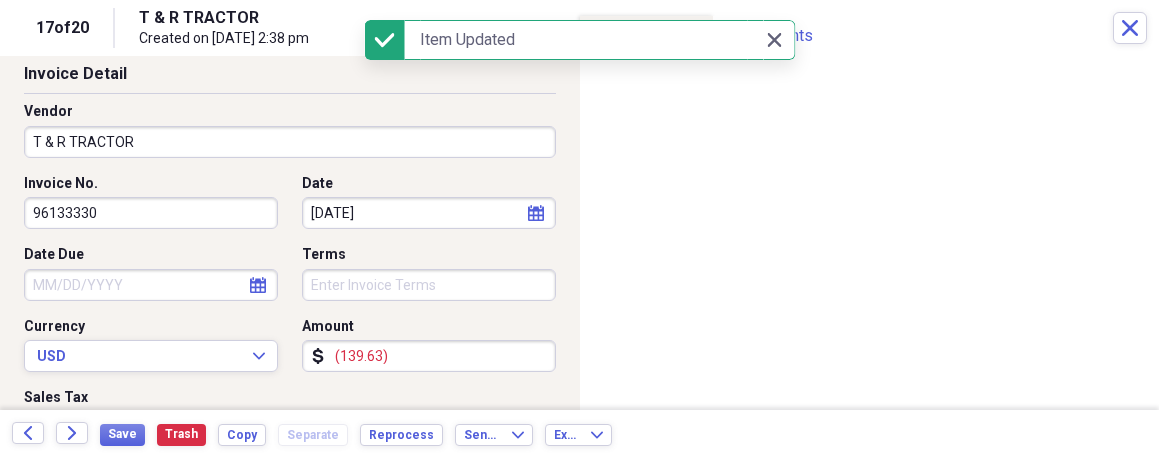 click on "Organize My Files 3 Collapse Unfiled Needs Review 3 Unfiled All Files Unfiled Unfiled Unfiled Saved Reports Collapse My Cabinet My Cabinet Add Folder Expand Folder 2016 PARTS FILES Add Folder Expand Folder 2017 PARTS FILES Add Folder Expand Folder 2018 PARTS FILES Add Folder Expand Folder 2019 PARTS FILES Add Folder Expand Folder 2020 PARTS FILES Add Folder Expand Folder 2022 PARTS FILES Add Folder Expand Folder 2023 PARTS FILES Add Folder Expand Folder 2024 PARTS FILES Add Folder Collapse Open Folder 2025 parts files Add Folder Folder [DATE] Add Folder Folder [DATE] Add Folder Folder [DATE] Add Folder Folder [DATE] Add Folder Folder [DATE] Add Folder Folder [DATE] Add Folder Folder [DATE] Add Folder Folder [DATE] Add Folder Folder [DATE] Add Folder Folder [DATE] Add Folder Folder [DATE] Add Folder Folder [DATE] Add Folder Trash Trash Help & Support Submit Import Import Add Create Expand Reports Reports Settings [PERSON_NAME] Expand [DATE] Column Expand" at bounding box center [579, 229] 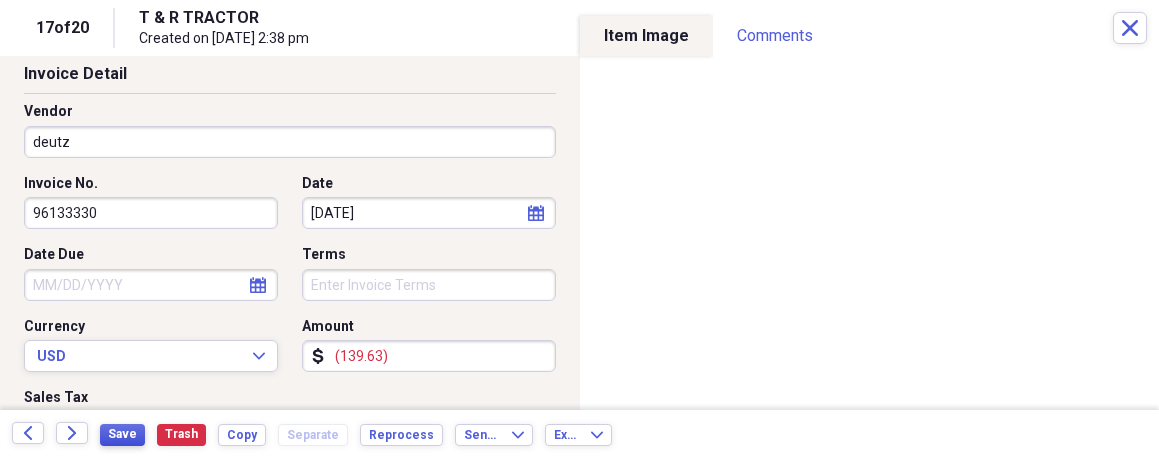 type on "deutz" 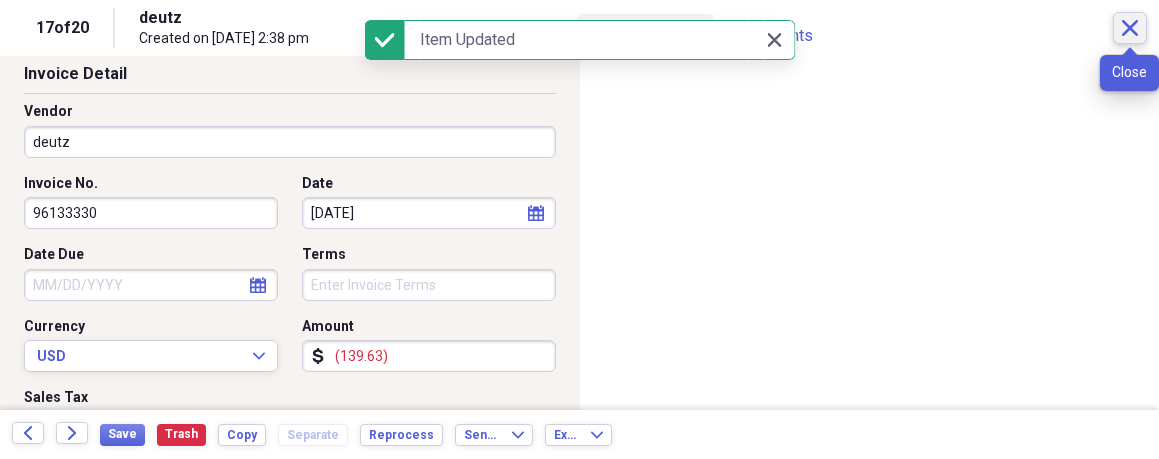click on "Close" 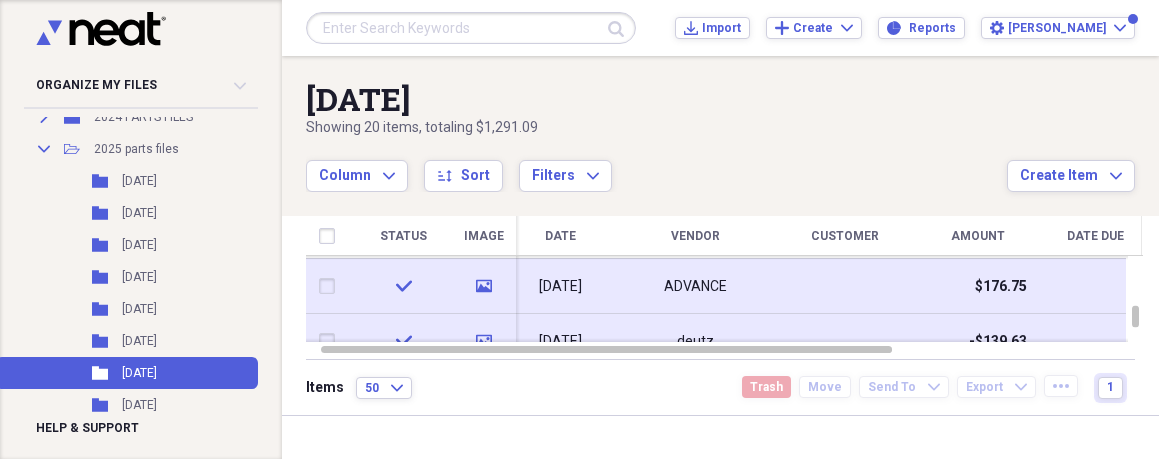 click 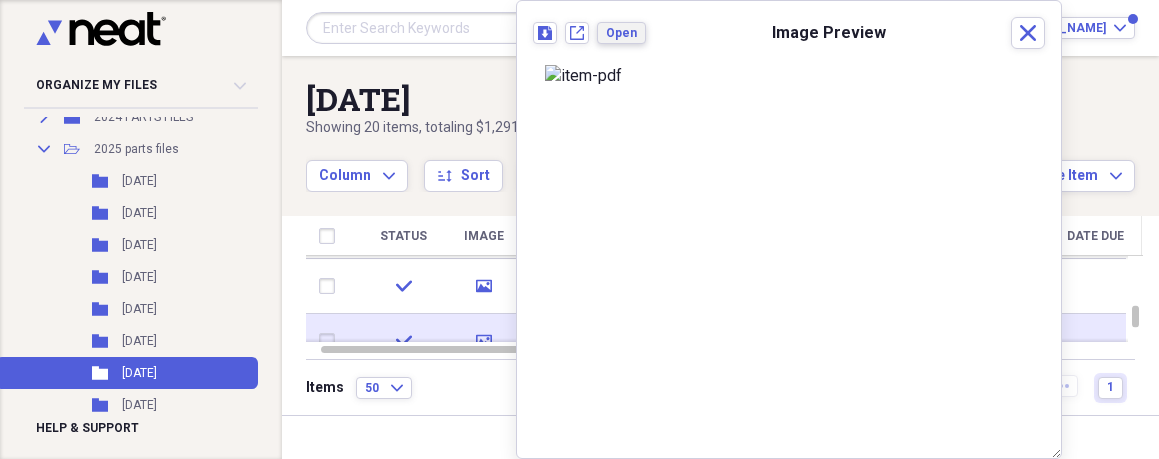 click on "Open" at bounding box center [621, 33] 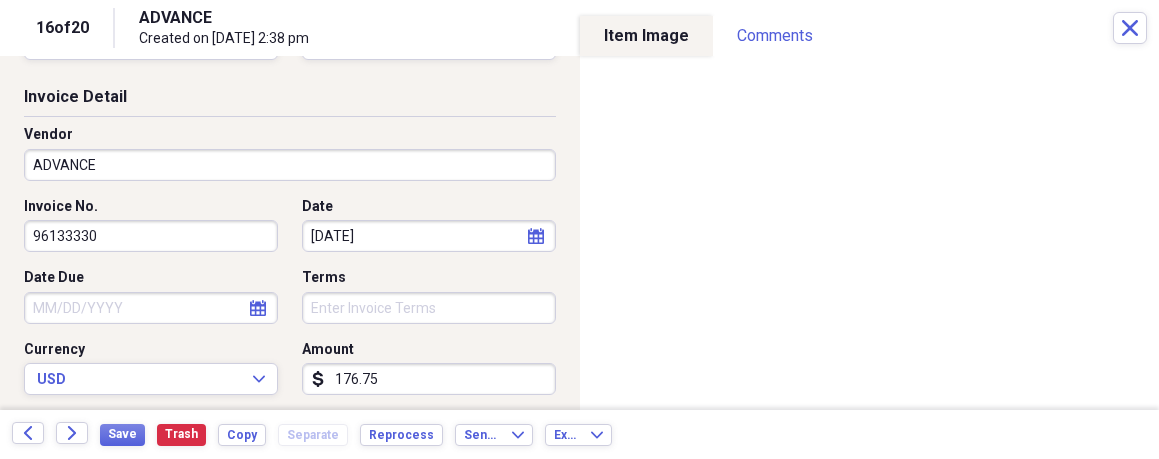 scroll, scrollTop: 77, scrollLeft: 0, axis: vertical 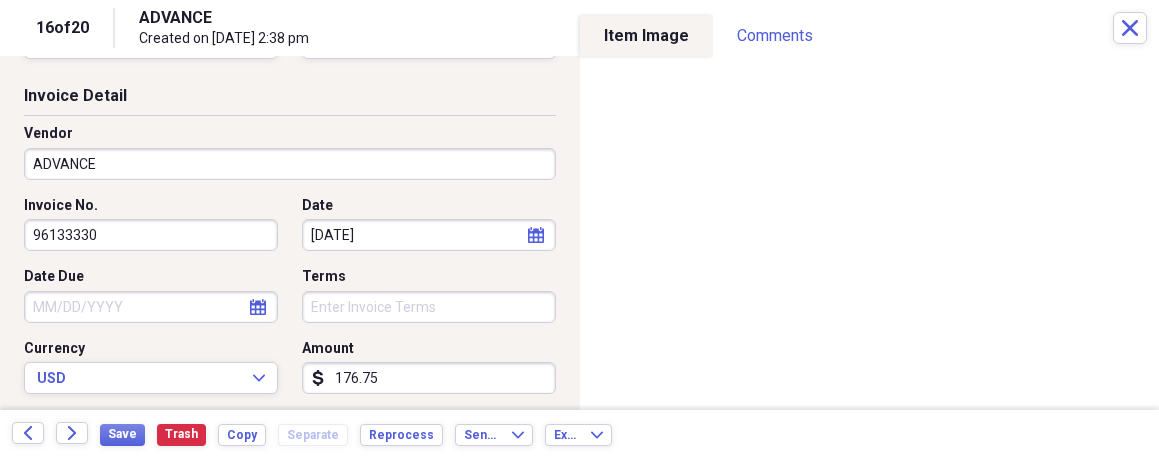 click on "Organize My Files 3 Collapse Unfiled Needs Review 3 Unfiled All Files Unfiled Unfiled Unfiled Saved Reports Collapse My Cabinet My Cabinet Add Folder Expand Folder 2016 PARTS FILES Add Folder Expand Folder 2017 PARTS FILES Add Folder Expand Folder 2018 PARTS FILES Add Folder Expand Folder 2019 PARTS FILES Add Folder Expand Folder 2020 PARTS FILES Add Folder Expand Folder 2022 PARTS FILES Add Folder Expand Folder 2023 PARTS FILES Add Folder Expand Folder 2024 PARTS FILES Add Folder Collapse Open Folder 2025 parts files Add Folder Folder [DATE] Add Folder Folder [DATE] Add Folder Folder [DATE] Add Folder Folder [DATE] Add Folder Folder [DATE] Add Folder Folder [DATE] Add Folder Folder [DATE] Add Folder Folder [DATE] Add Folder Folder [DATE] Add Folder Folder [DATE] Add Folder Folder [DATE] Add Folder Folder [DATE] Add Folder Trash Trash Help & Support Submit Import Import Add Create Expand Reports Reports Settings [PERSON_NAME] Expand [DATE] Column Expand" at bounding box center [579, 229] 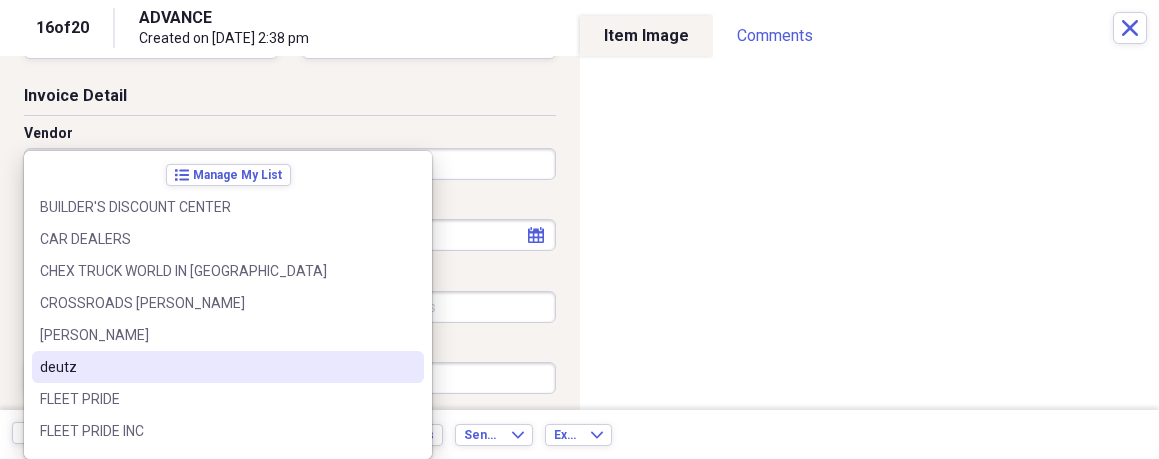 click on "deutz" at bounding box center (216, 367) 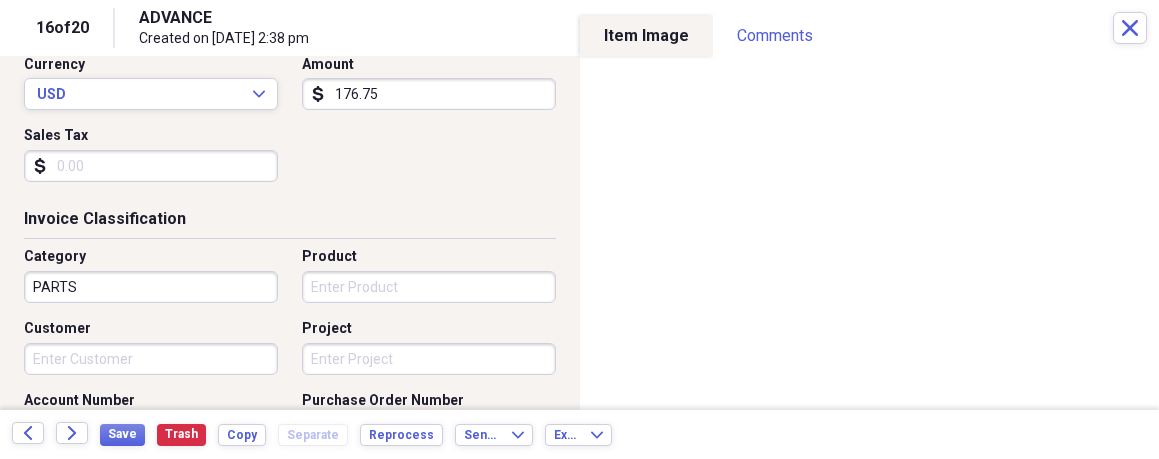 scroll, scrollTop: 364, scrollLeft: 0, axis: vertical 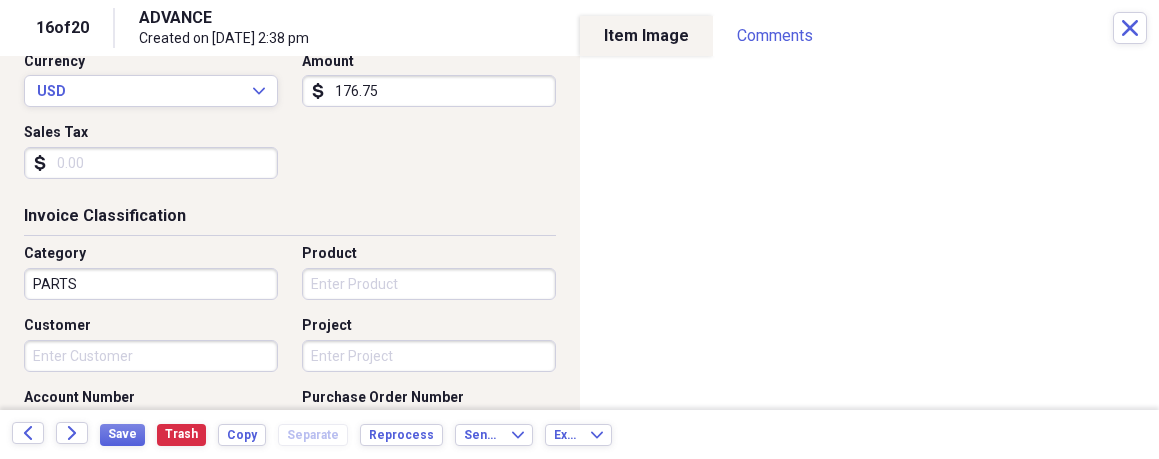 click on "Customer" at bounding box center (151, 356) 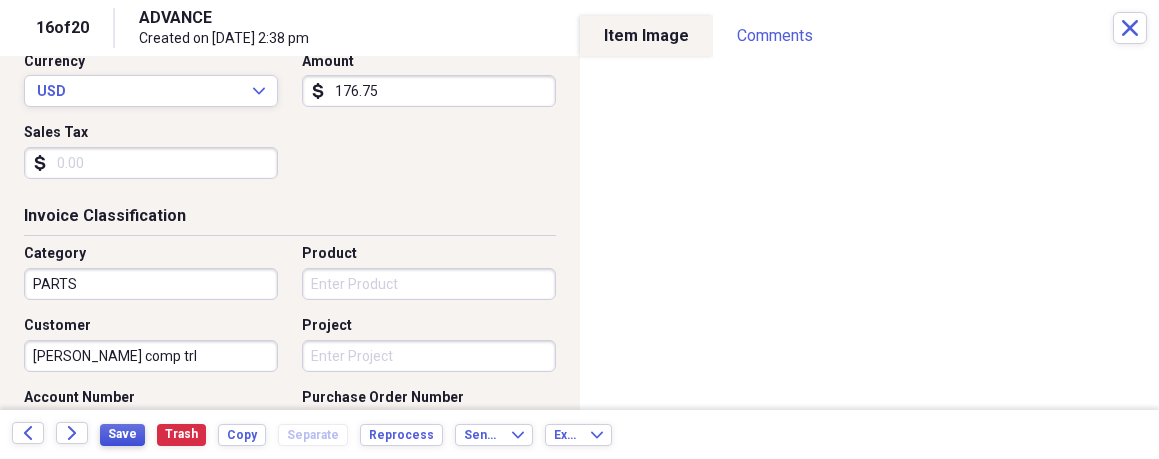 type on "[PERSON_NAME] comp trl" 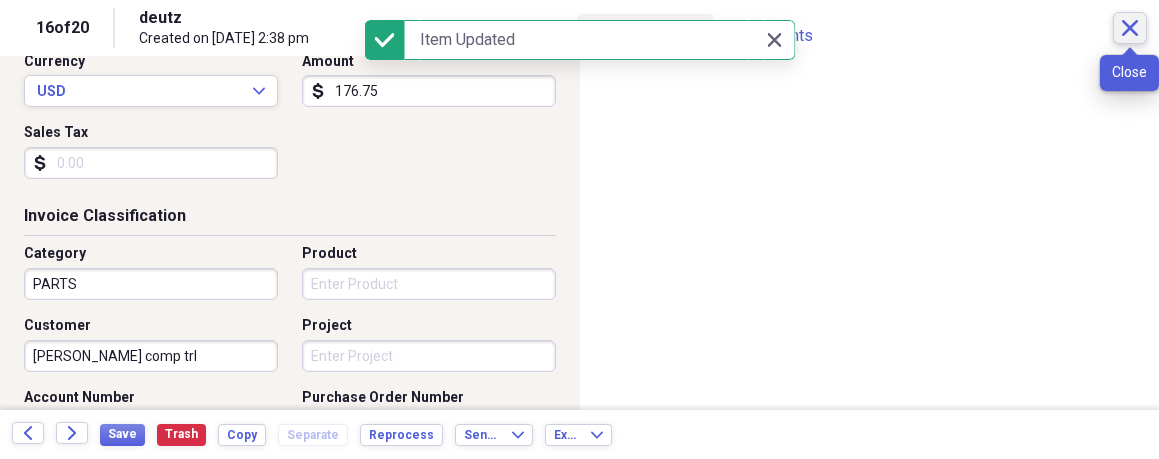 click on "Close" at bounding box center (1130, 28) 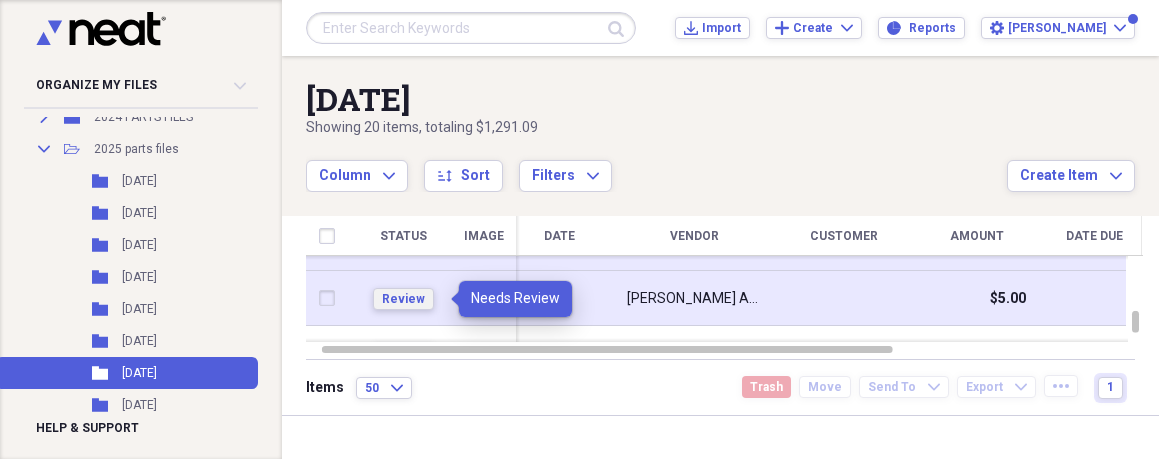 click on "Review" at bounding box center (403, 299) 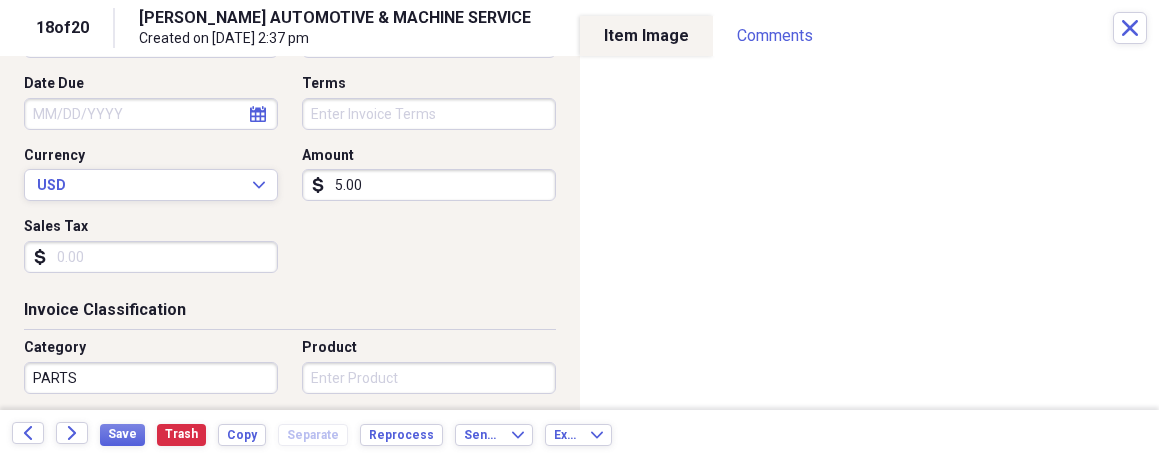 scroll, scrollTop: 326, scrollLeft: 0, axis: vertical 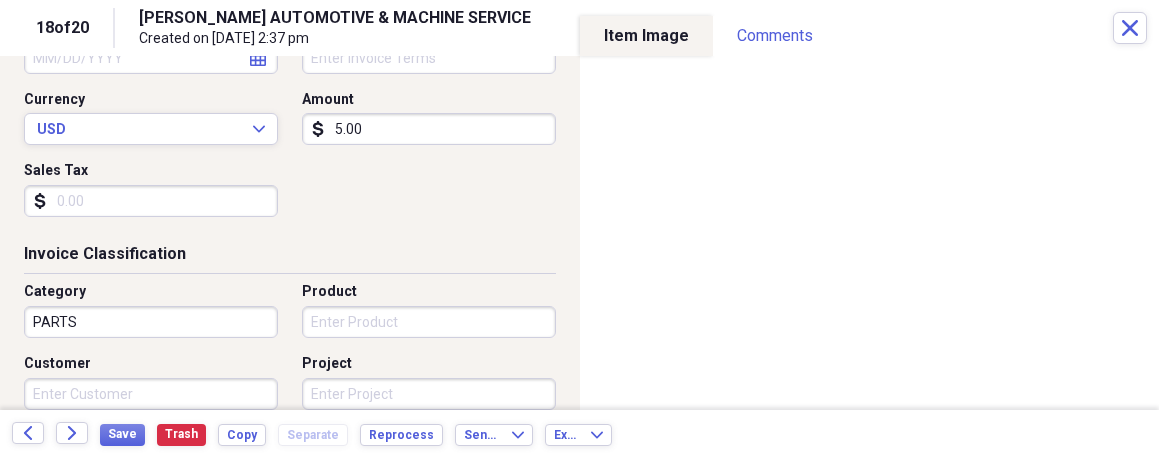 click on "5.00" at bounding box center [429, 129] 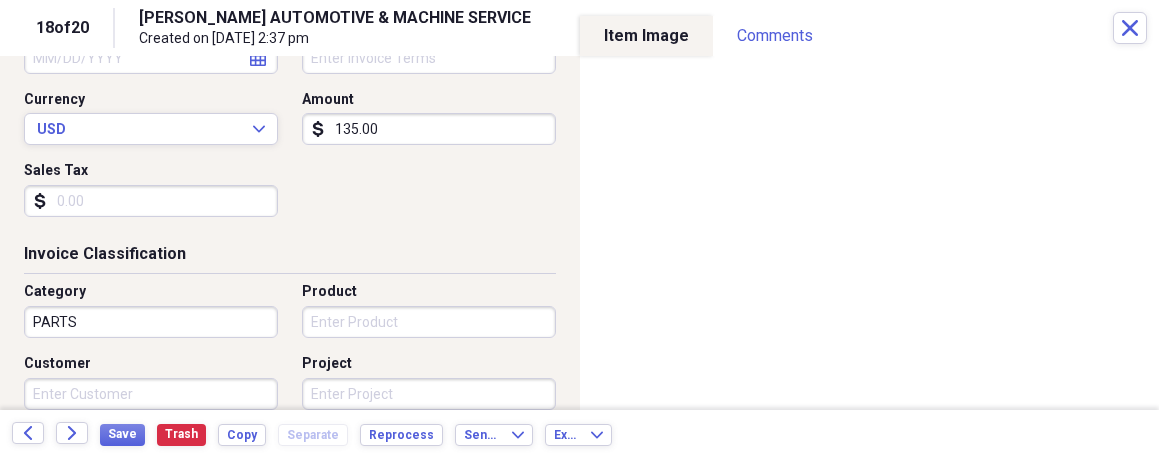 type on "135.00" 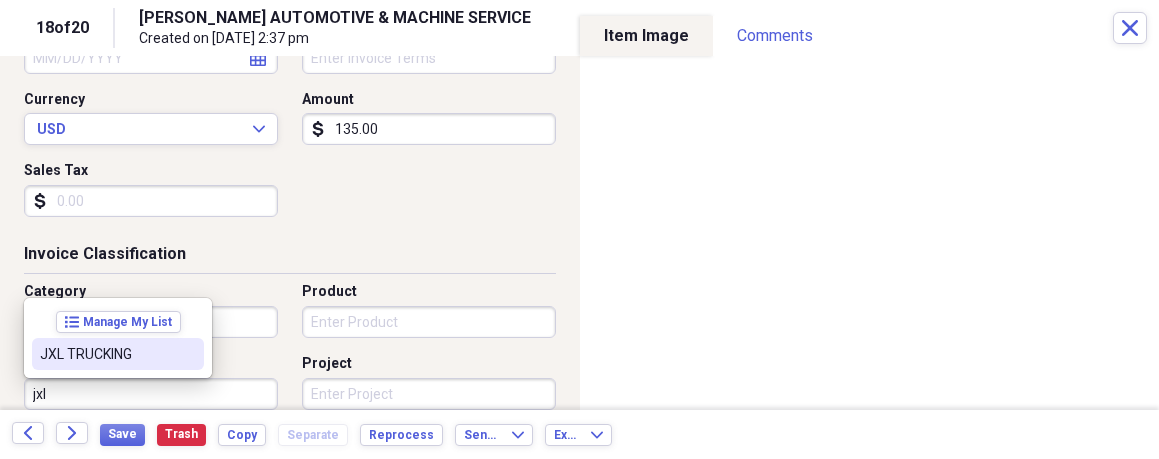 click on "JXL TRUCKING" at bounding box center (106, 354) 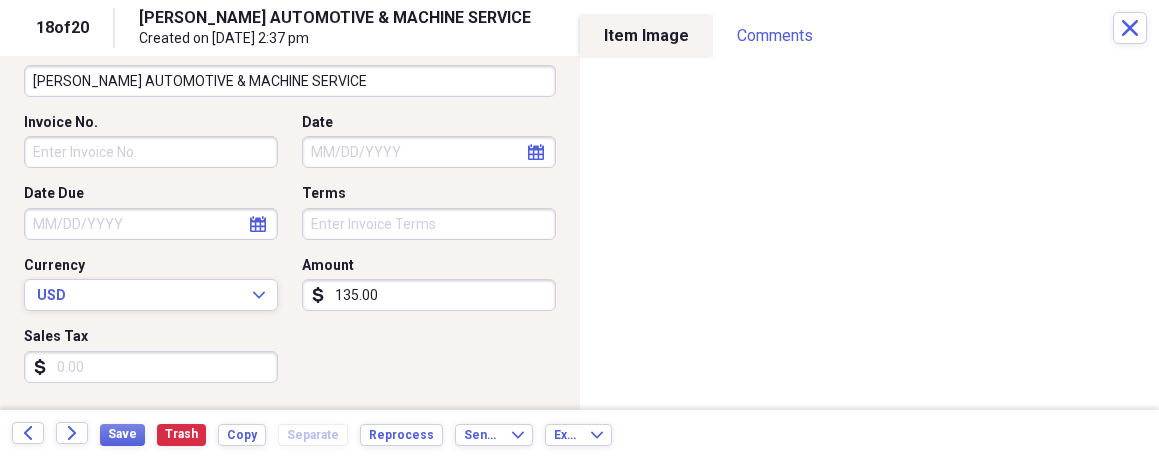 scroll, scrollTop: 0, scrollLeft: 0, axis: both 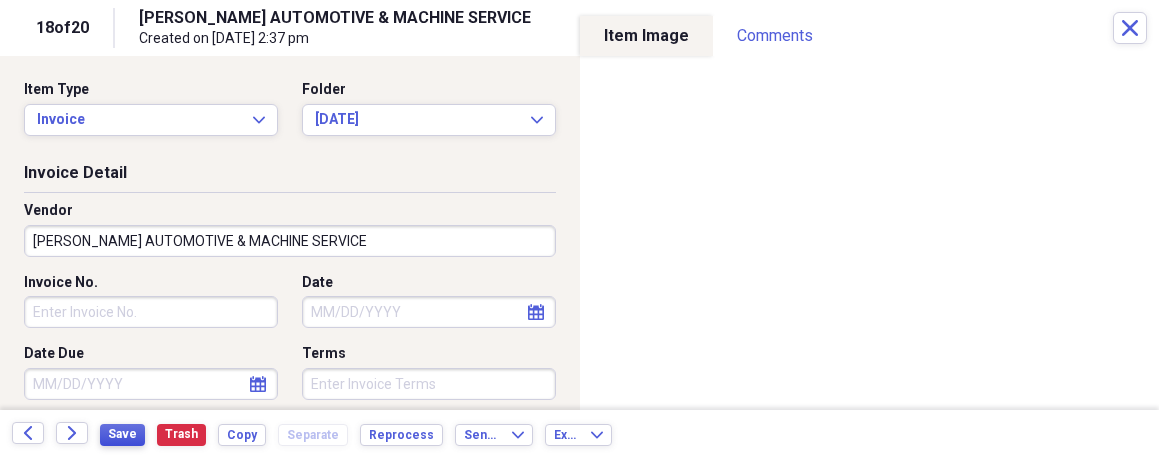 click on "Save" at bounding box center (122, 435) 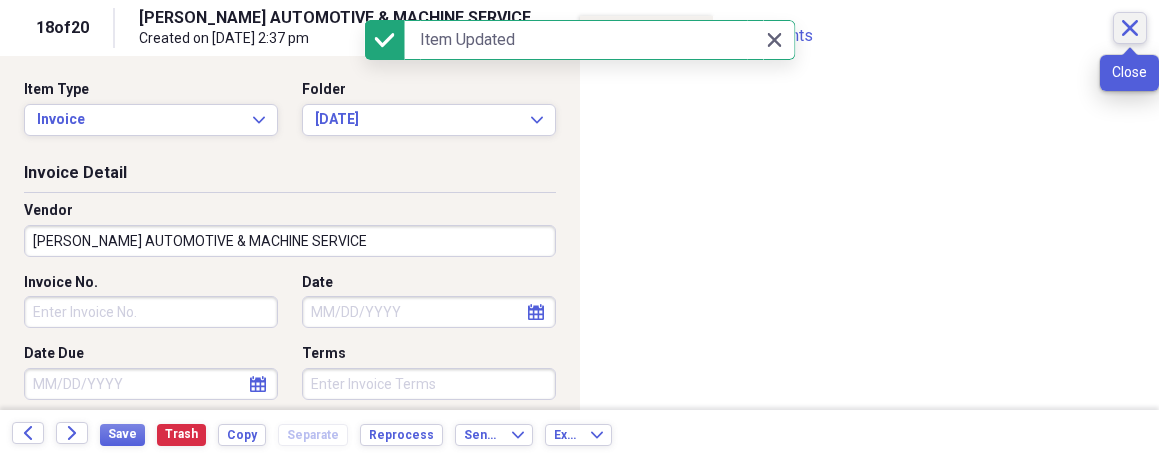 click 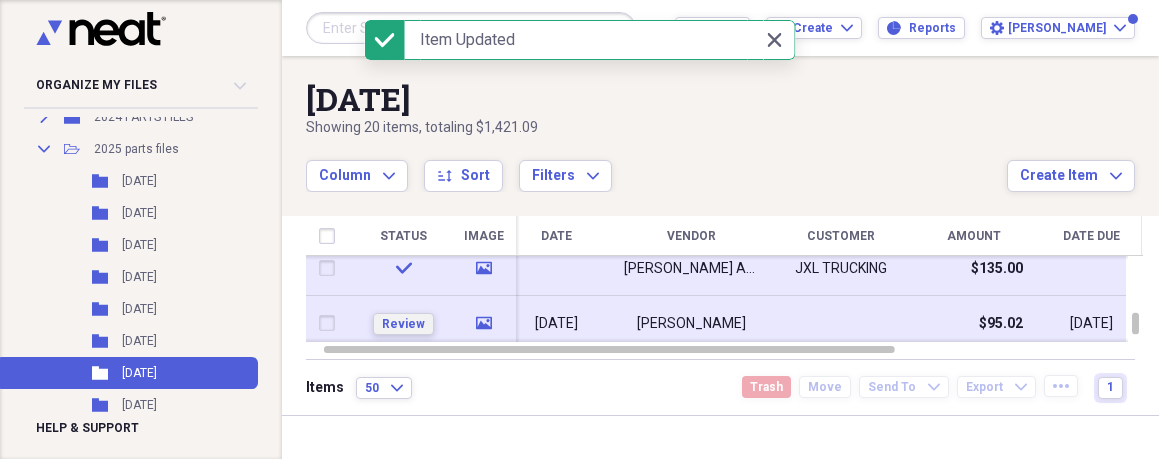 click on "Review" at bounding box center (403, 324) 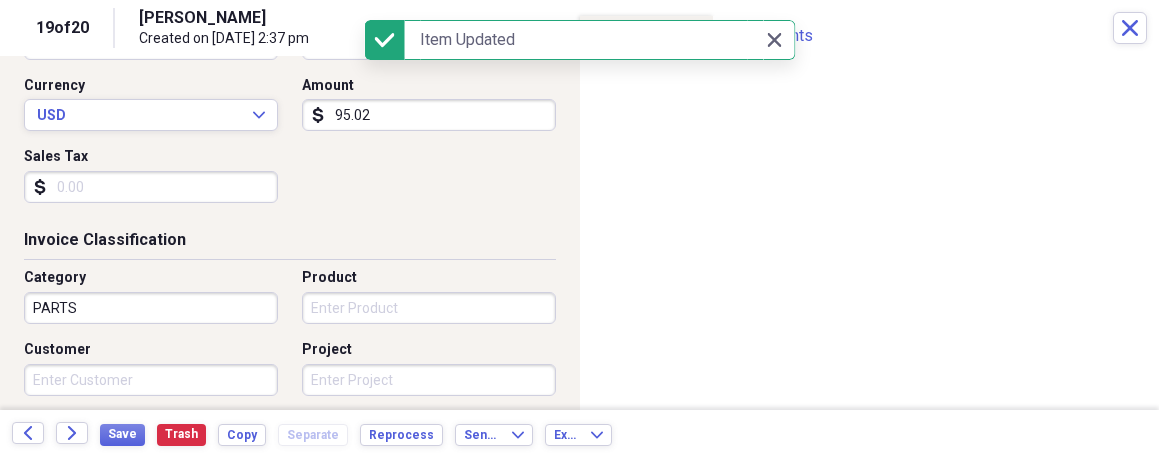 scroll, scrollTop: 379, scrollLeft: 0, axis: vertical 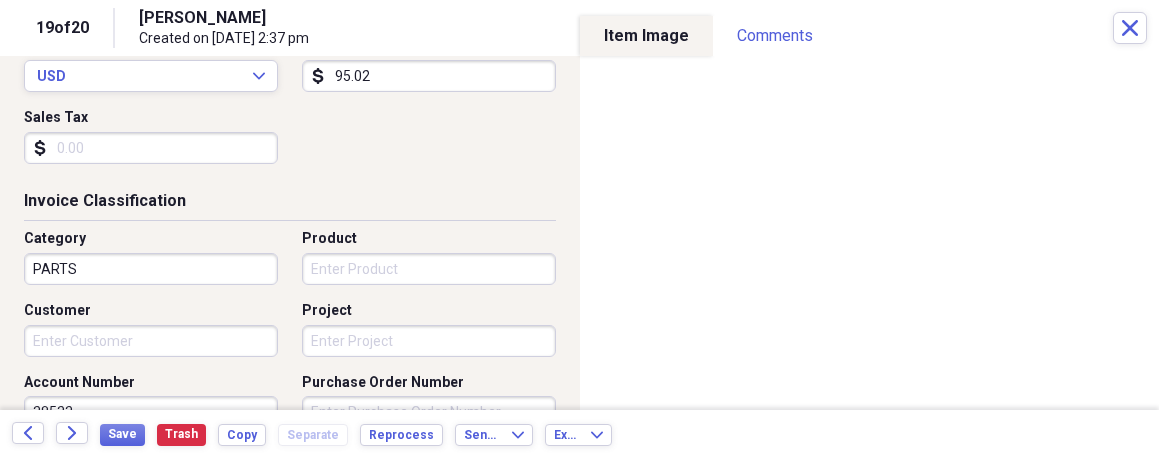 click on "Customer" at bounding box center (151, 341) 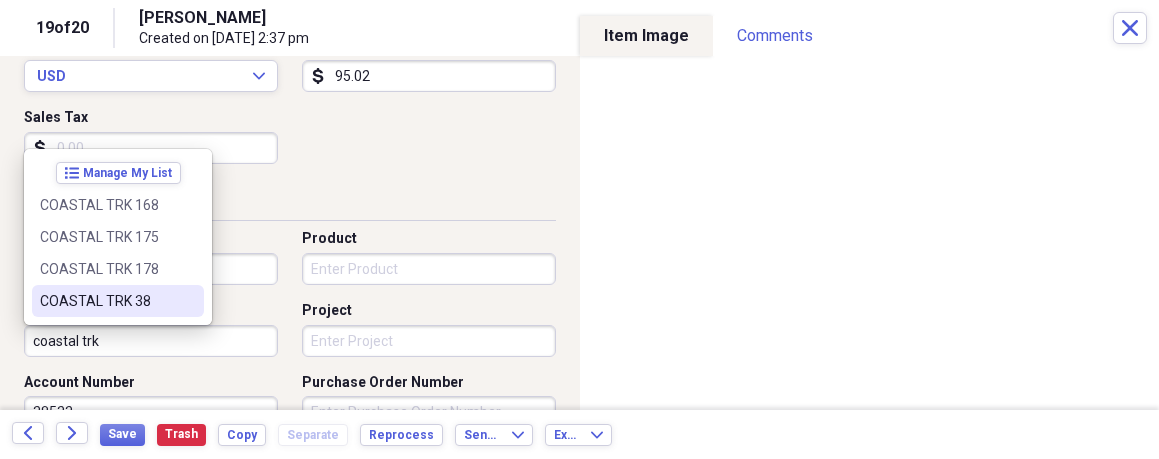 drag, startPoint x: 108, startPoint y: 309, endPoint x: 105, endPoint y: 354, distance: 45.099888 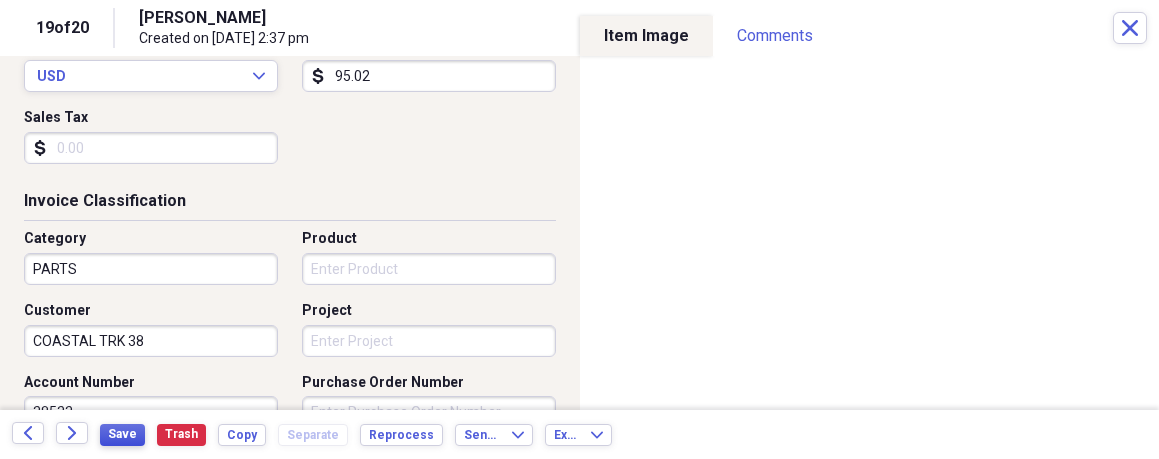 click on "Save" at bounding box center [122, 435] 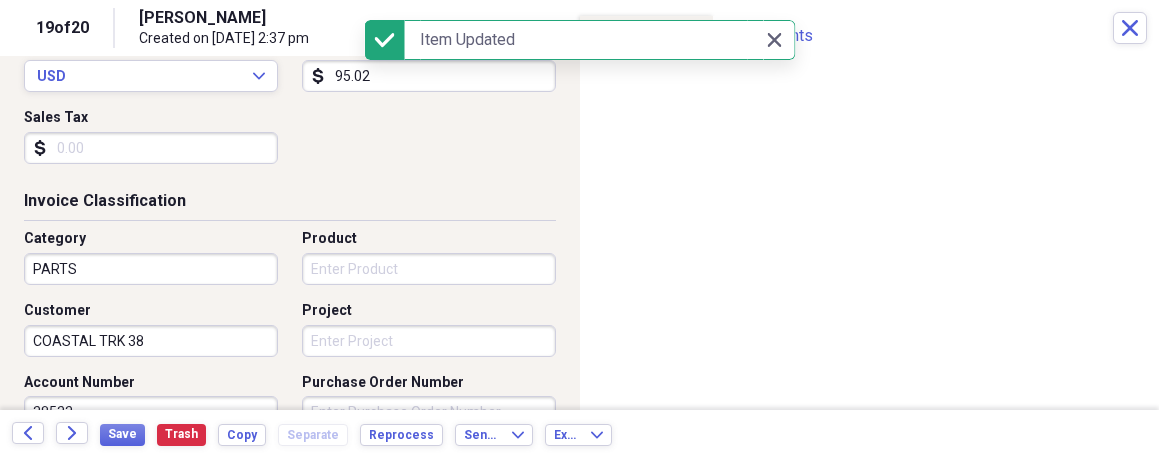 click on "[PERSON_NAME] Created on [DATE] 2:37 pm" at bounding box center [626, 28] 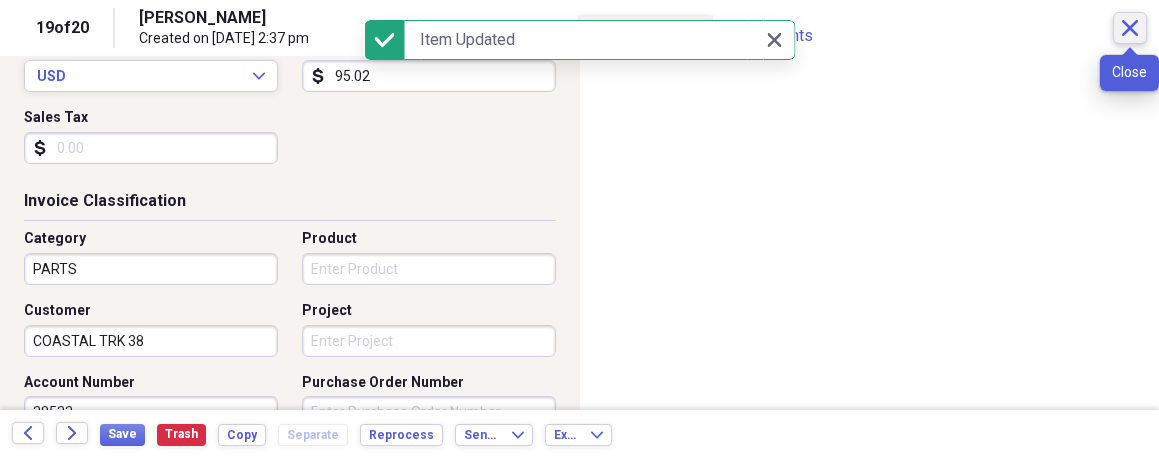 click on "Close" at bounding box center (1130, 28) 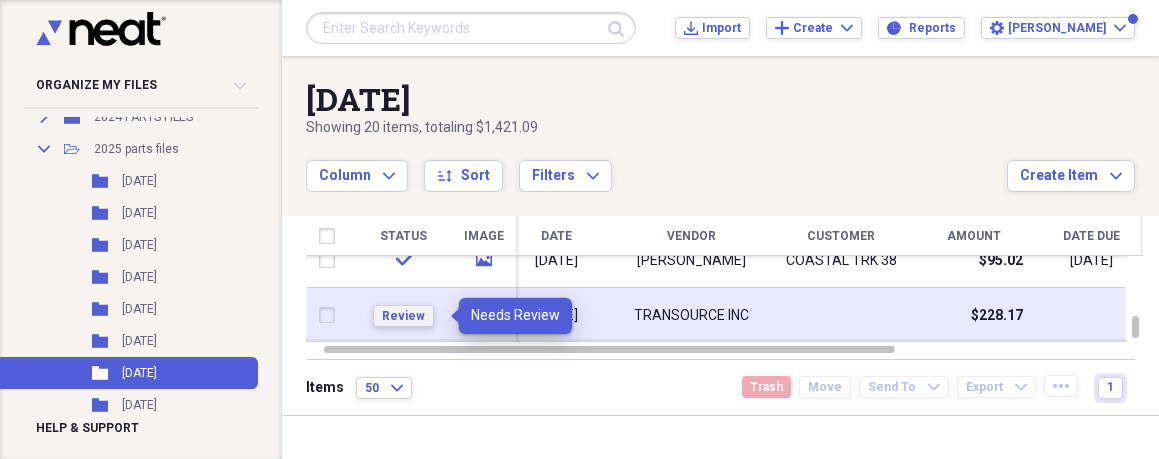 click on "Review" at bounding box center [403, 316] 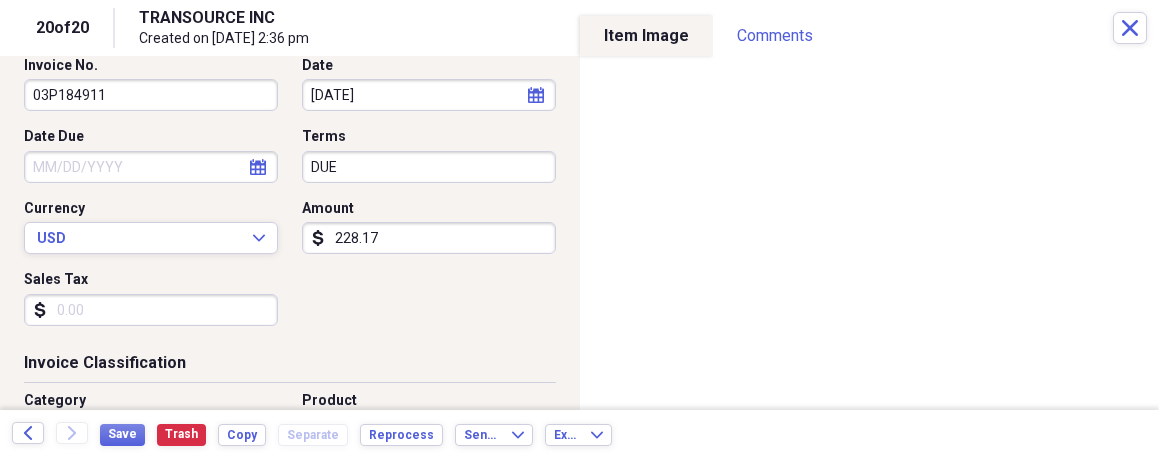 scroll, scrollTop: 305, scrollLeft: 0, axis: vertical 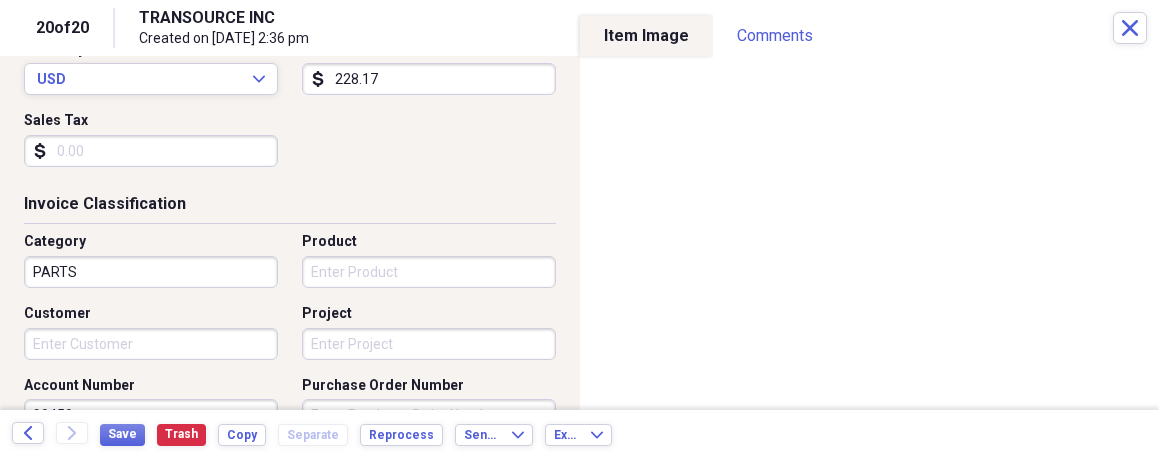 click on "Customer" at bounding box center [151, 344] 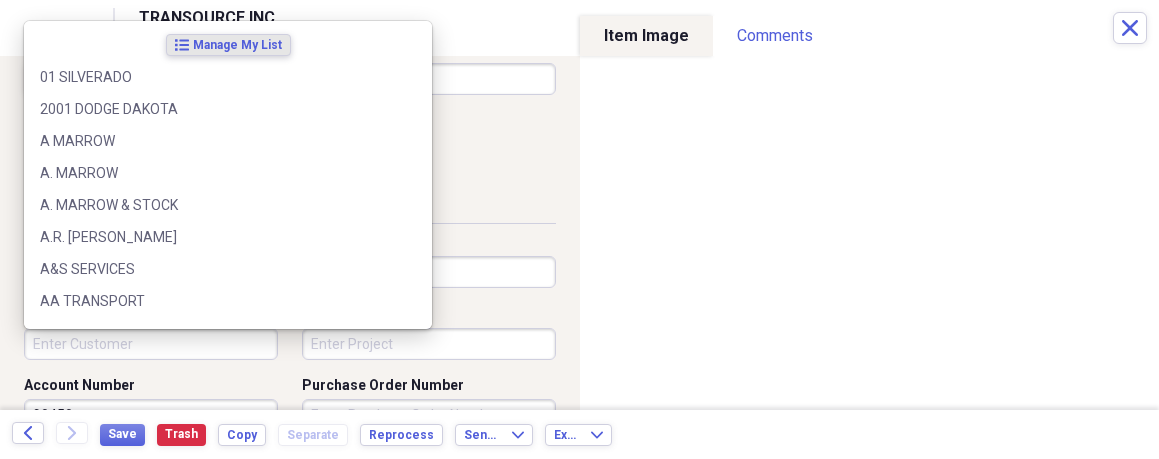 scroll, scrollTop: 375, scrollLeft: 0, axis: vertical 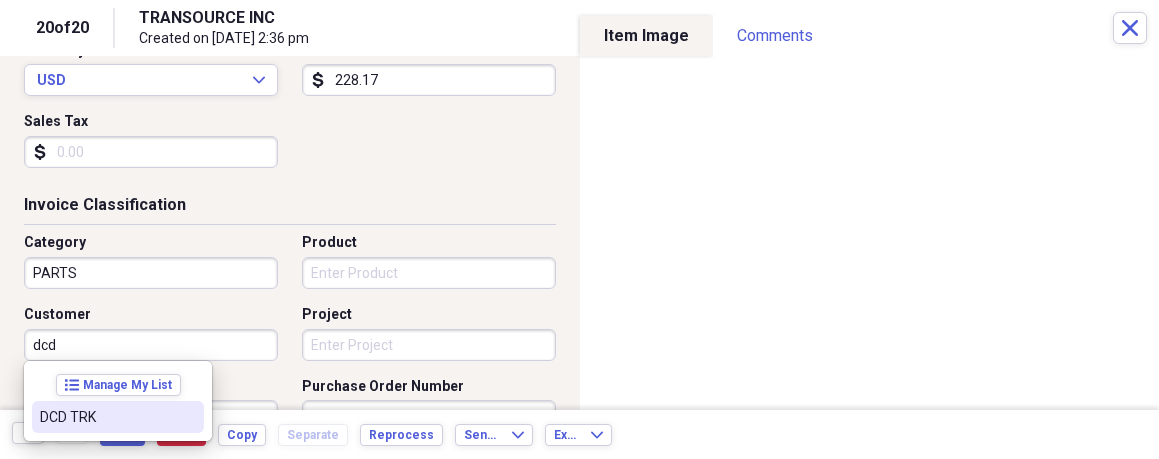 drag, startPoint x: 87, startPoint y: 411, endPoint x: 105, endPoint y: 416, distance: 18.681541 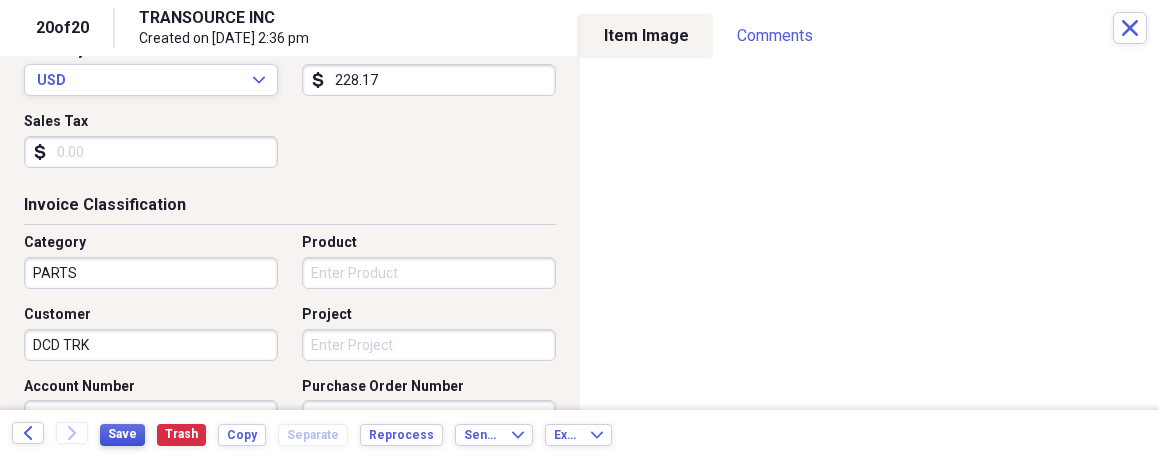 click on "Save" at bounding box center (122, 434) 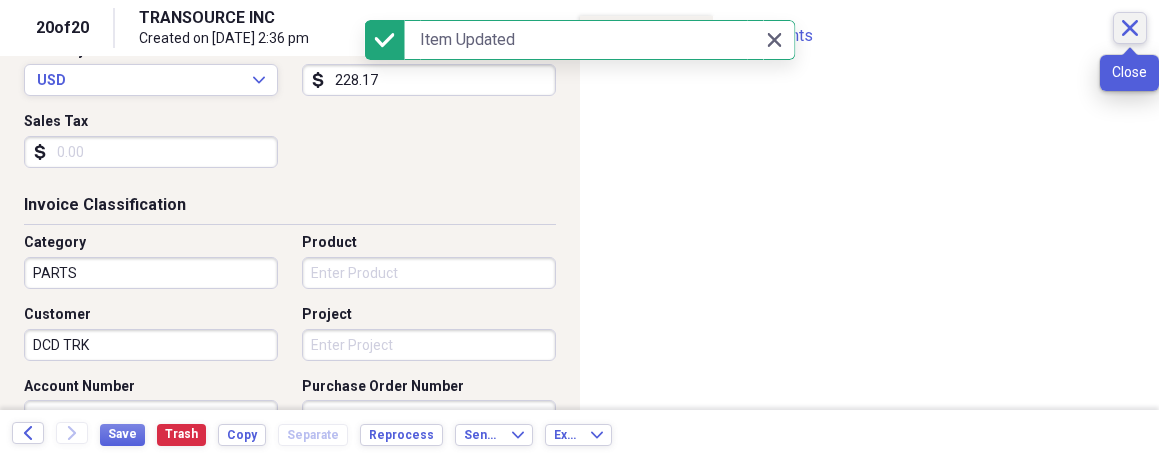 click on "Close" 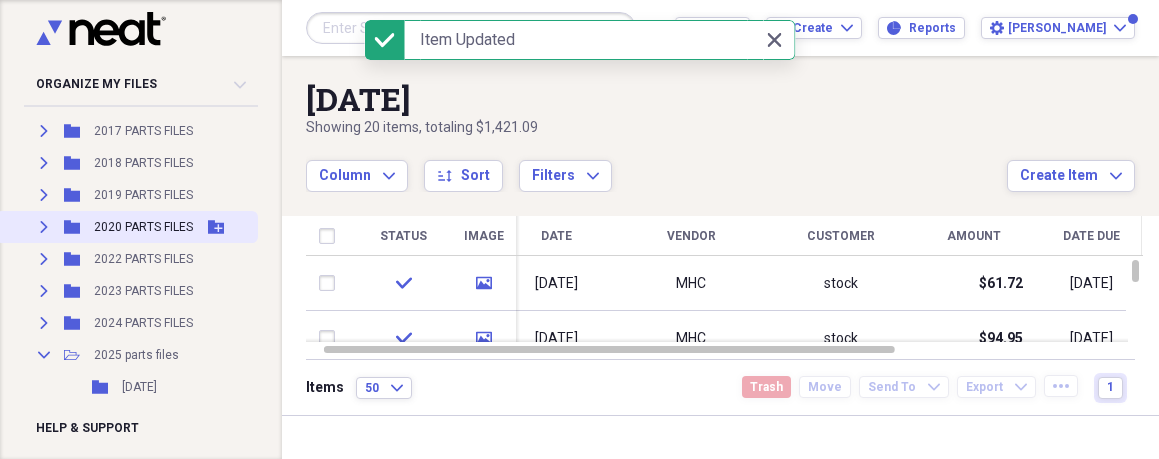 scroll, scrollTop: 0, scrollLeft: 0, axis: both 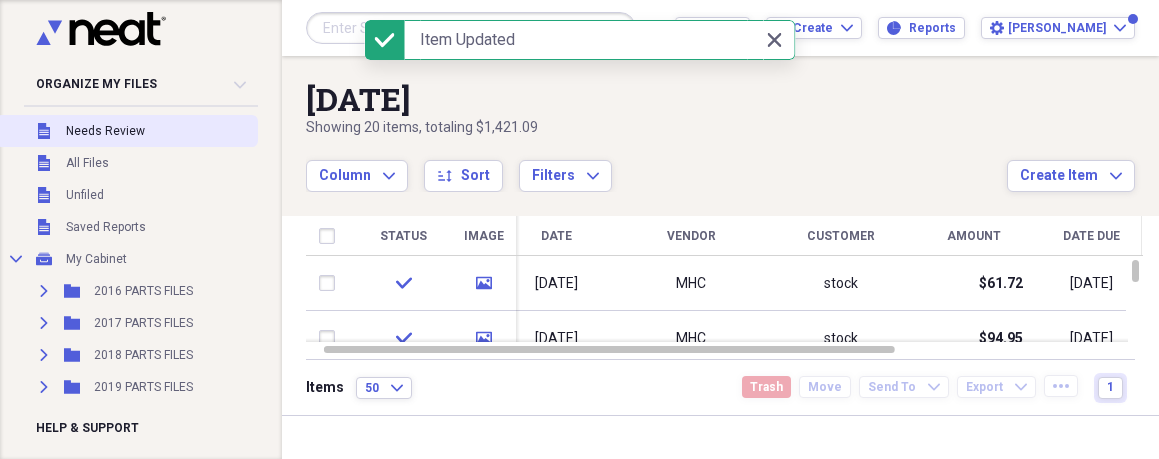 click on "Unfiled Needs Review" at bounding box center (127, 131) 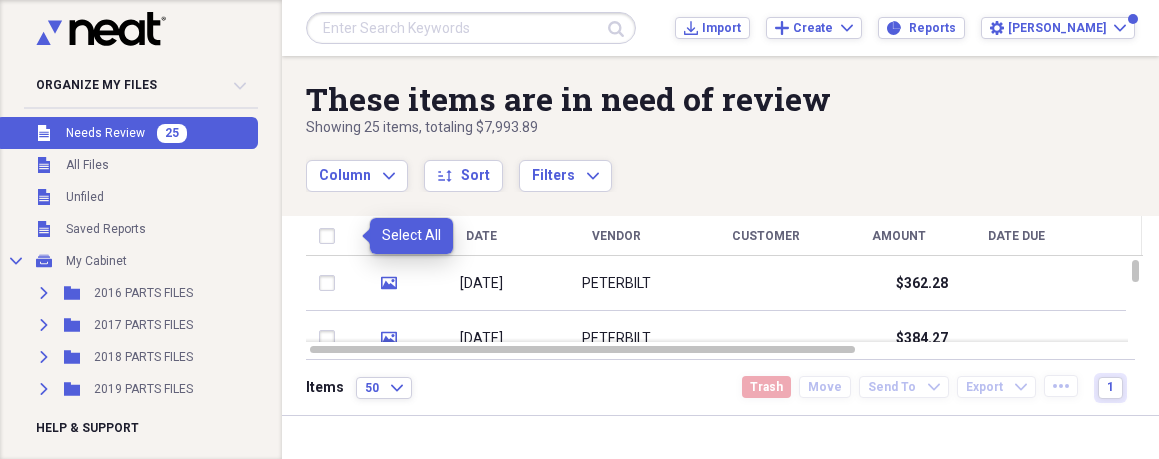 drag, startPoint x: 345, startPoint y: 242, endPoint x: 355, endPoint y: 244, distance: 10.198039 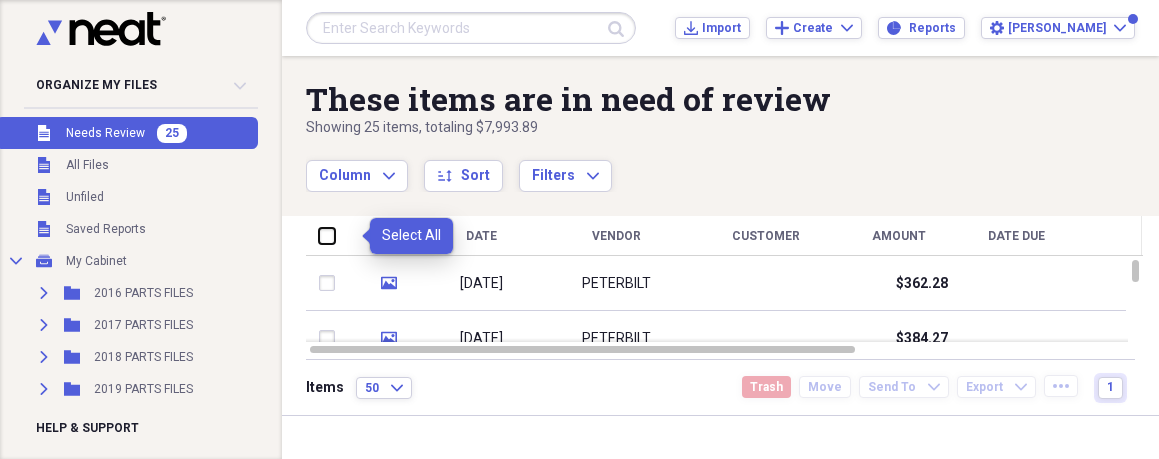 click at bounding box center (319, 235) 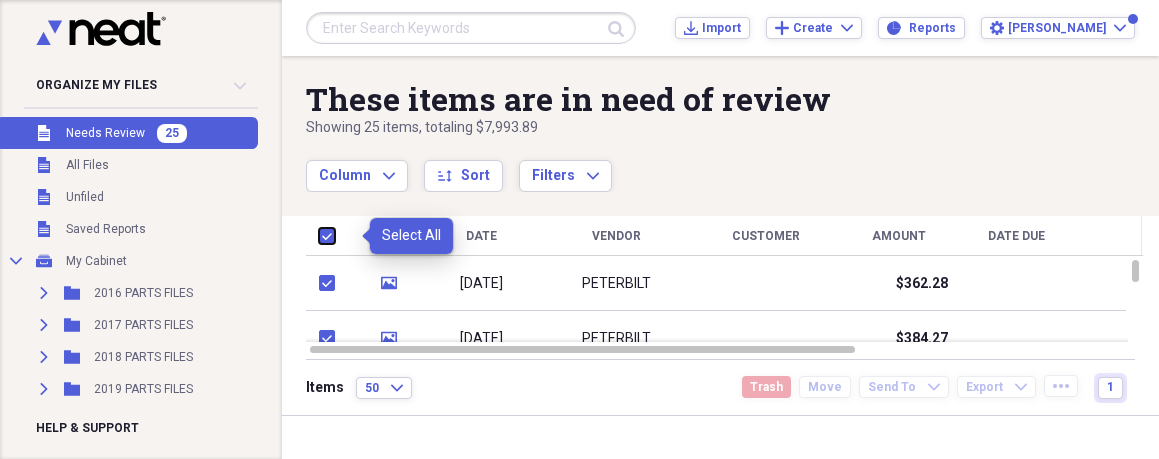 checkbox on "true" 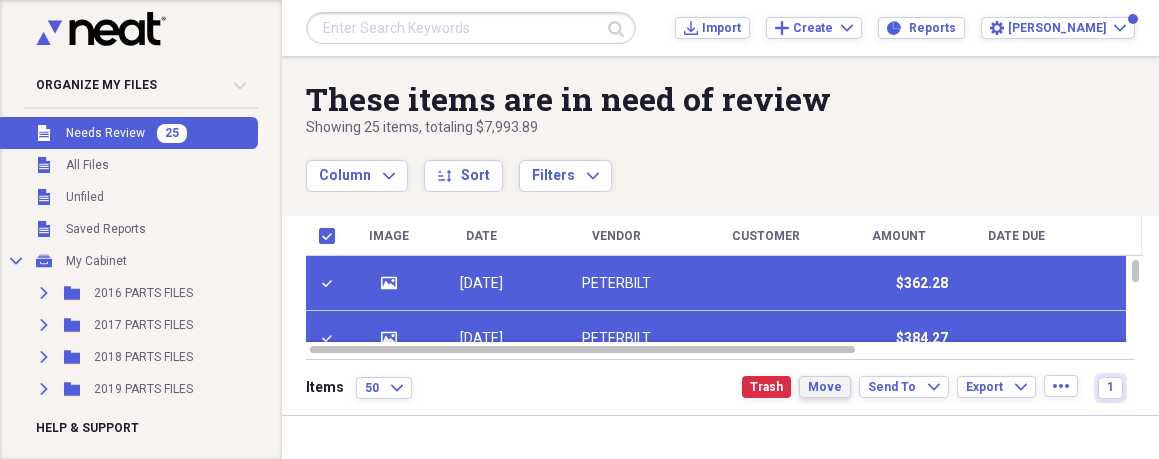 click on "Move" at bounding box center (825, 387) 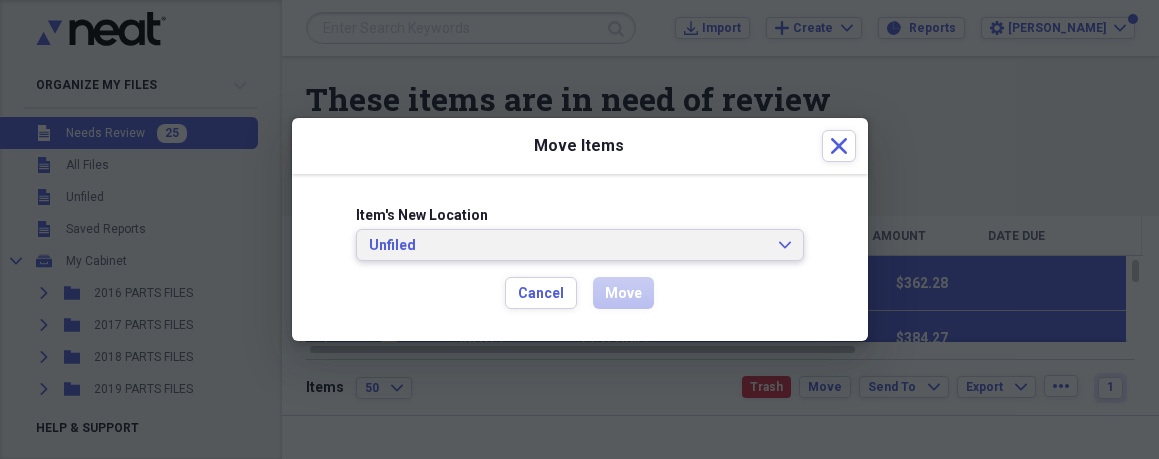click on "Unfiled" at bounding box center [568, 246] 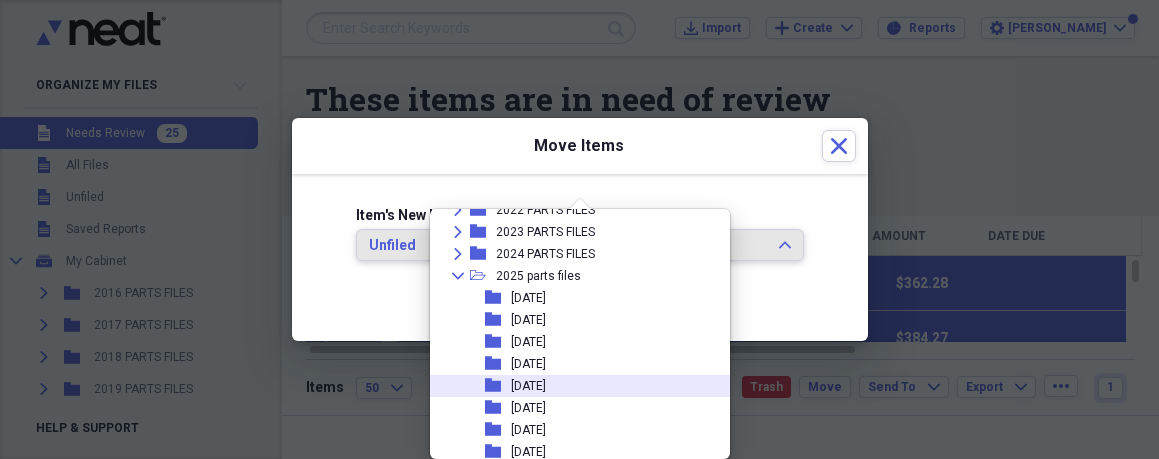 scroll, scrollTop: 295, scrollLeft: 0, axis: vertical 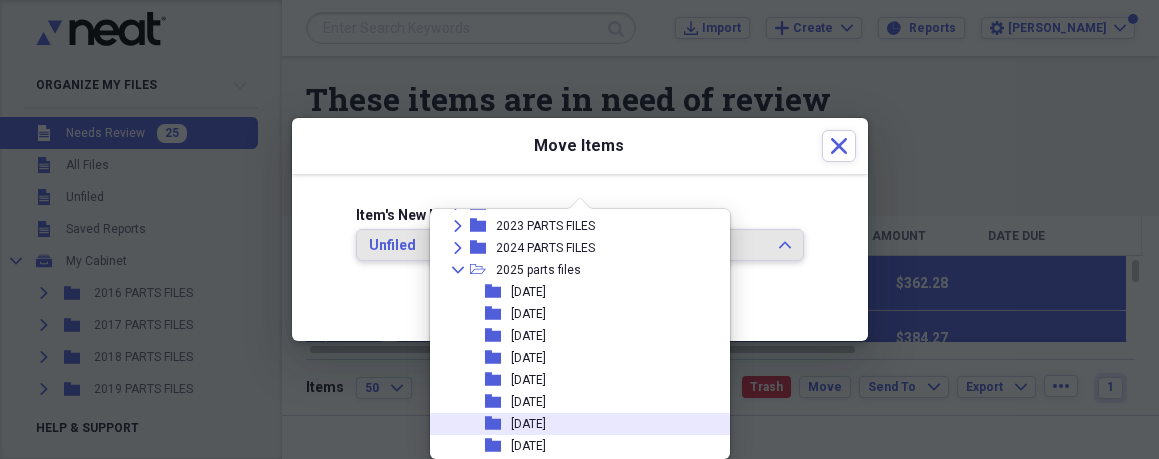 click on "[DATE]" at bounding box center [528, 424] 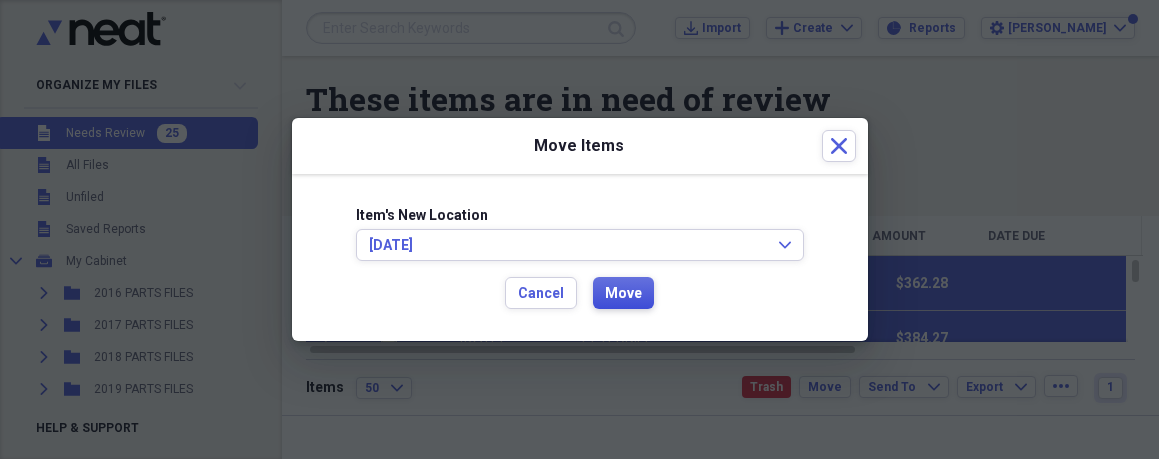 click on "Move" at bounding box center (623, 294) 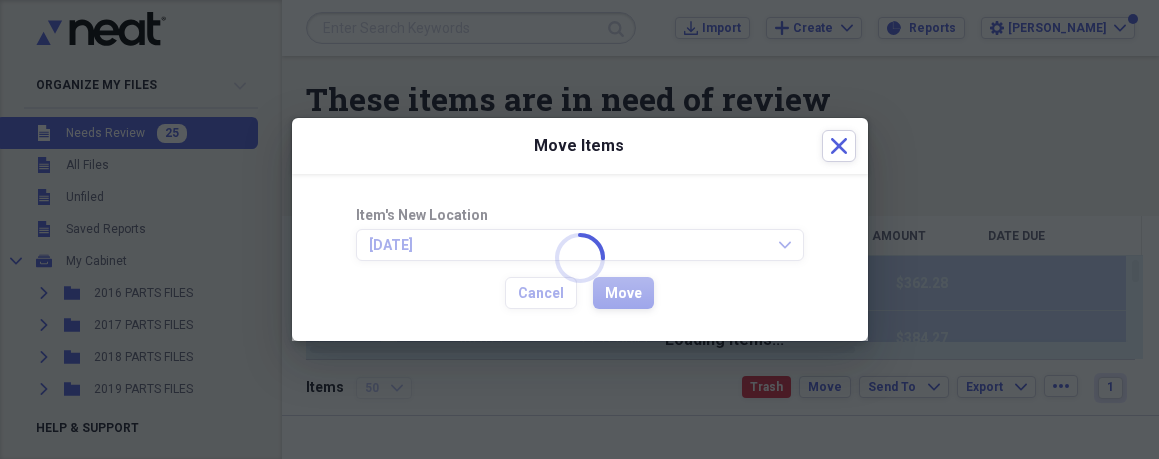 checkbox on "false" 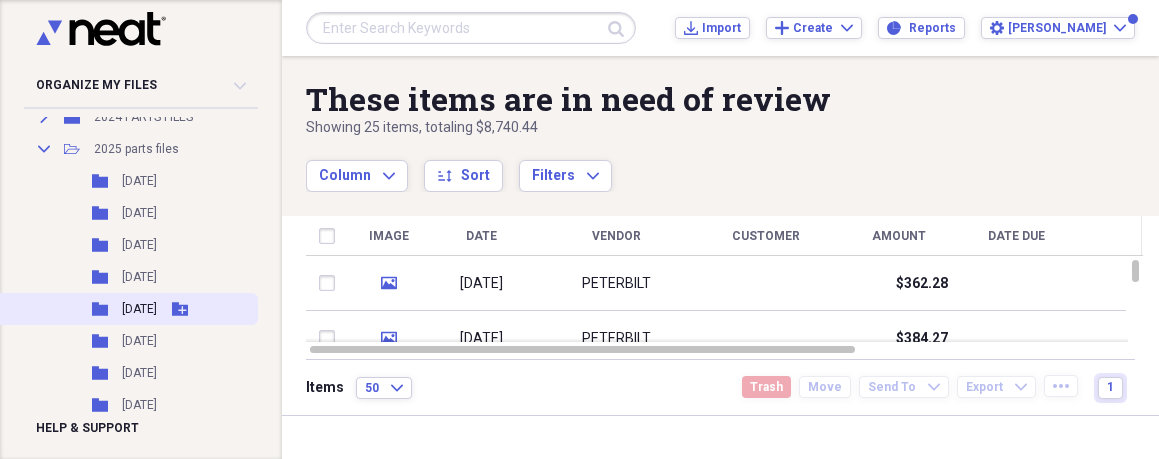scroll, scrollTop: 405, scrollLeft: 0, axis: vertical 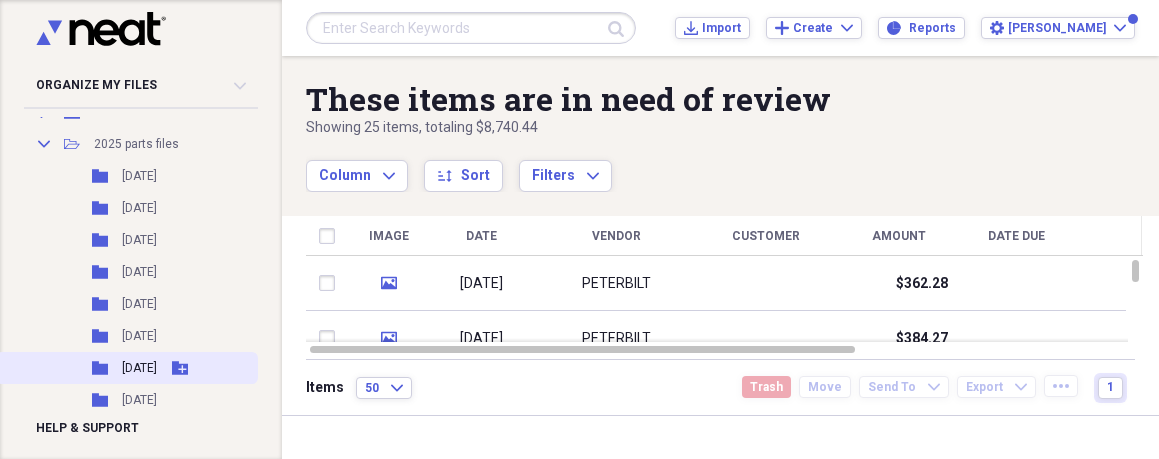 click on "[DATE]" at bounding box center (139, 368) 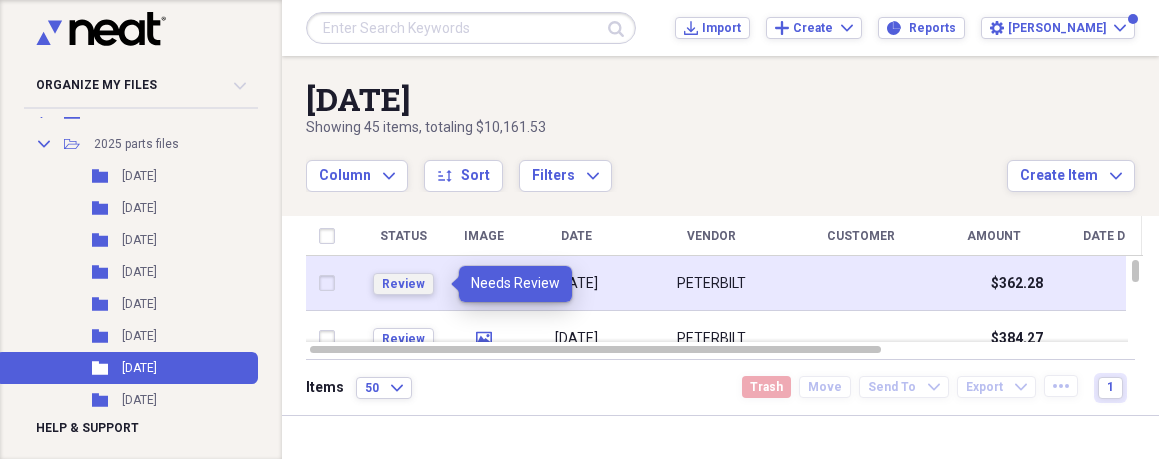 click on "Review" at bounding box center (403, 284) 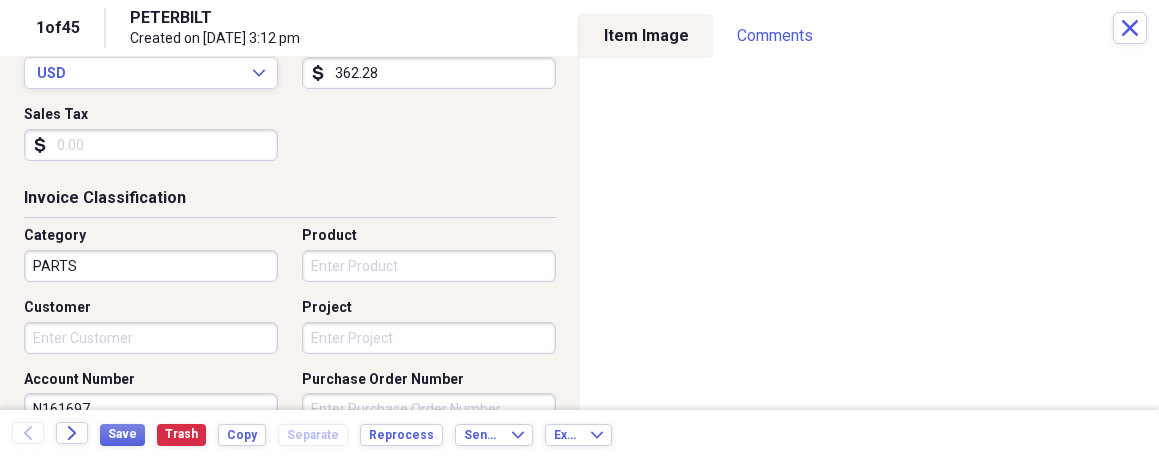 scroll, scrollTop: 390, scrollLeft: 0, axis: vertical 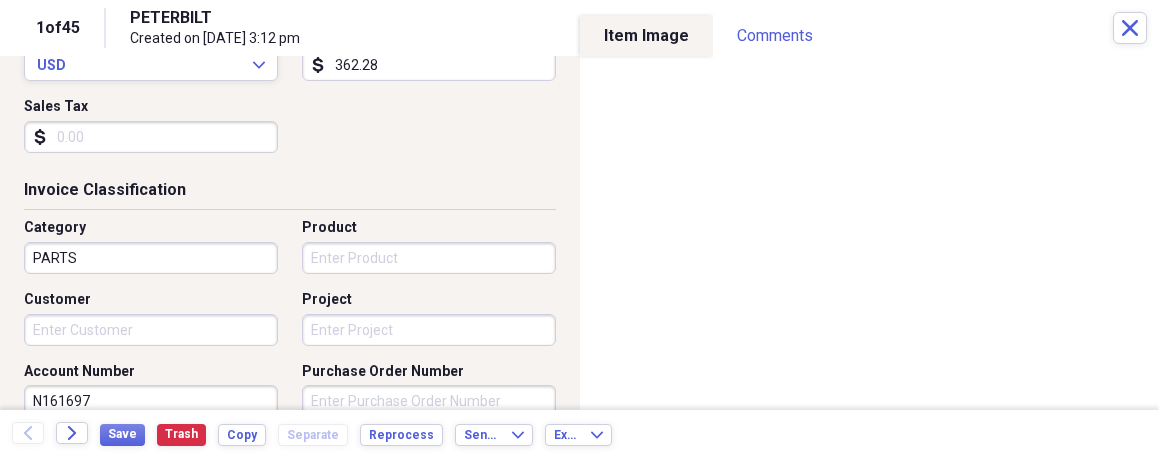 click on "Customer" at bounding box center (151, 330) 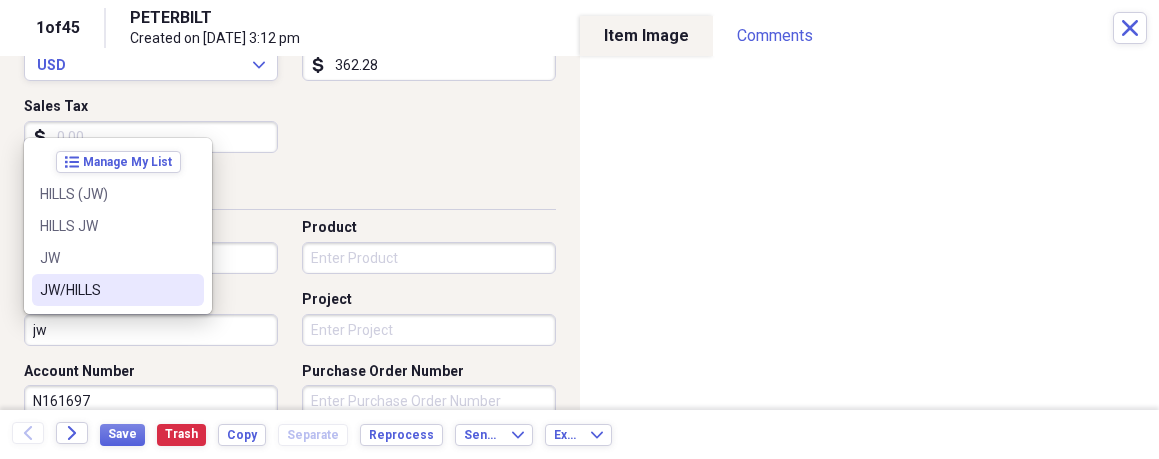 click on "JW/HILLS" at bounding box center [106, 290] 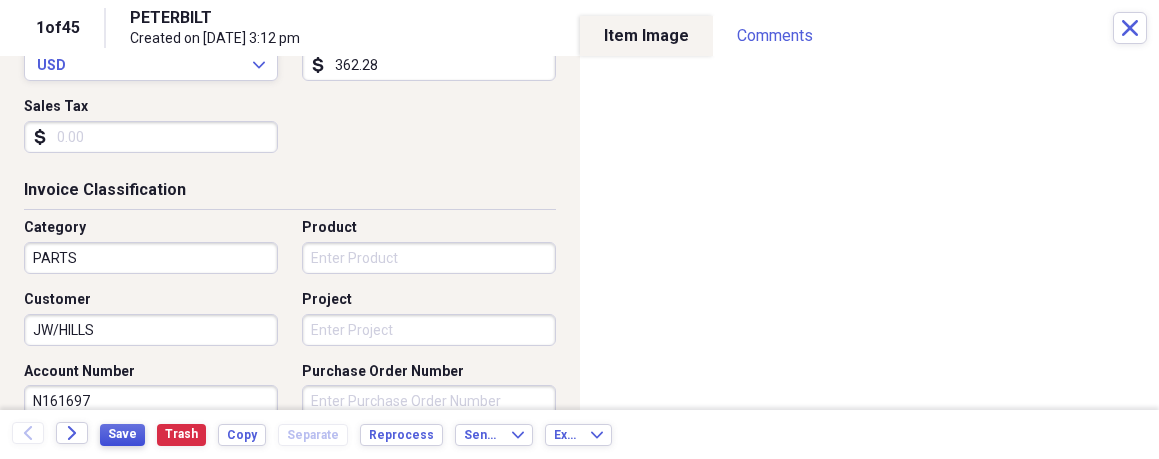 click on "Save" at bounding box center (122, 434) 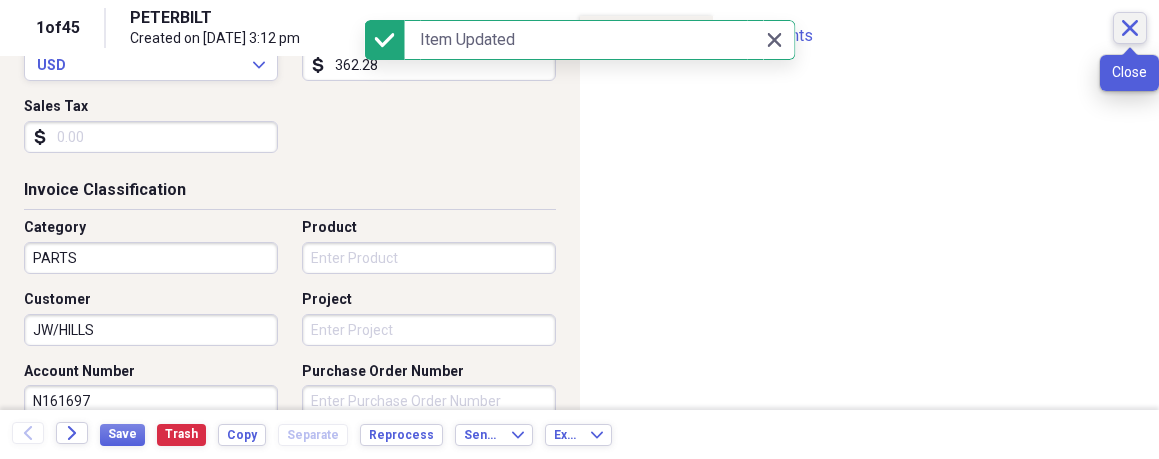 click on "Close" 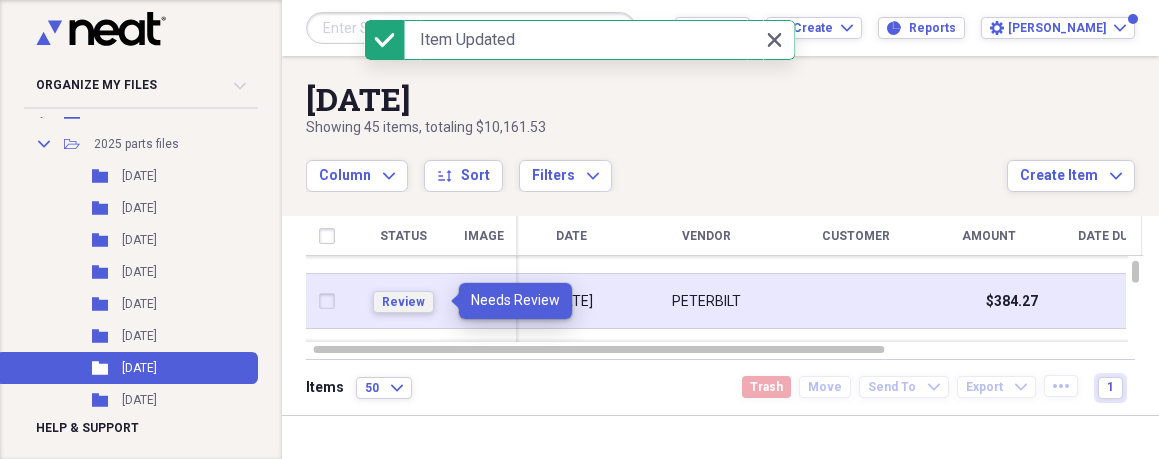 click on "Review" at bounding box center (403, 302) 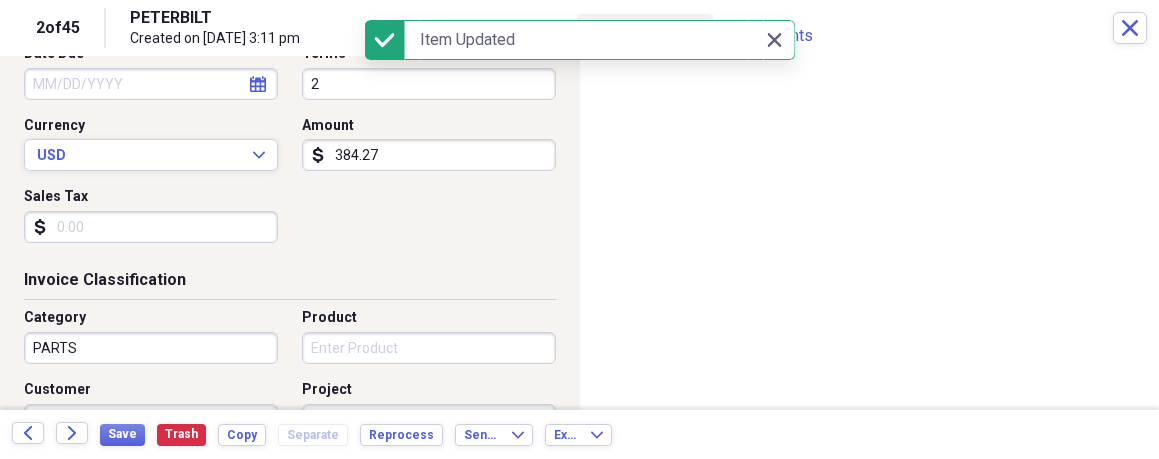 scroll, scrollTop: 327, scrollLeft: 0, axis: vertical 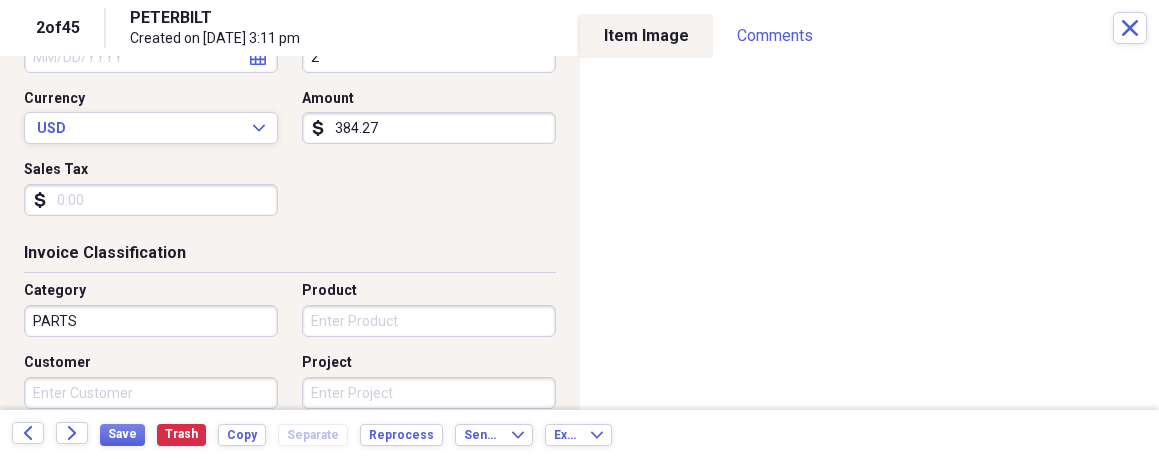 click on "Customer" at bounding box center [151, 393] 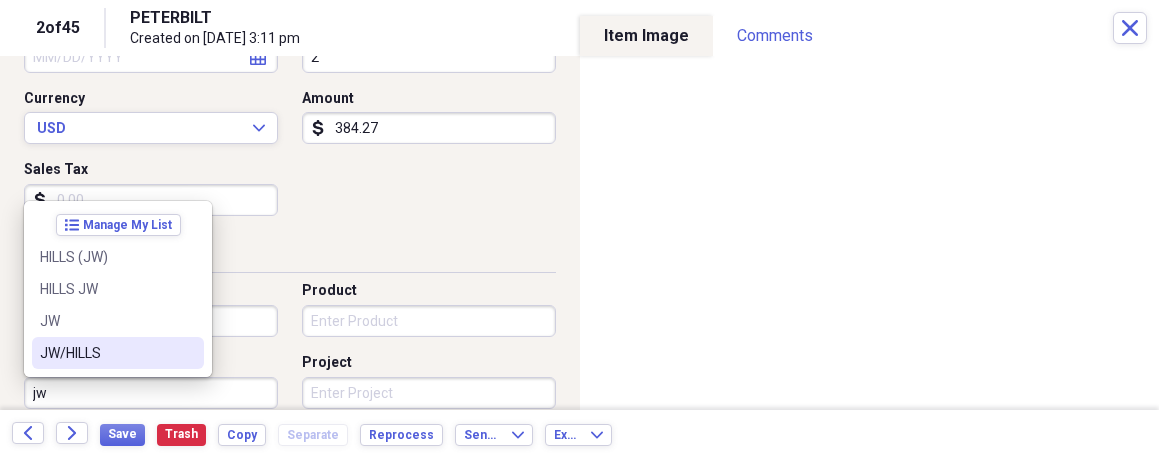 drag, startPoint x: 140, startPoint y: 356, endPoint x: 116, endPoint y: 410, distance: 59.093147 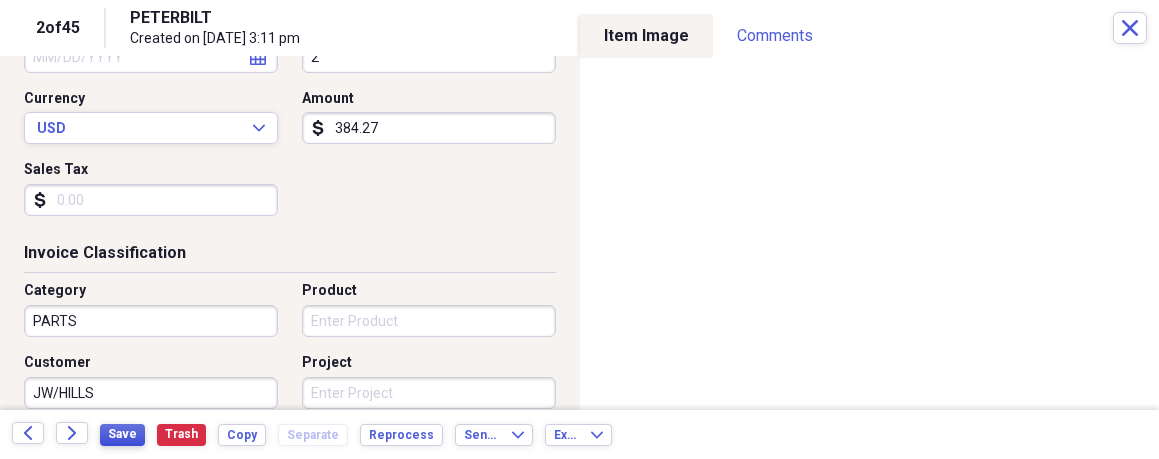 click on "Save" at bounding box center [122, 434] 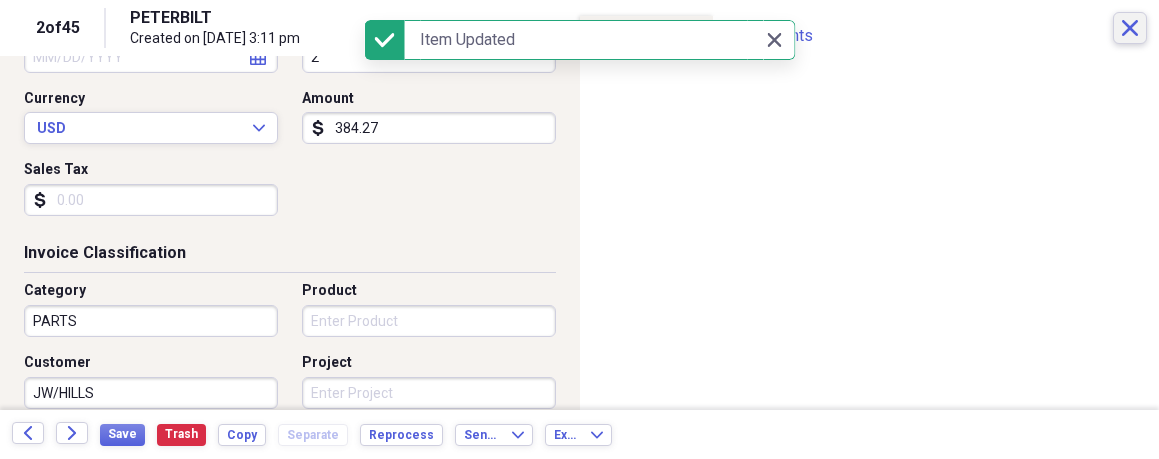 click on "Close" at bounding box center [1130, 28] 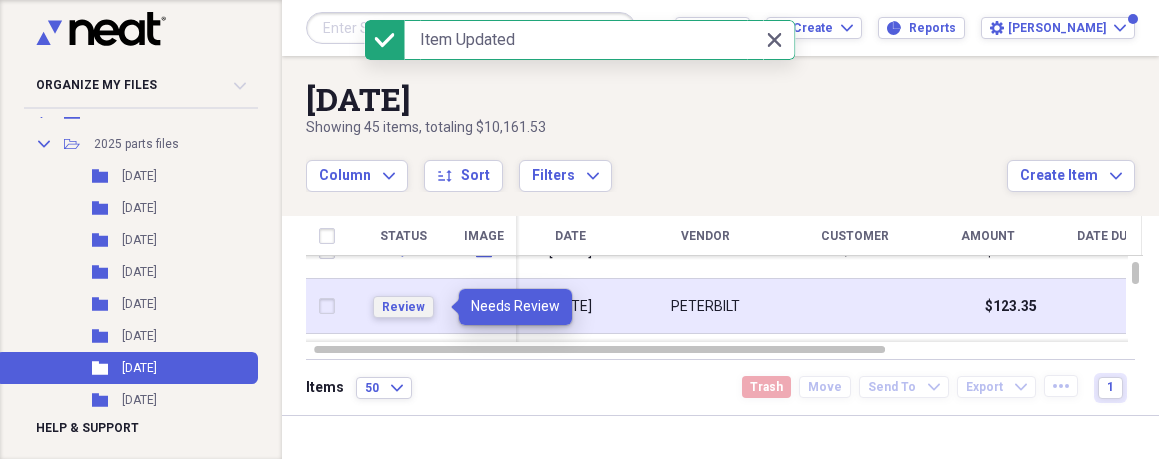 click on "Review" at bounding box center [403, 307] 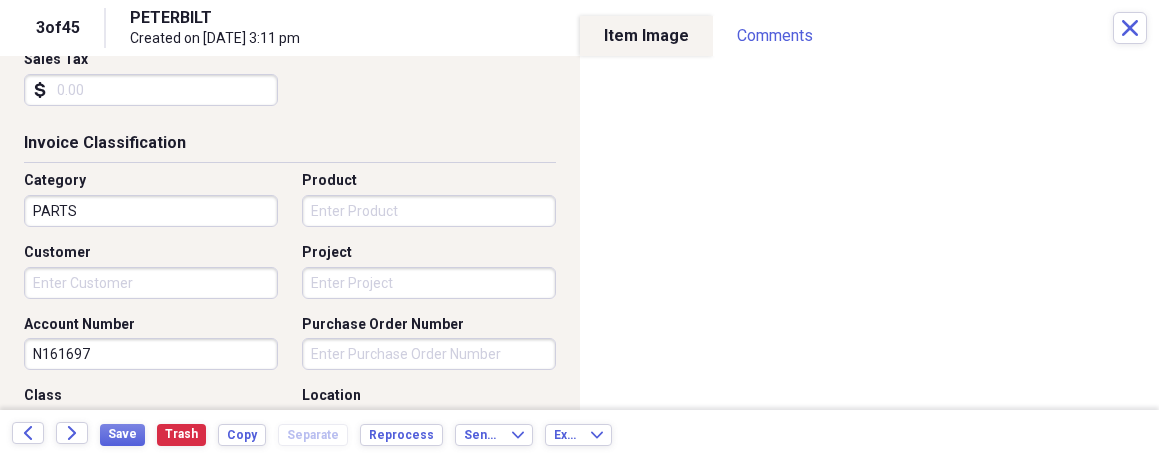 scroll, scrollTop: 450, scrollLeft: 0, axis: vertical 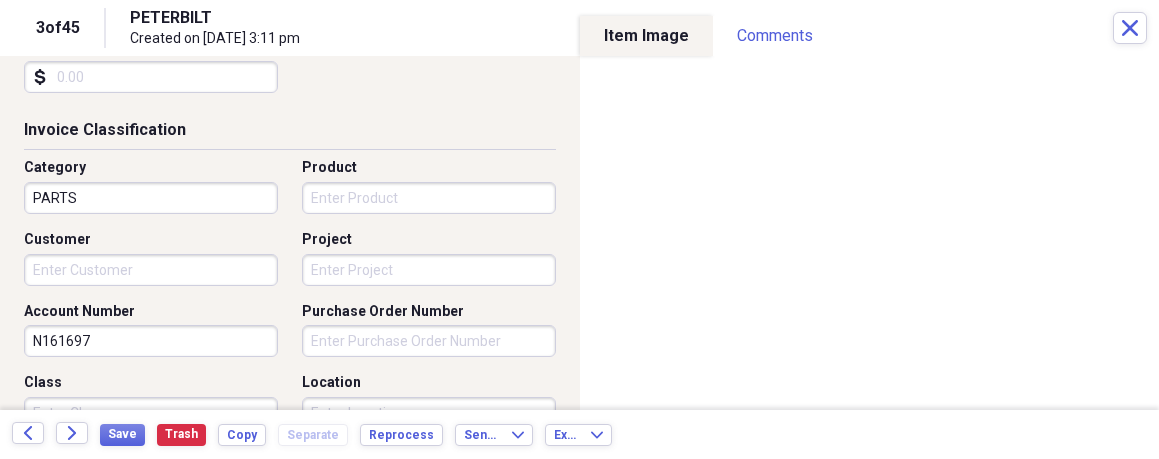 click on "Organize My Files 22 Collapse Unfiled Needs Review 22 Unfiled All Files Unfiled Unfiled Unfiled Saved Reports Collapse My Cabinet My Cabinet Add Folder Expand Folder 2016 PARTS FILES Add Folder Expand Folder 2017 PARTS FILES Add Folder Expand Folder 2018 PARTS FILES Add Folder Expand Folder 2019 PARTS FILES Add Folder Expand Folder 2020 PARTS FILES Add Folder Expand Folder 2022 PARTS FILES Add Folder Expand Folder 2023 PARTS FILES Add Folder Expand Folder 2024 PARTS FILES Add Folder Collapse Open Folder 2025 parts files Add Folder Folder [DATE] Add Folder Folder [DATE] Add Folder Folder [DATE] Add Folder Folder [DATE] Add Folder Folder [DATE] Add Folder Folder [DATE] Add Folder Folder [DATE] Add Folder Folder [DATE] Add Folder Folder [DATE] Add Folder Folder [DATE] Add Folder Folder [DATE] Add Folder Folder [DATE] Add Folder Trash Trash Help & Support Submit Import Import Add Create Expand Reports Reports Settings [PERSON_NAME] Expand [DATE] Column sort" at bounding box center (579, 229) 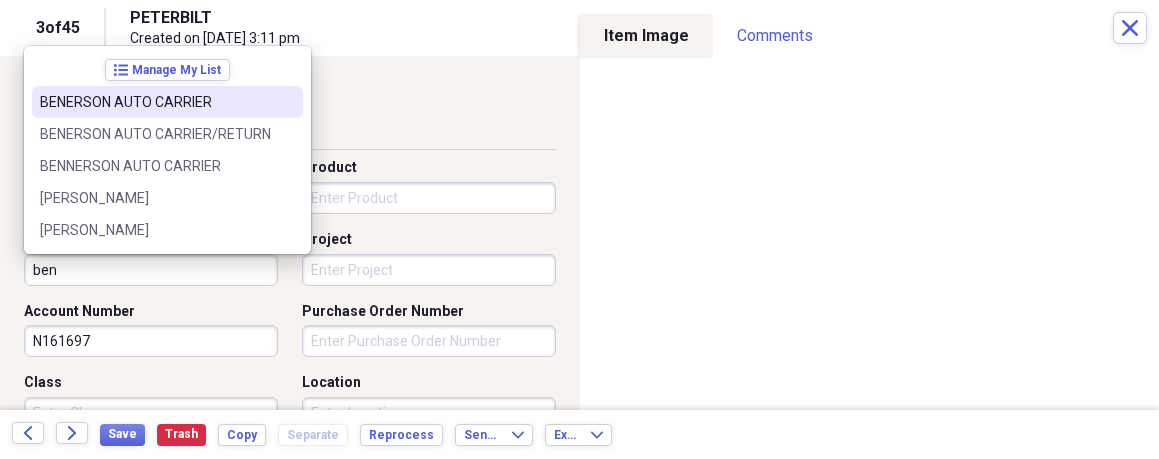 drag, startPoint x: 142, startPoint y: 100, endPoint x: 139, endPoint y: 180, distance: 80.05623 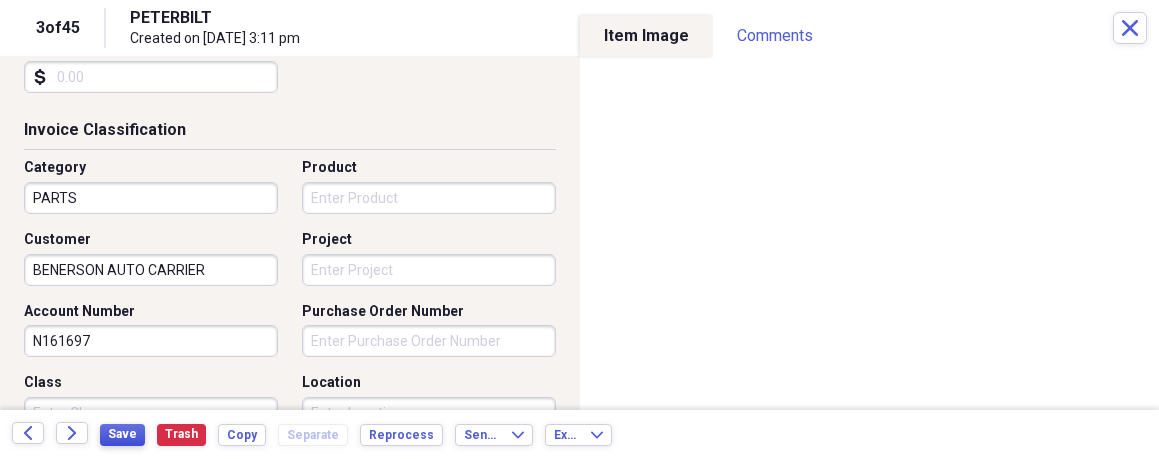 click on "Save" at bounding box center [122, 434] 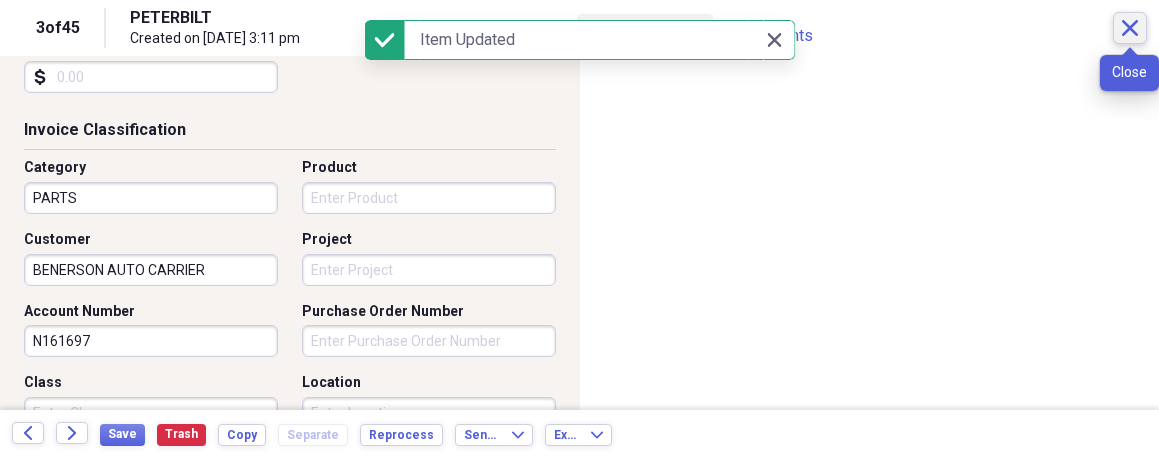 click on "Close" at bounding box center [1130, 28] 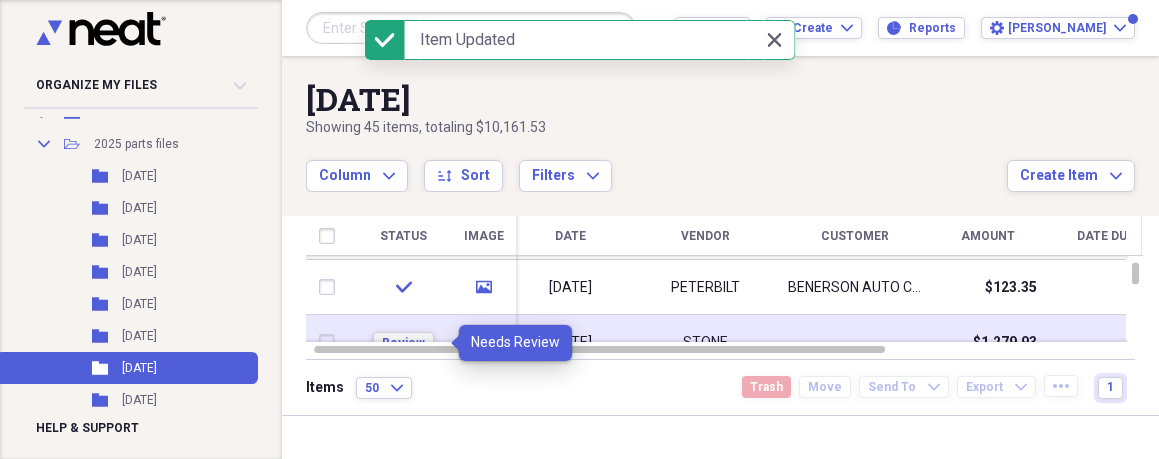 click on "Review" at bounding box center [403, 343] 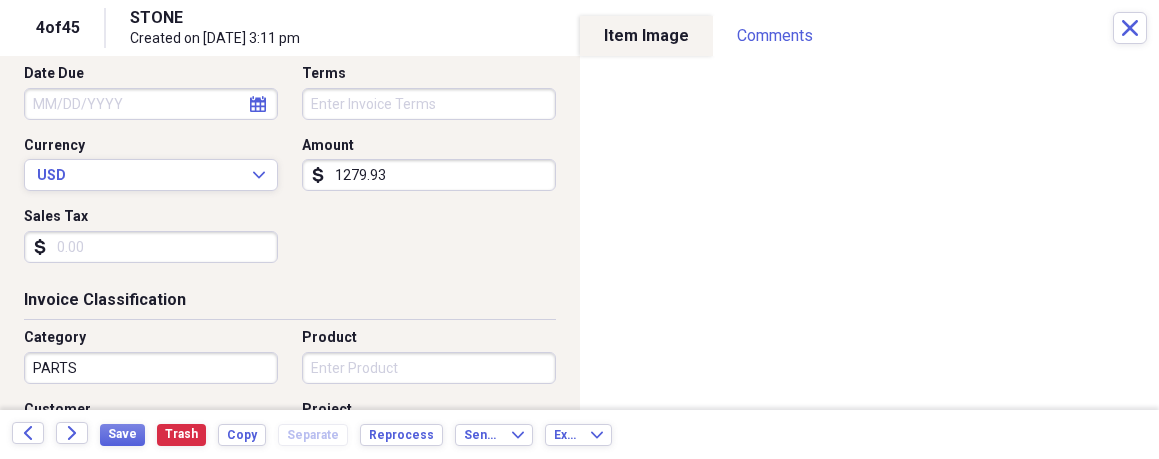 scroll, scrollTop: 320, scrollLeft: 0, axis: vertical 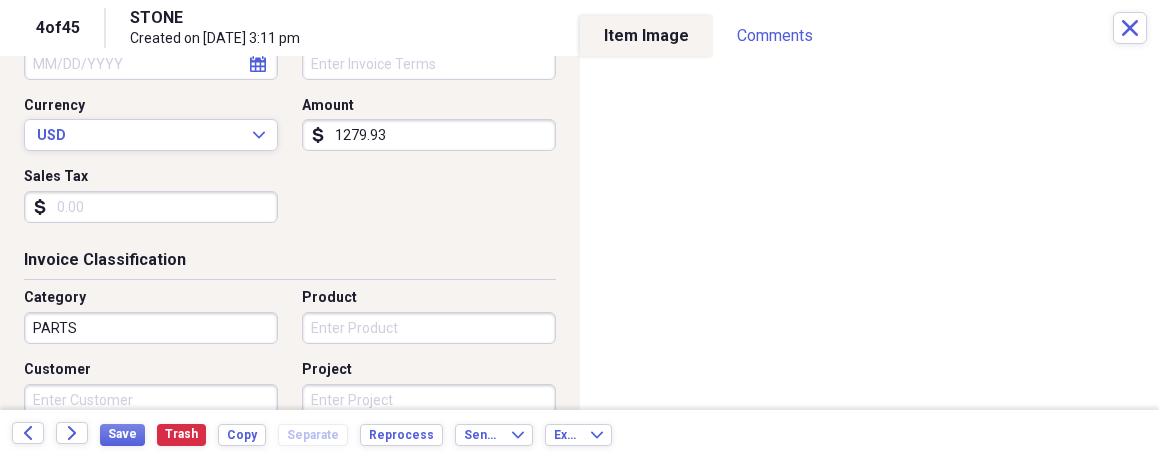 click on "1279.93" at bounding box center (429, 135) 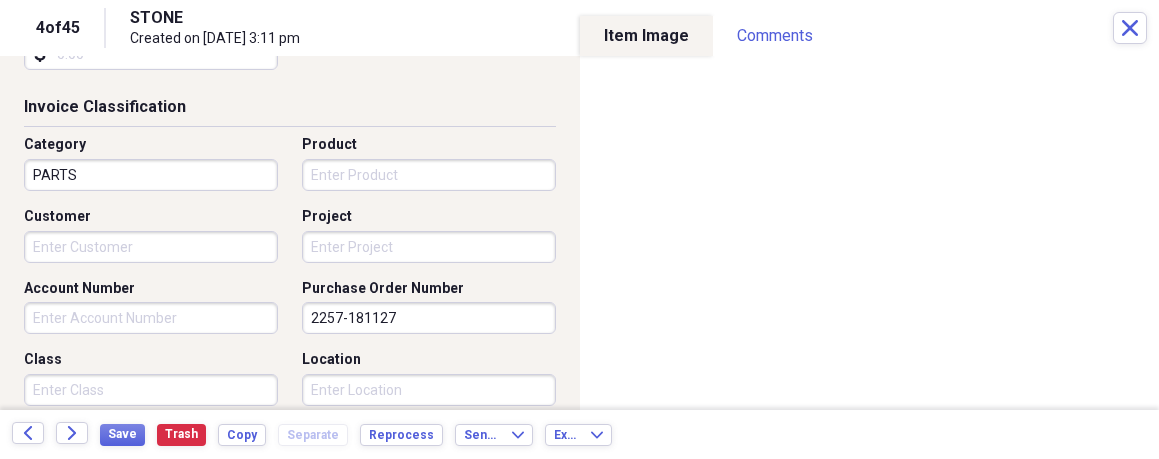 scroll, scrollTop: 489, scrollLeft: 0, axis: vertical 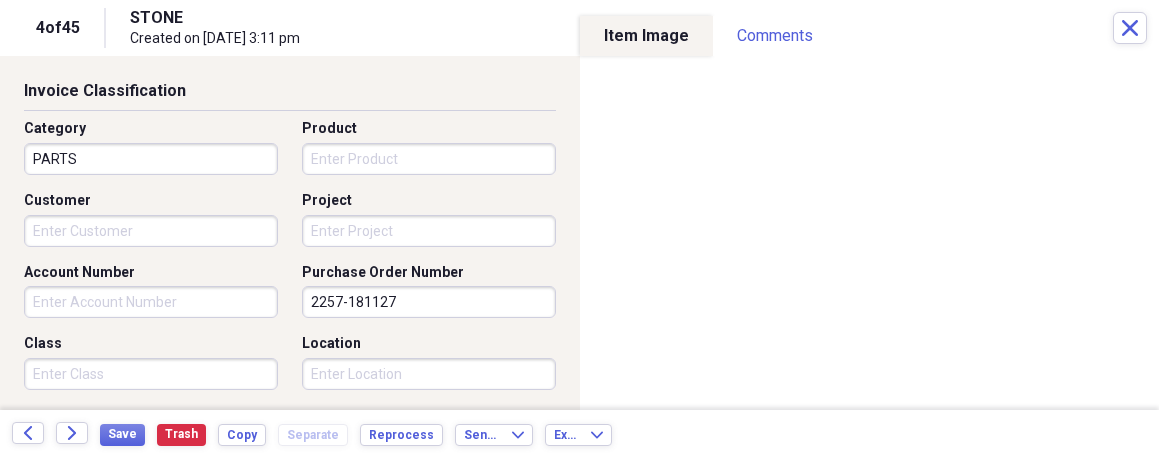 type on "92.14" 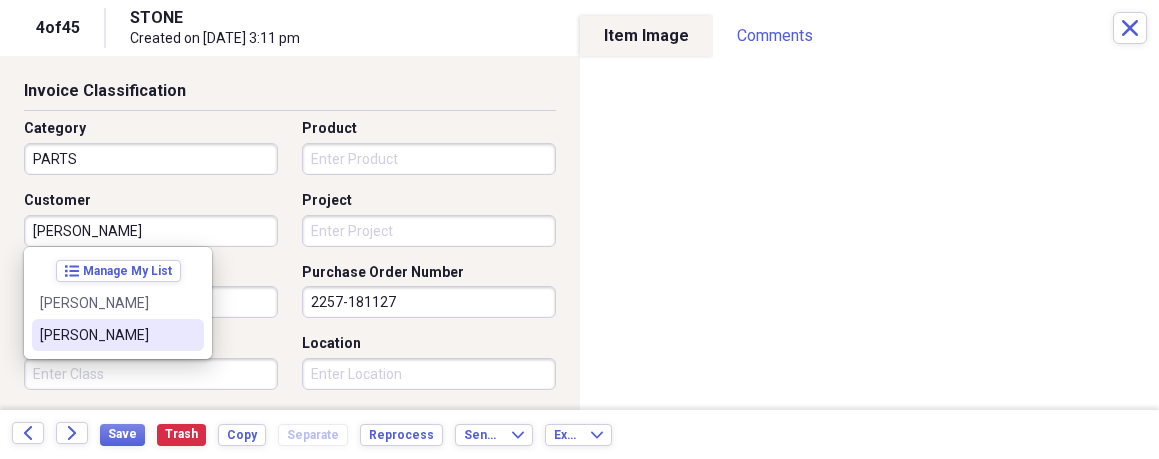 drag, startPoint x: 116, startPoint y: 330, endPoint x: 136, endPoint y: 384, distance: 57.58472 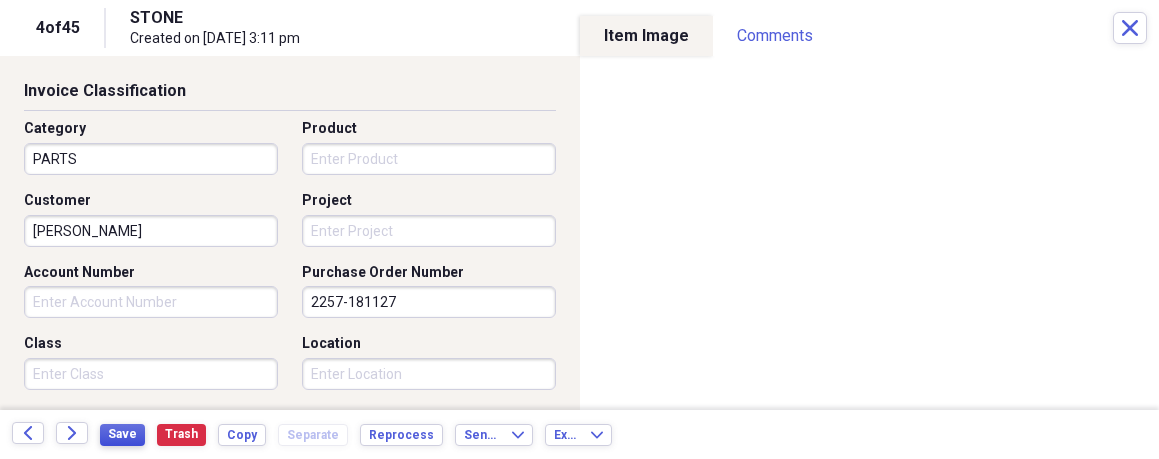 click on "Save" at bounding box center [122, 434] 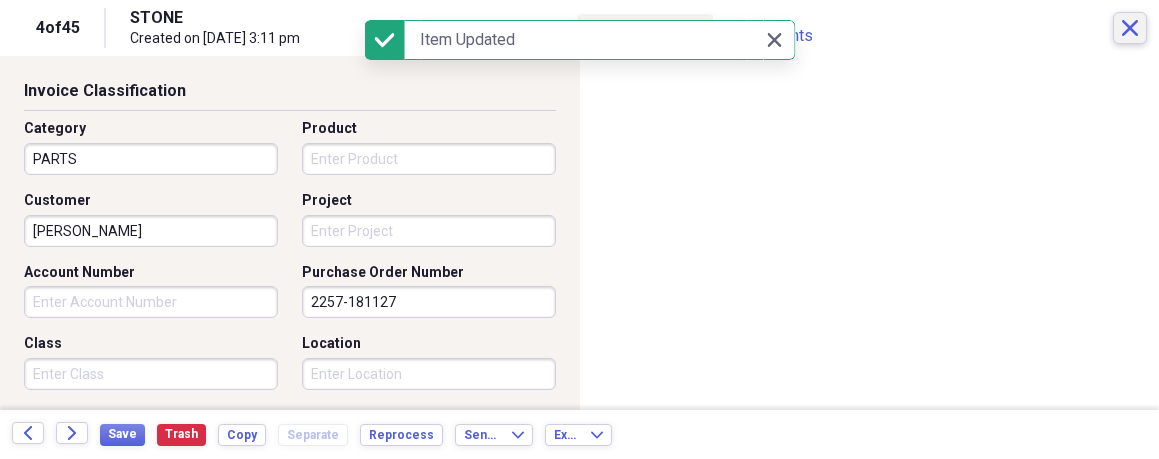 click on "Close" 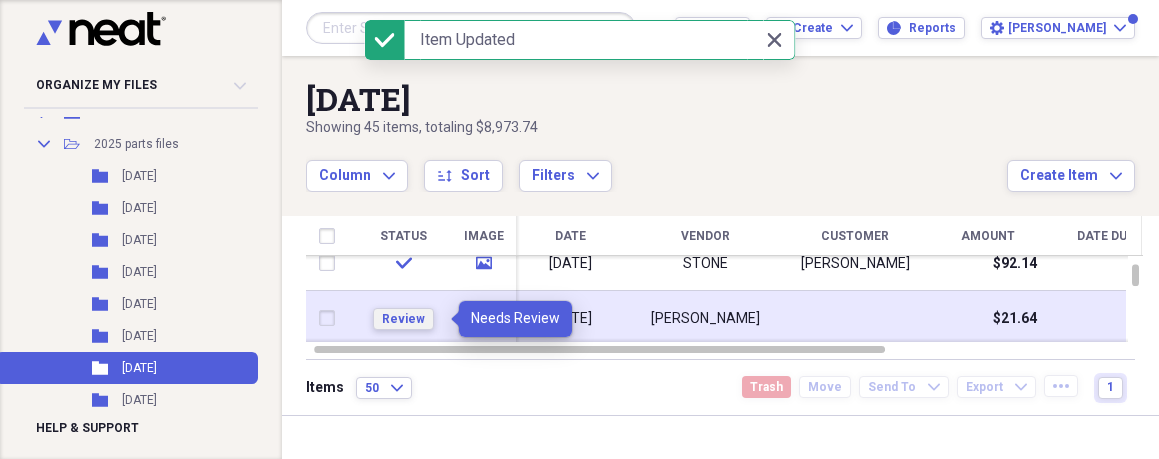 drag, startPoint x: 423, startPoint y: 314, endPoint x: 376, endPoint y: 300, distance: 49.0408 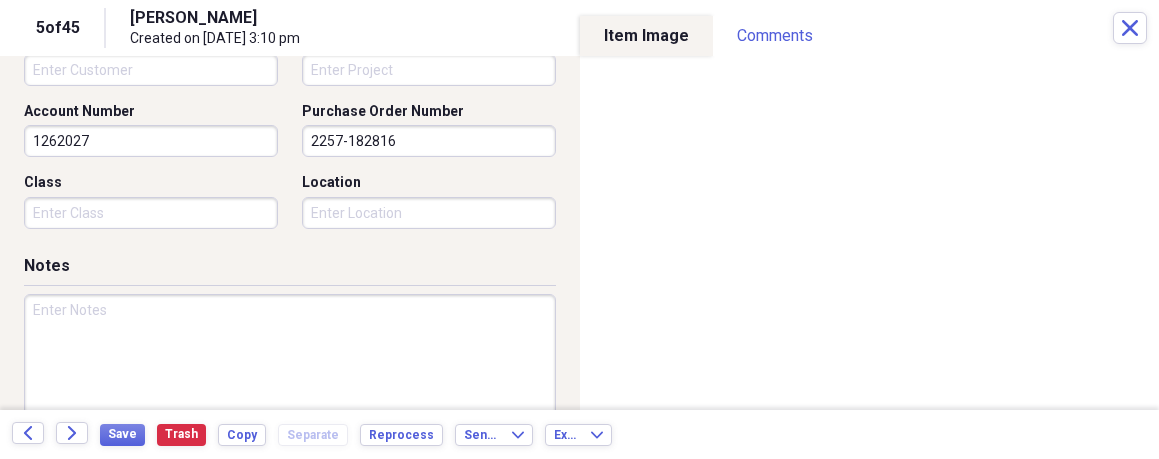 scroll, scrollTop: 619, scrollLeft: 0, axis: vertical 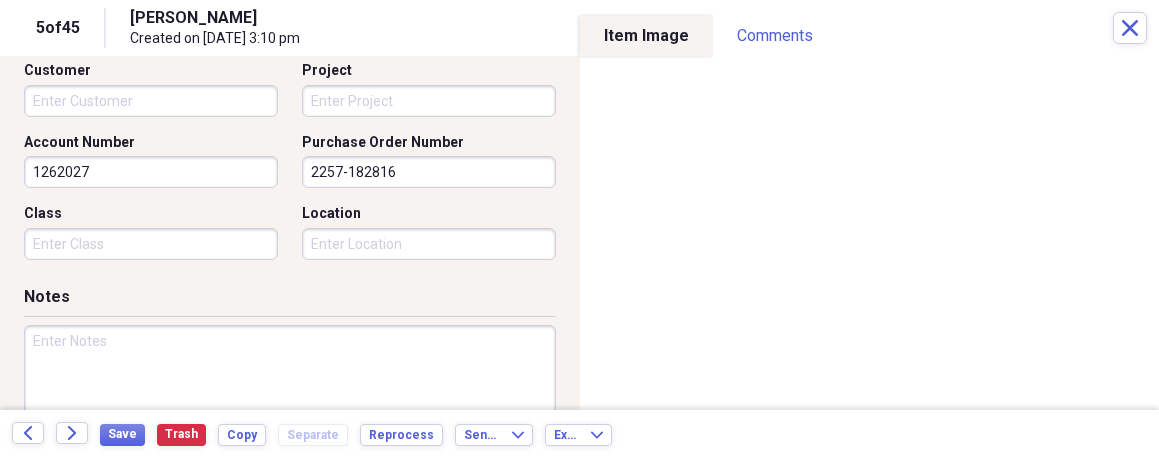 click on "Customer" at bounding box center (151, 101) 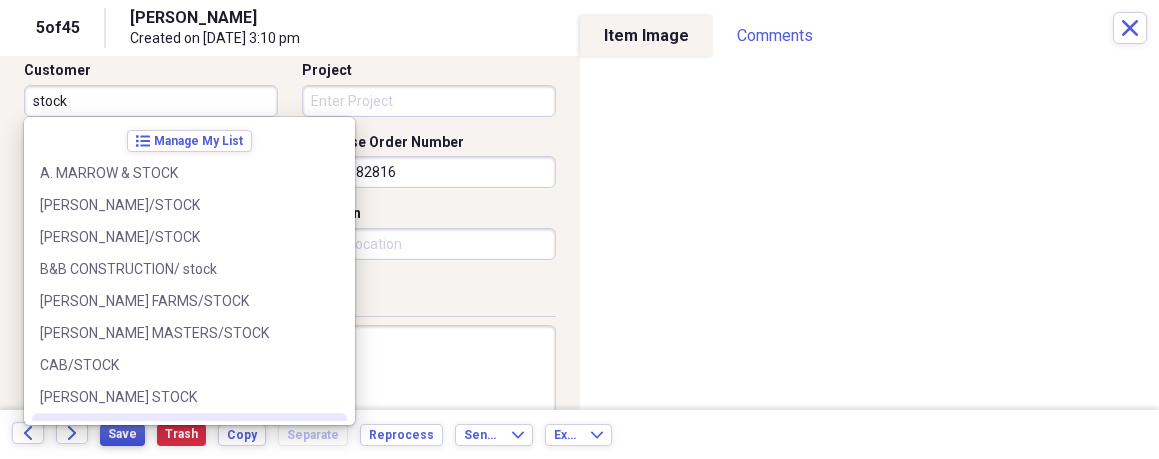 type on "stock" 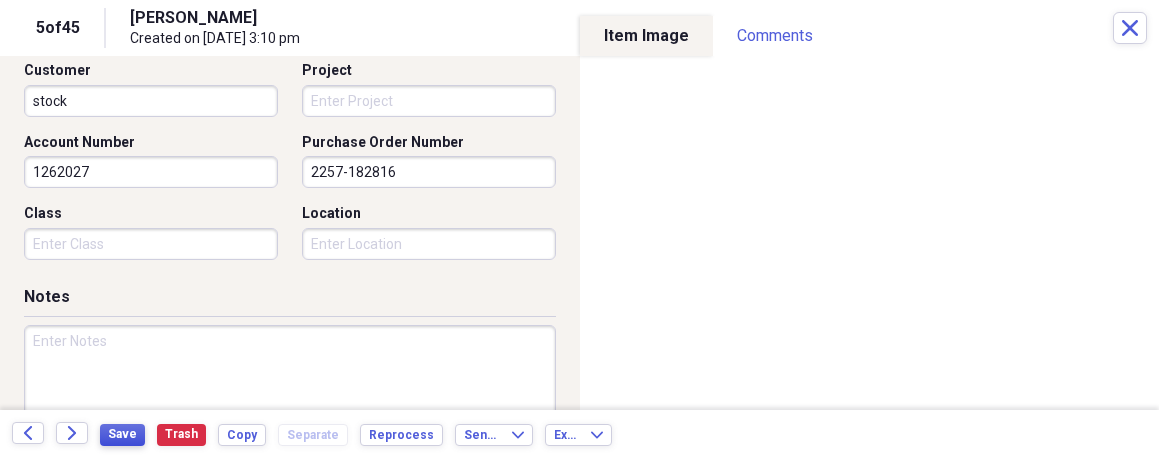 click on "Save" at bounding box center [122, 434] 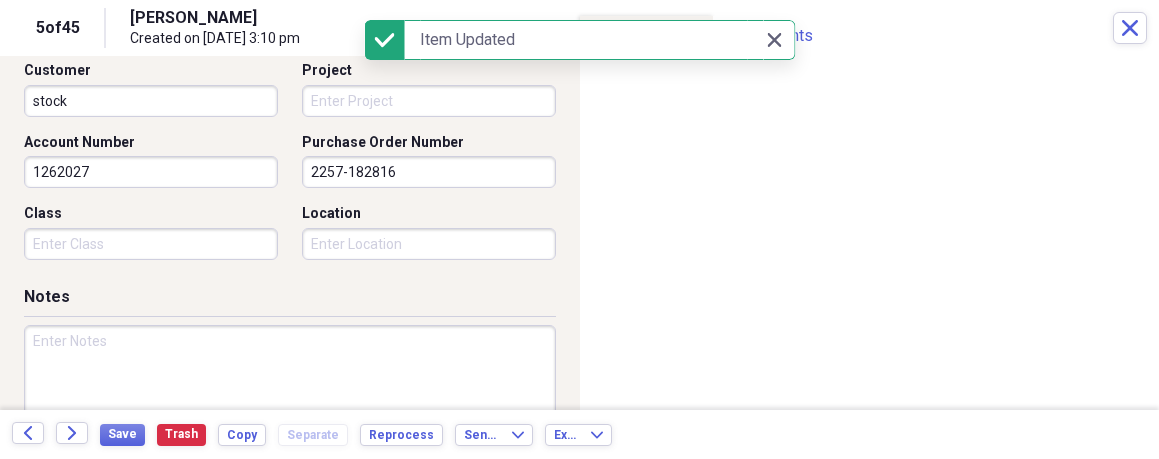 click on "5  of  45 [PERSON_NAME] Created on [DATE] 3:10 pm Close" at bounding box center (579, 28) 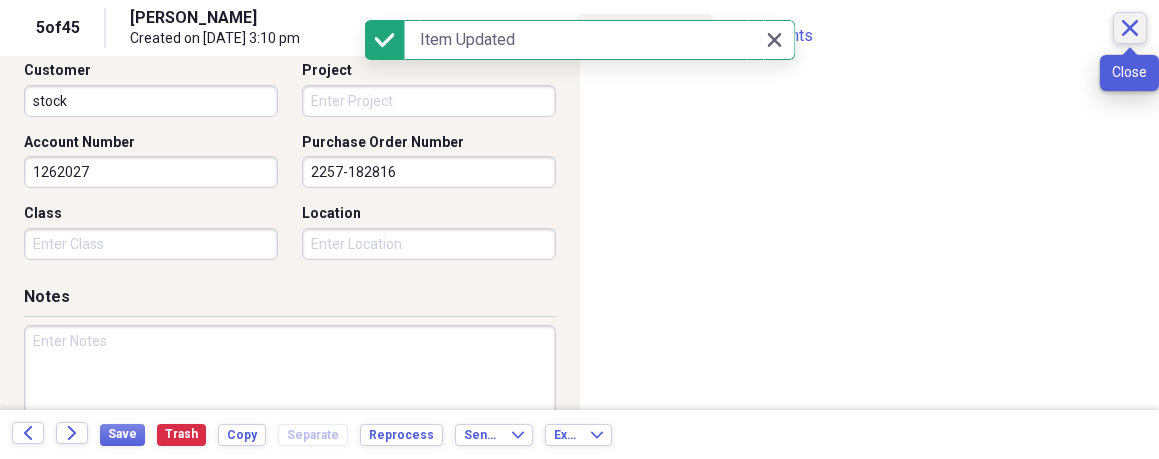 click on "Close" at bounding box center (1130, 28) 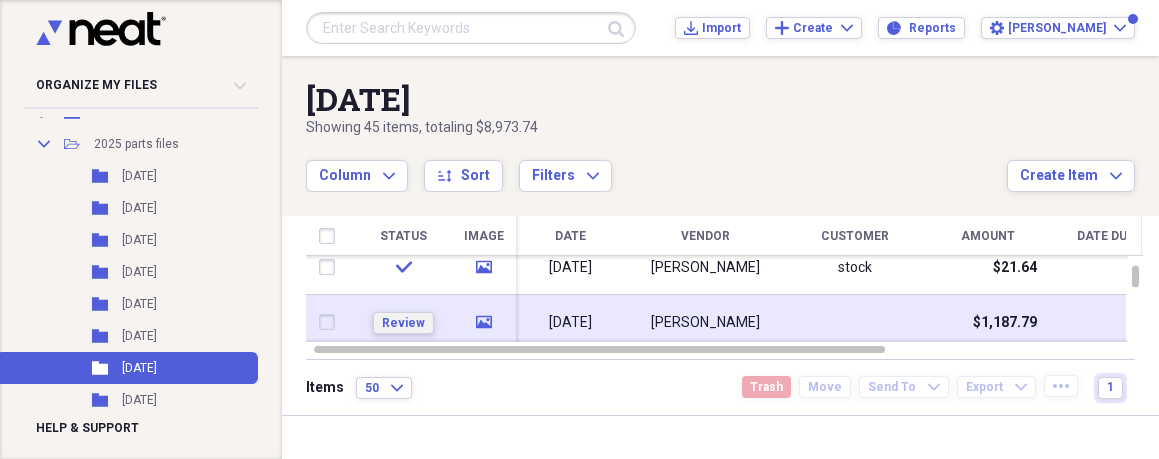 drag, startPoint x: 418, startPoint y: 319, endPoint x: 406, endPoint y: 316, distance: 12.369317 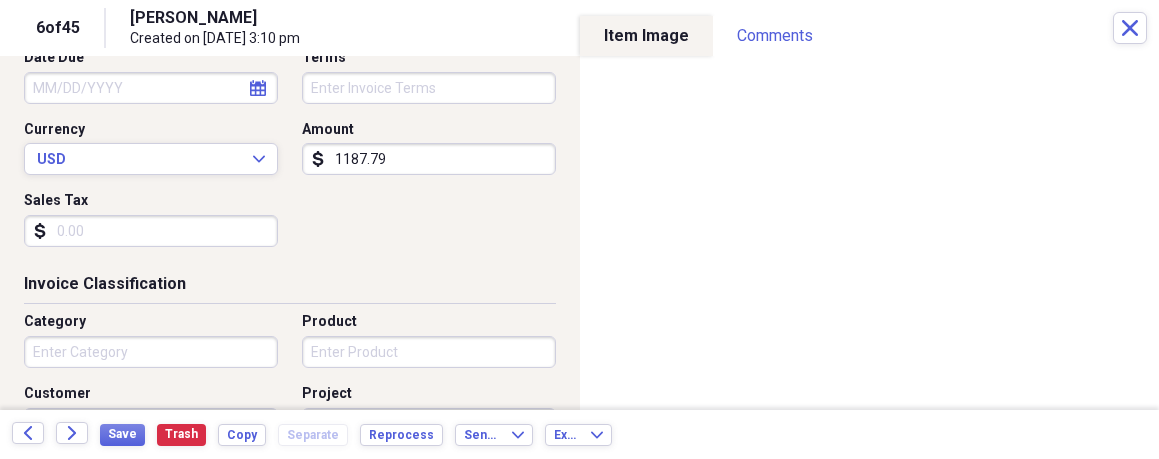 scroll, scrollTop: 322, scrollLeft: 0, axis: vertical 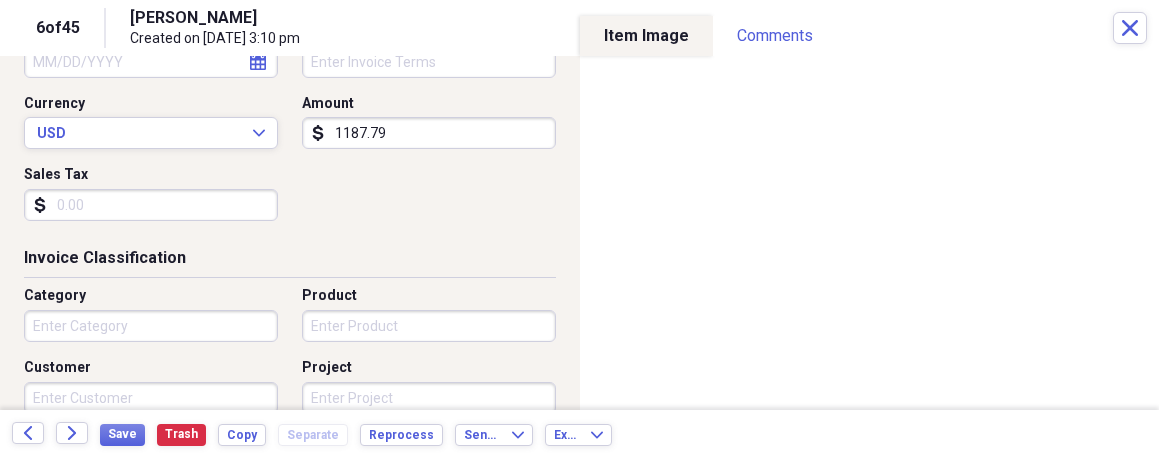 click on "1187.79" at bounding box center [429, 133] 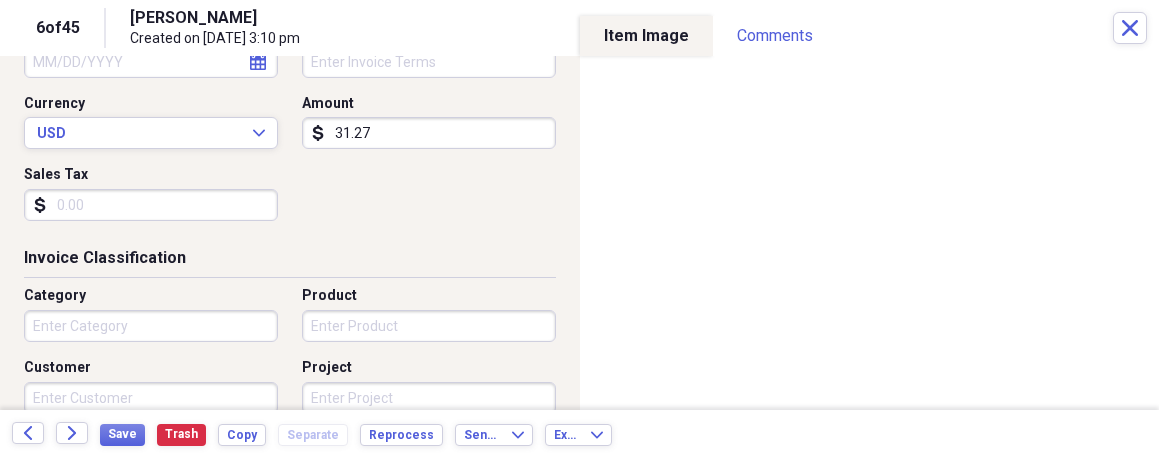 type on "31.27" 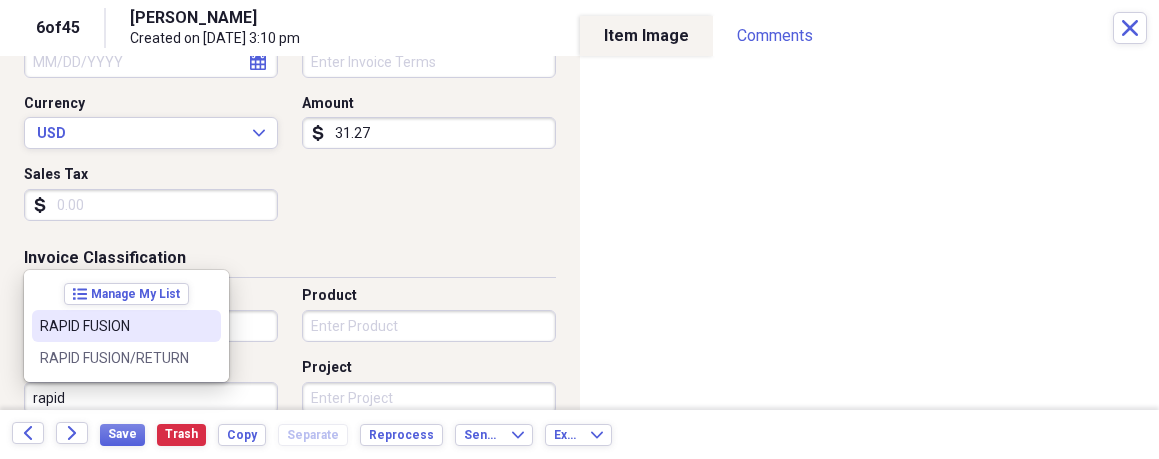 click on "RAPID FUSION" at bounding box center (126, 326) 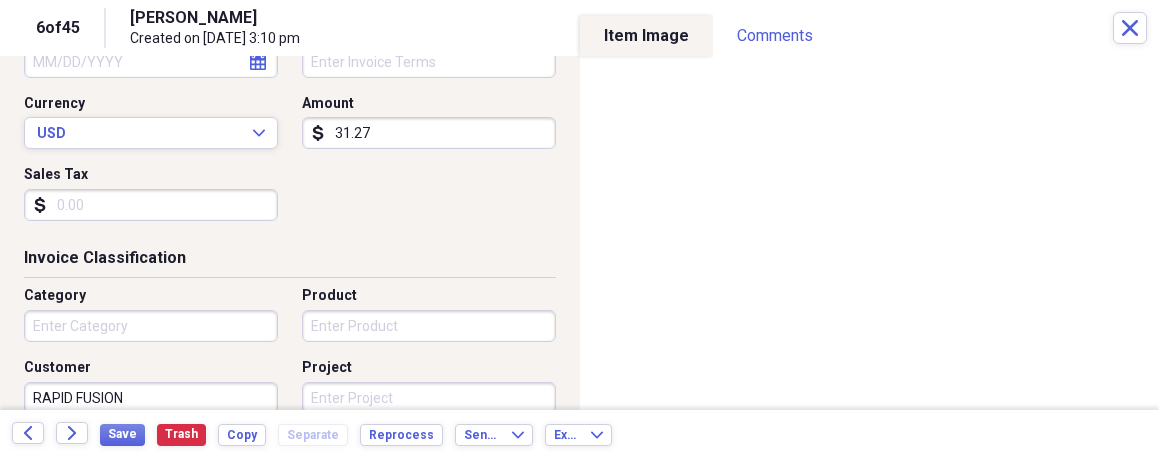 scroll, scrollTop: 325, scrollLeft: 0, axis: vertical 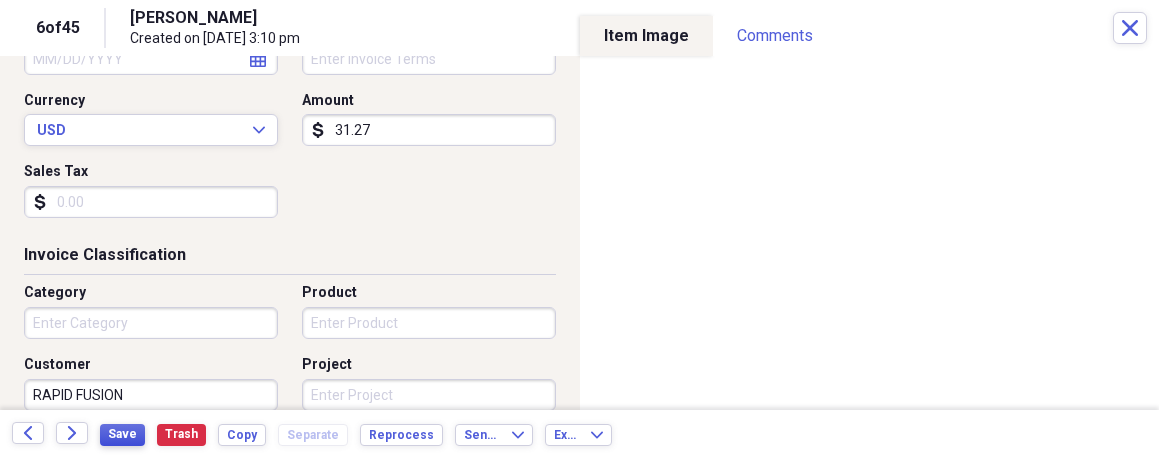 click on "Save" at bounding box center (122, 434) 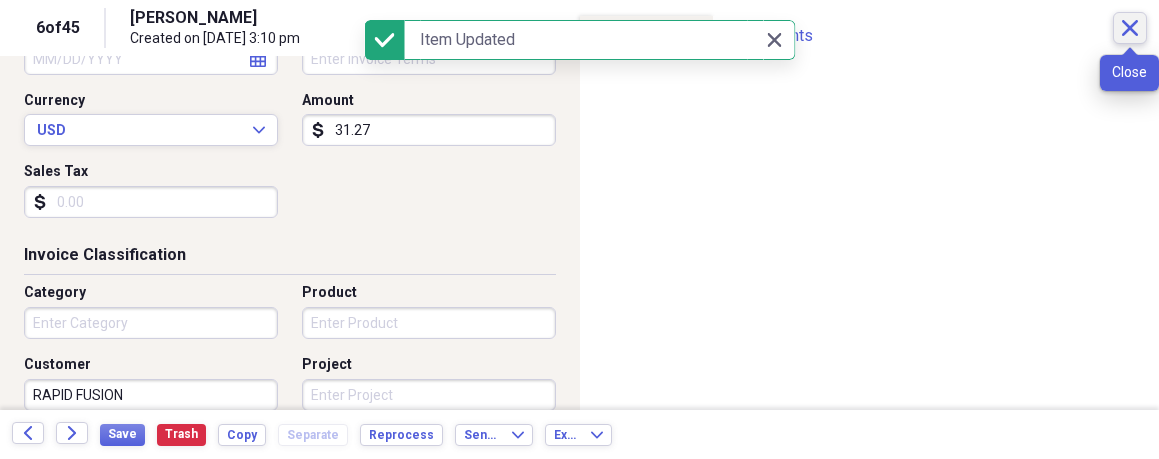 click on "Close" at bounding box center (1130, 28) 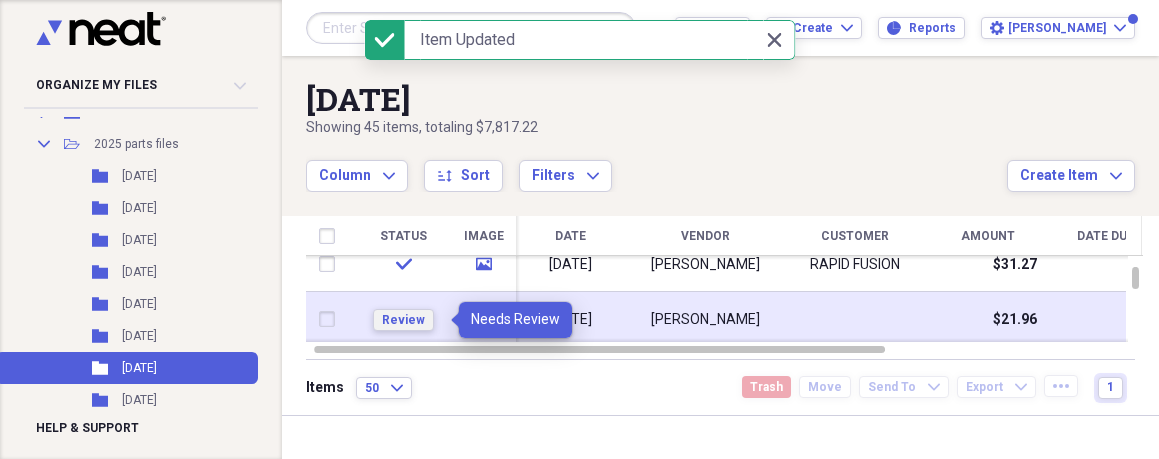 click on "Review" at bounding box center [403, 320] 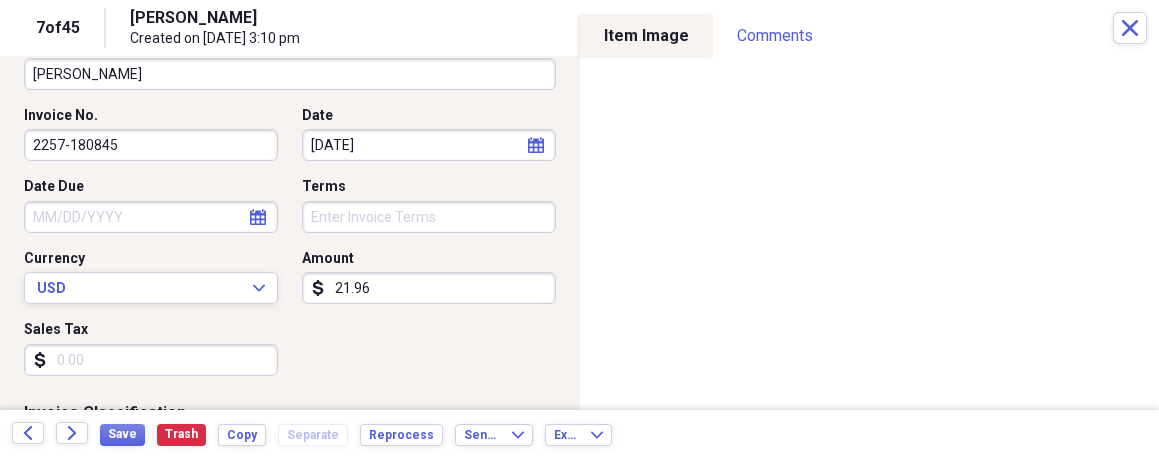 scroll, scrollTop: 173, scrollLeft: 0, axis: vertical 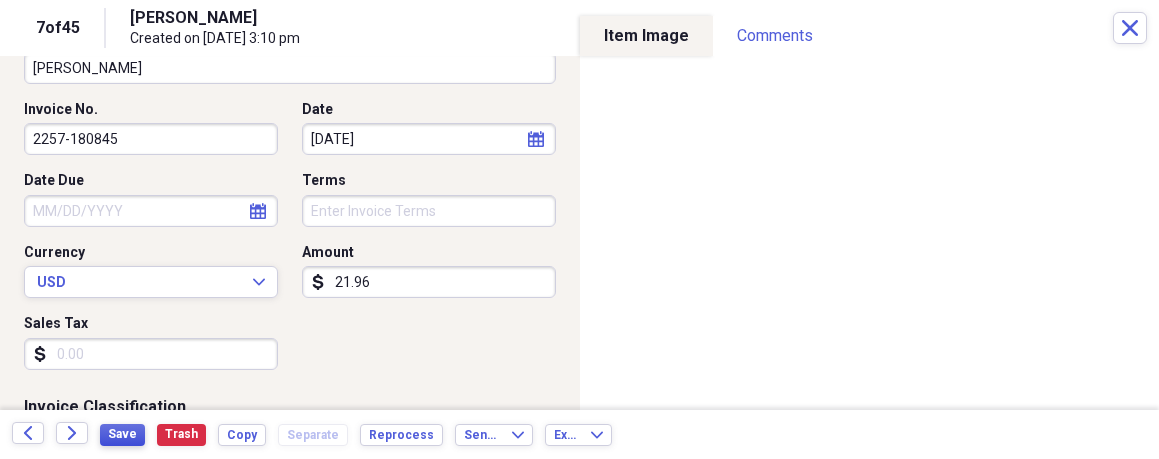 click on "Save" at bounding box center (122, 434) 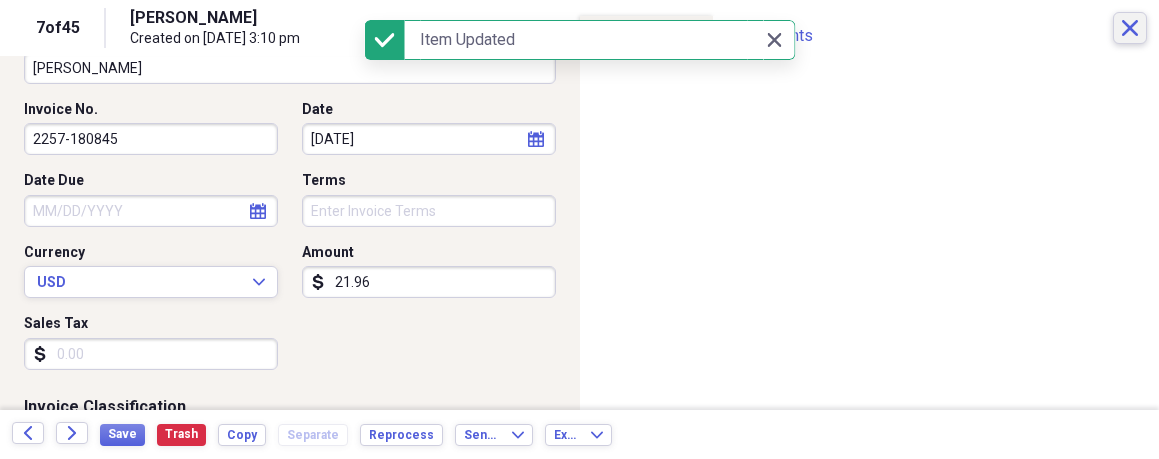 click on "Close" 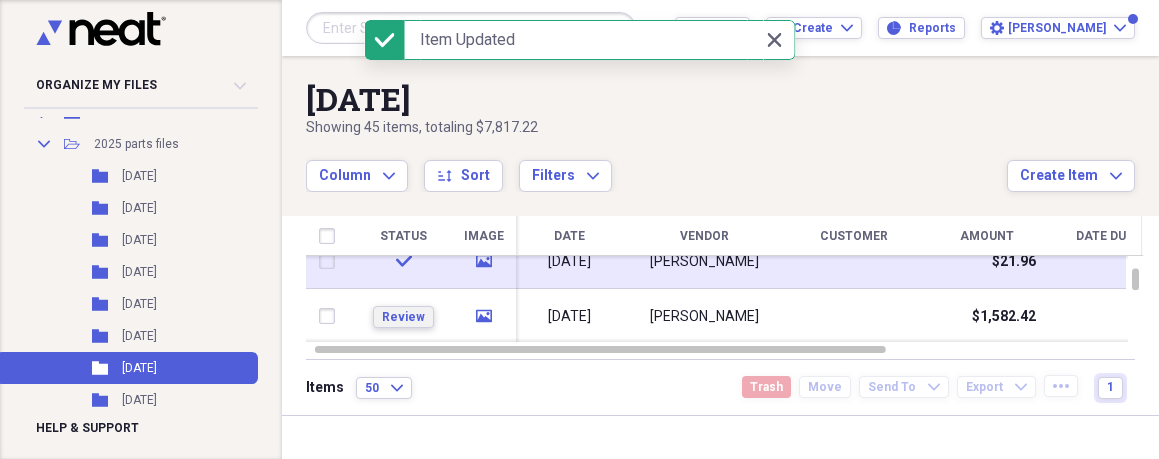 click on "Review" at bounding box center [403, 317] 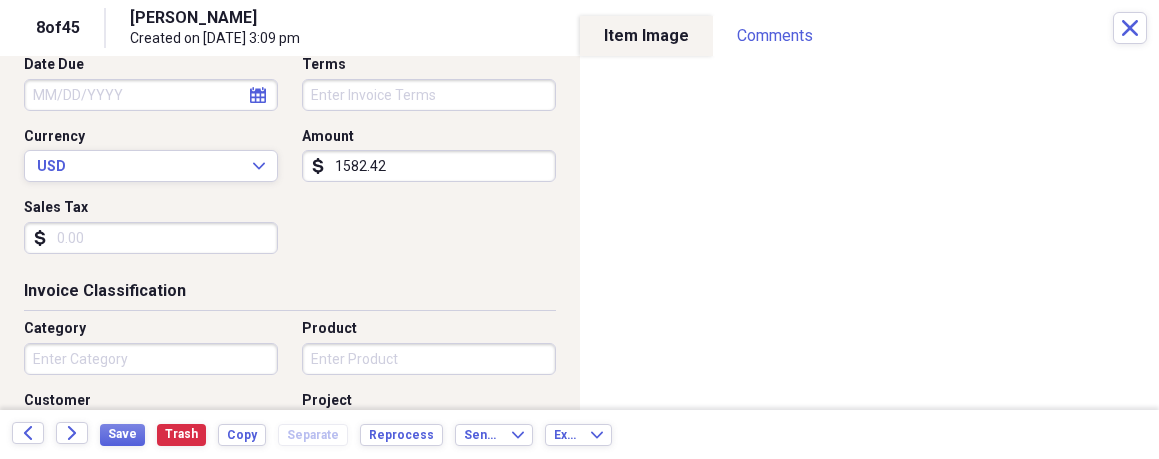 scroll, scrollTop: 281, scrollLeft: 0, axis: vertical 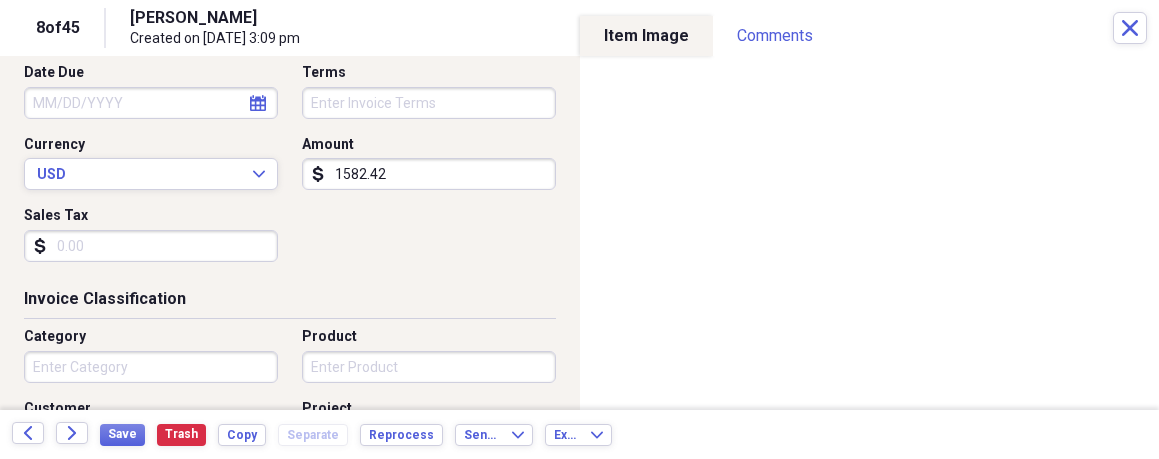 click on "1582.42" at bounding box center (429, 174) 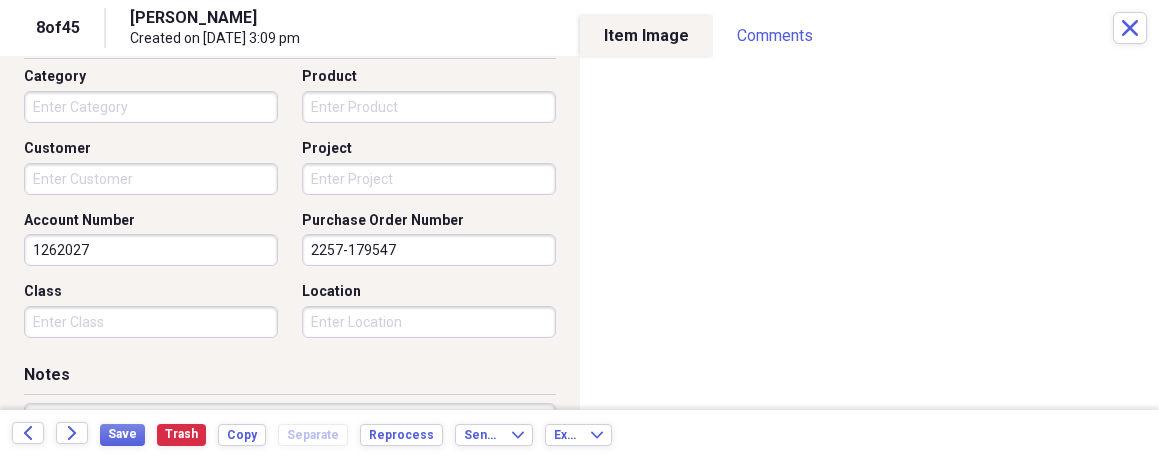 scroll, scrollTop: 545, scrollLeft: 0, axis: vertical 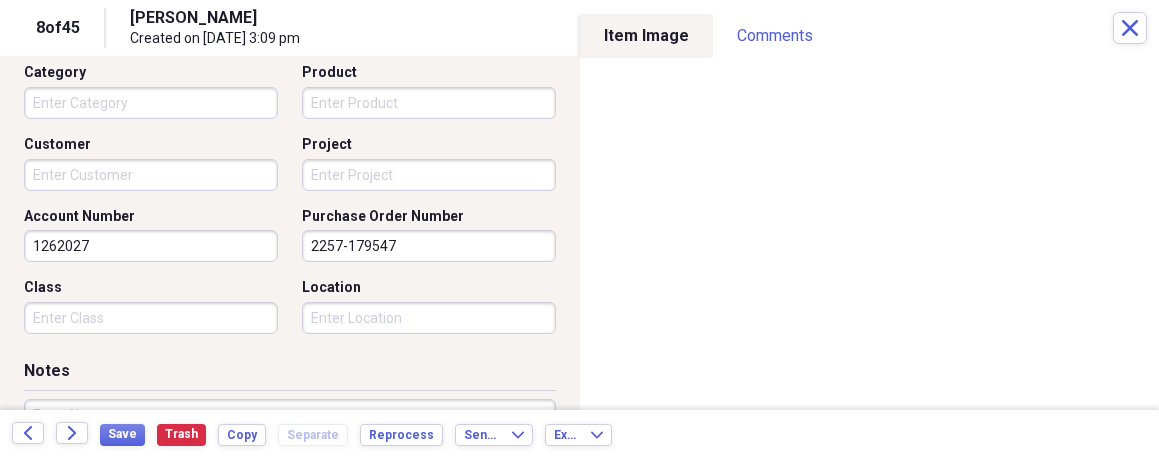 type on "(125.76)" 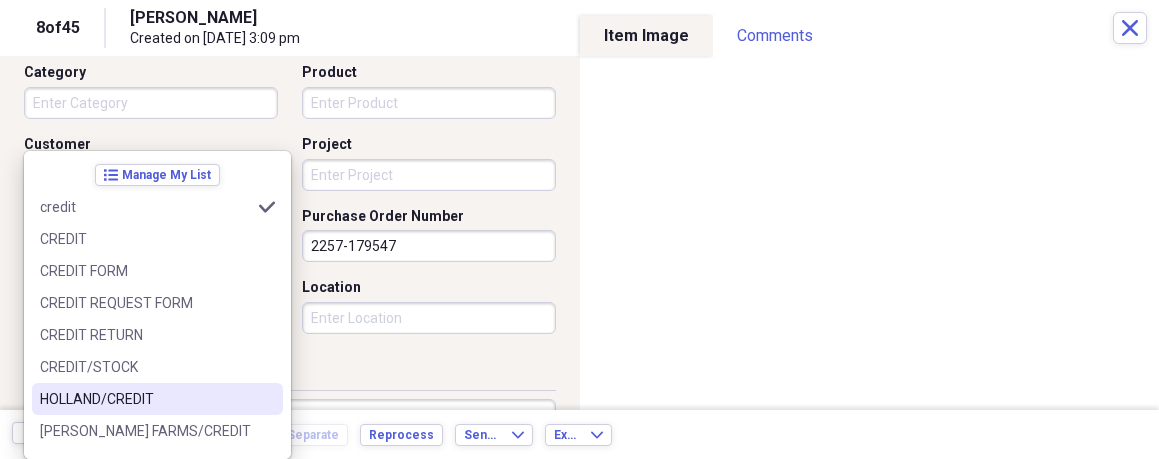 type on "credit" 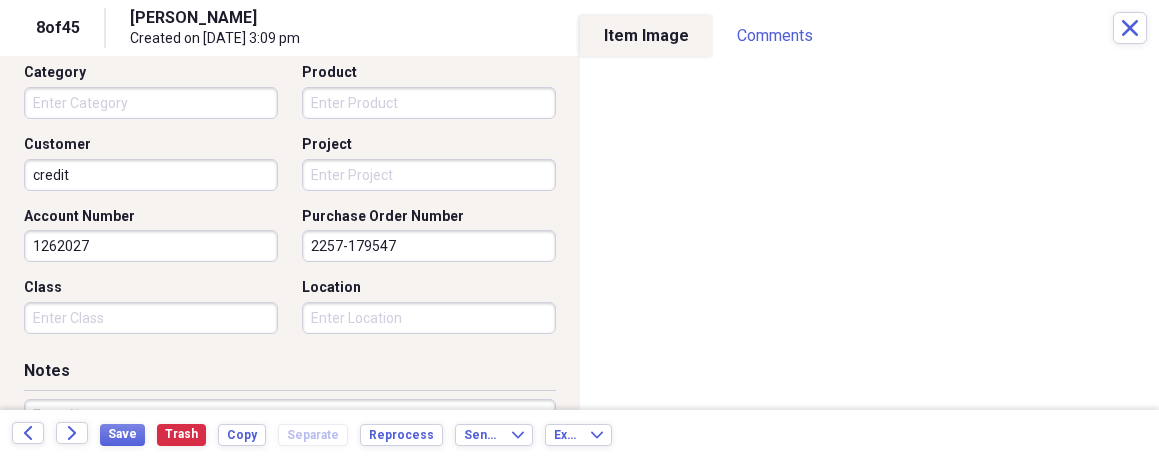 drag, startPoint x: 269, startPoint y: 374, endPoint x: 231, endPoint y: 390, distance: 41.231056 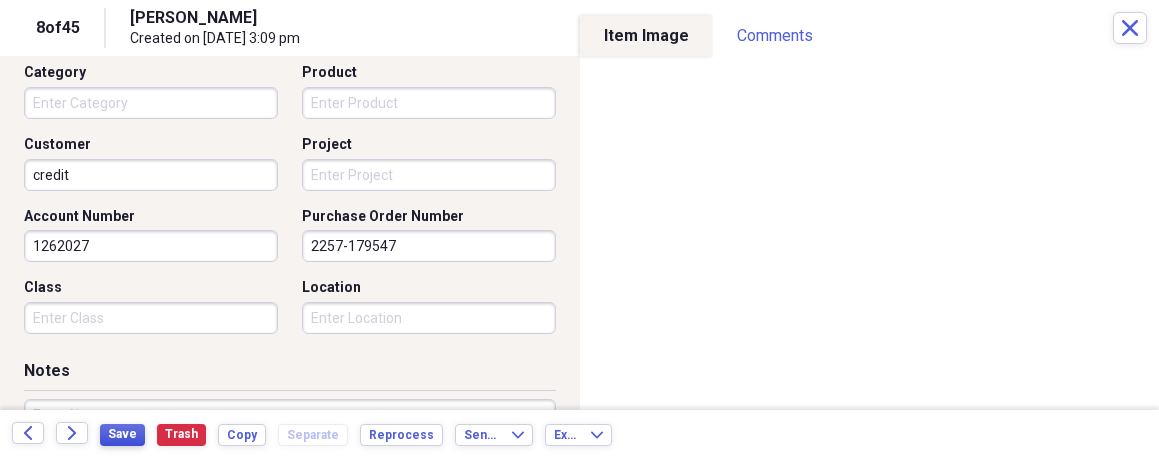 click on "Save" at bounding box center [122, 434] 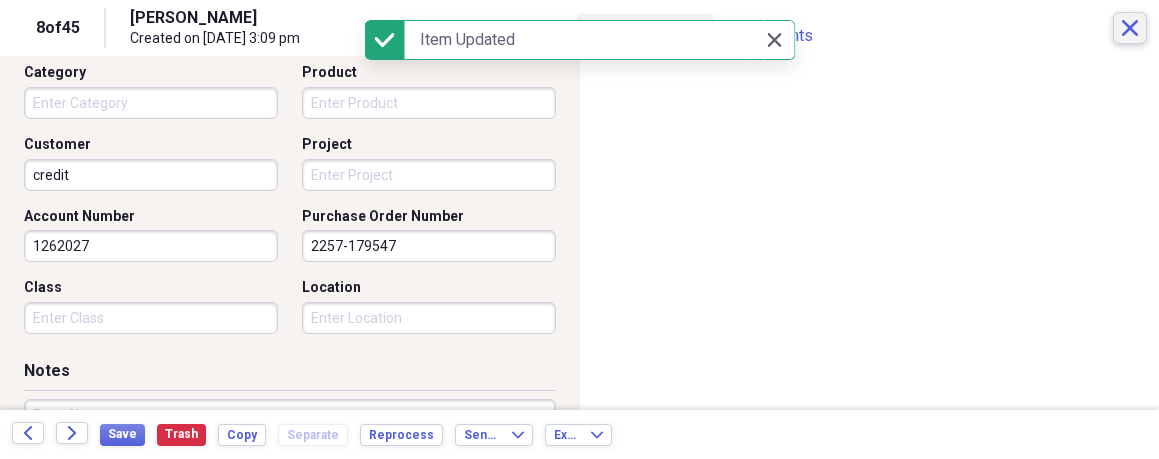click on "Close" 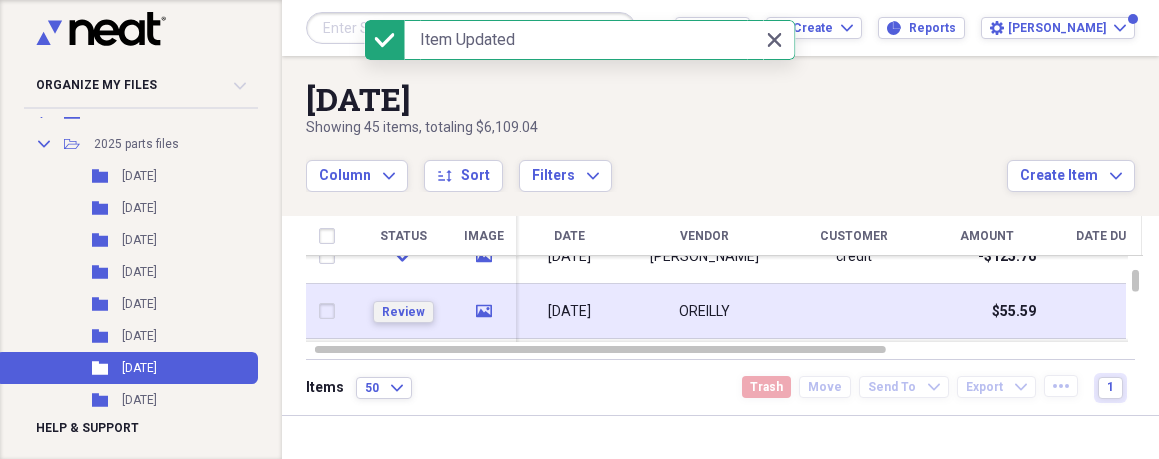click on "Review" at bounding box center [403, 312] 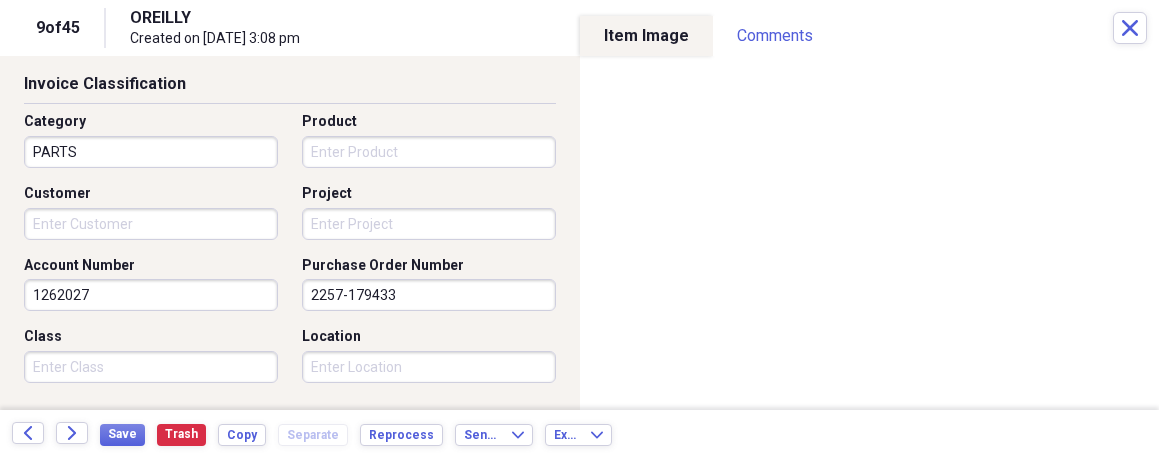 scroll, scrollTop: 563, scrollLeft: 0, axis: vertical 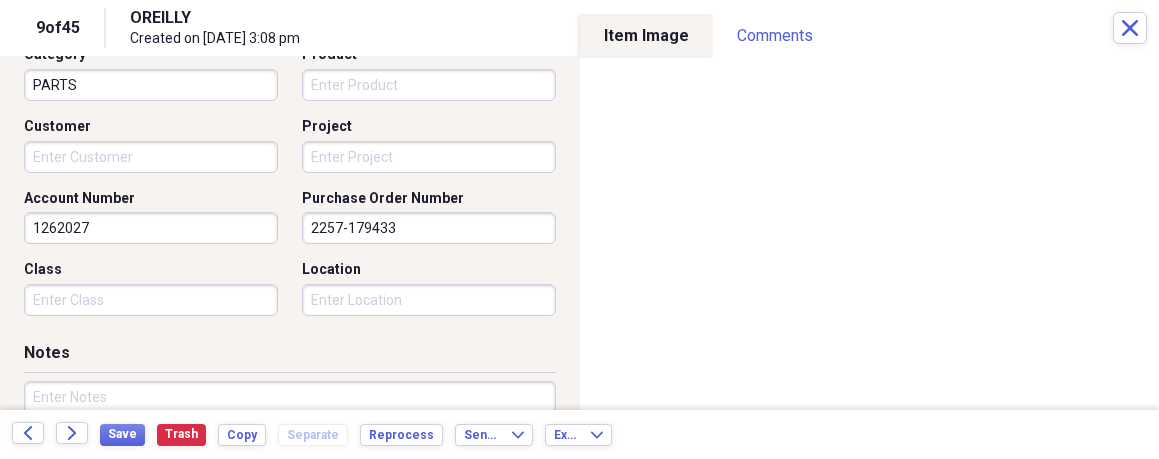 click on "Organize My Files 16 Collapse Unfiled Needs Review 16 Unfiled All Files Unfiled Unfiled Unfiled Saved Reports Collapse My Cabinet My Cabinet Add Folder Expand Folder 2016 PARTS FILES Add Folder Expand Folder 2017 PARTS FILES Add Folder Expand Folder 2018 PARTS FILES Add Folder Expand Folder 2019 PARTS FILES Add Folder Expand Folder 2020 PARTS FILES Add Folder Expand Folder 2022 PARTS FILES Add Folder Expand Folder 2023 PARTS FILES Add Folder Expand Folder 2024 PARTS FILES Add Folder Collapse Open Folder 2025 parts files Add Folder Folder [DATE] Add Folder Folder [DATE] Add Folder Folder [DATE] Add Folder Folder [DATE] Add Folder Folder [DATE] Add Folder Folder [DATE] Add Folder Folder [DATE] Add Folder Folder [DATE] Add Folder Folder [DATE] Add Folder Folder [DATE] Add Folder Folder [DATE] Add Folder Folder [DATE] Add Folder Trash Trash Help & Support Submit Import Import Add Create Expand Reports Reports Settings [PERSON_NAME] Expand [DATE] Column sort" at bounding box center (579, 229) 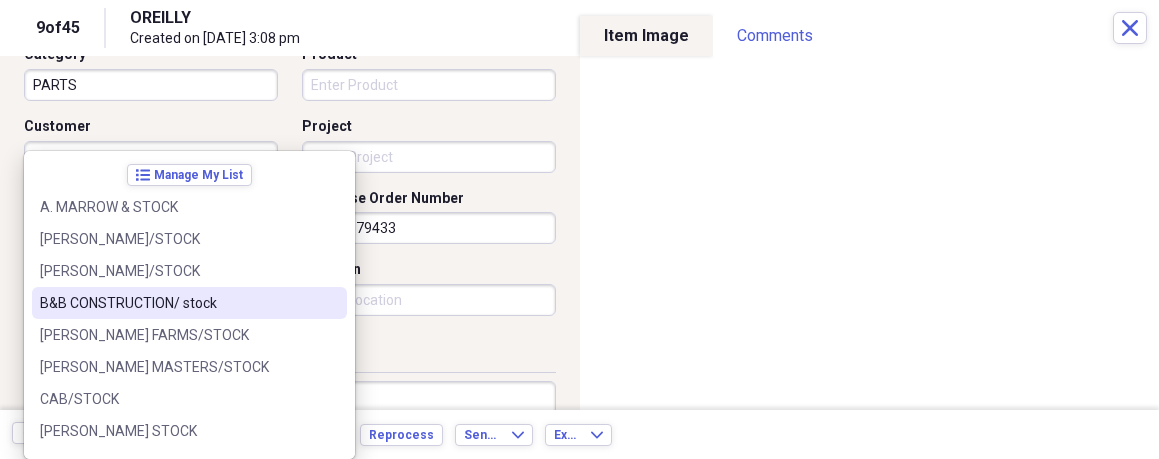 type on "stoc" 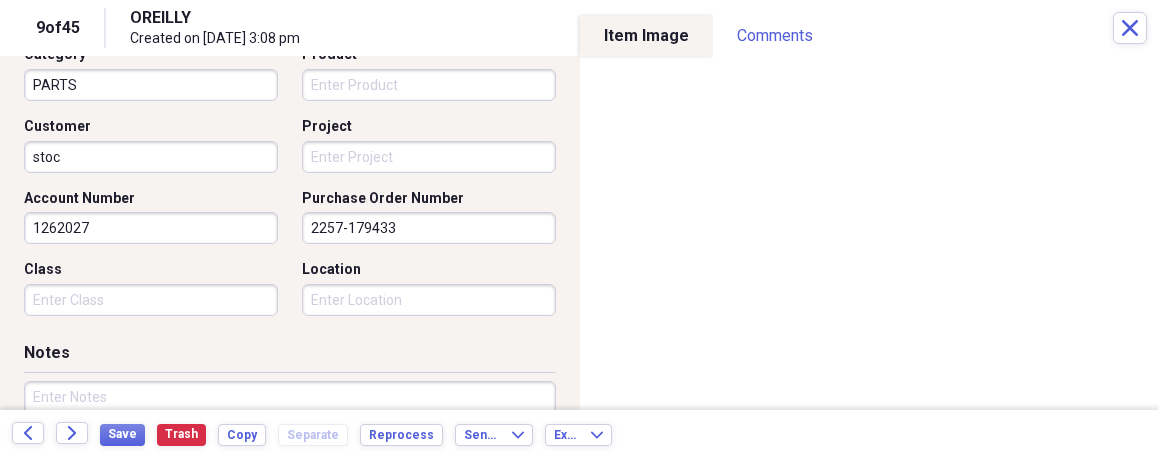 drag, startPoint x: 435, startPoint y: 332, endPoint x: 424, endPoint y: 331, distance: 11.045361 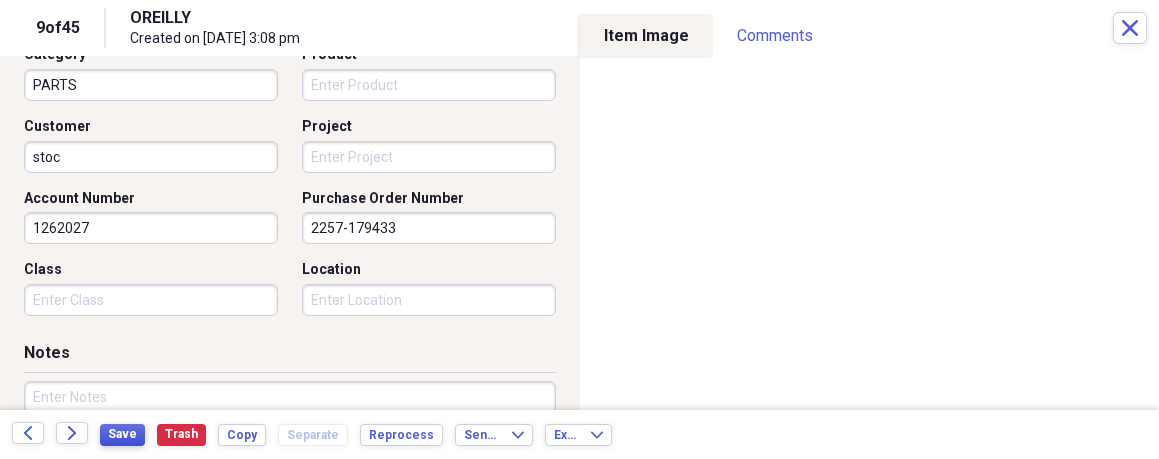 click on "Save" at bounding box center [122, 434] 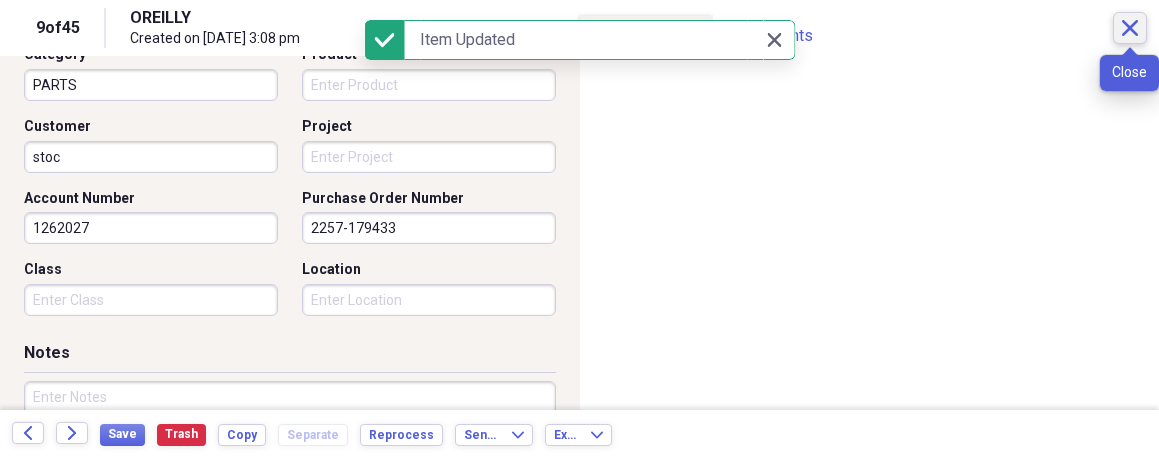 click on "Close" at bounding box center [1130, 28] 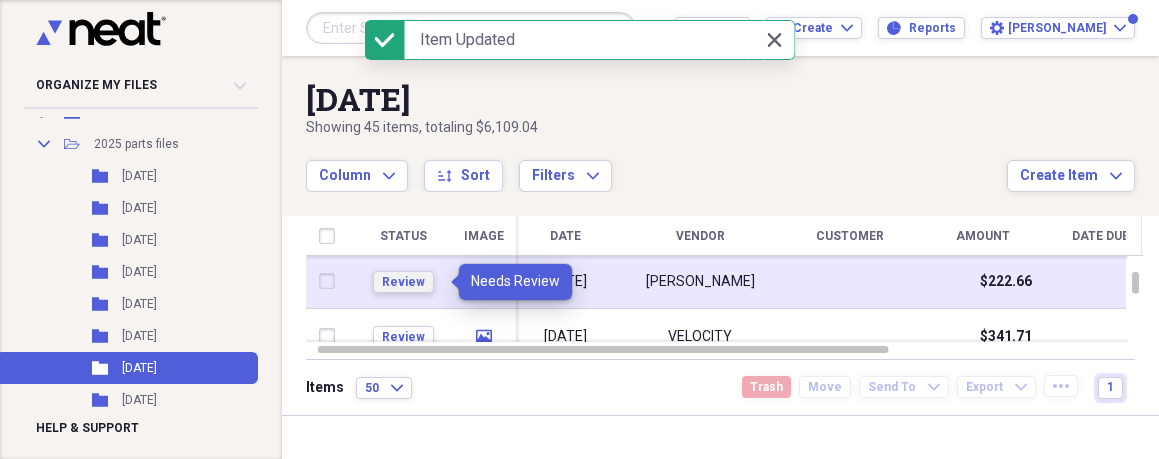 click on "Review" at bounding box center [403, 282] 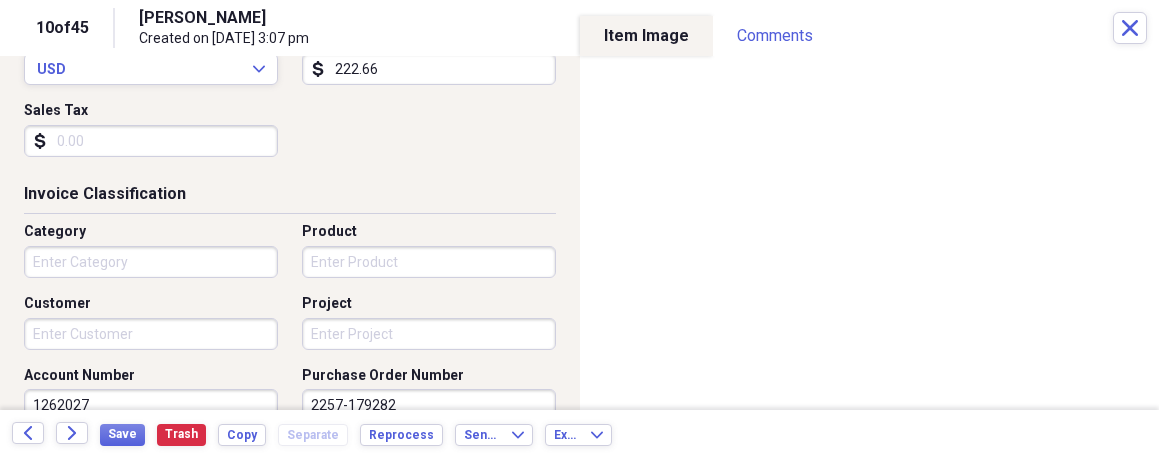 scroll, scrollTop: 448, scrollLeft: 0, axis: vertical 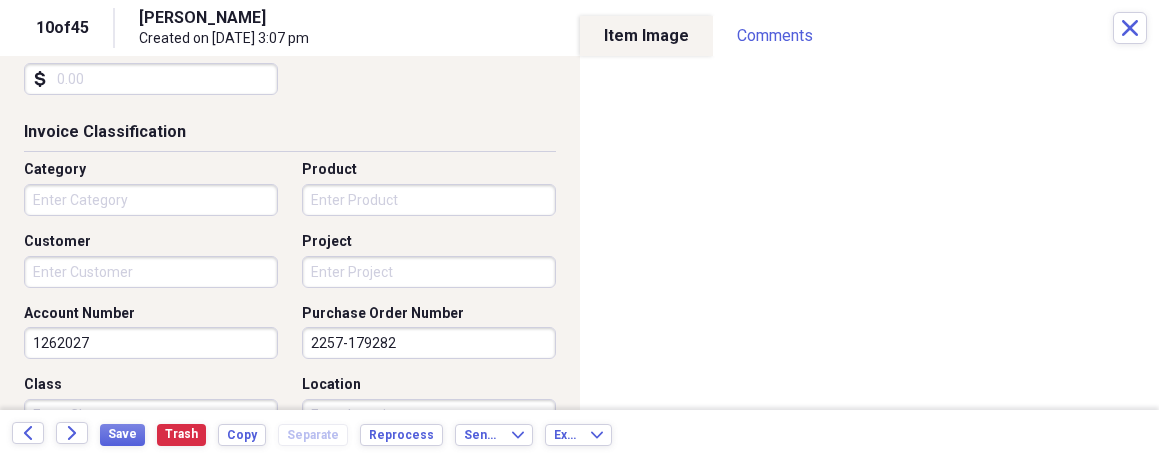click on "Organize My Files 15 Collapse Unfiled Needs Review 15 Unfiled All Files Unfiled Unfiled Unfiled Saved Reports Collapse My Cabinet My Cabinet Add Folder Expand Folder 2016 PARTS FILES Add Folder Expand Folder 2017 PARTS FILES Add Folder Expand Folder 2018 PARTS FILES Add Folder Expand Folder 2019 PARTS FILES Add Folder Expand Folder 2020 PARTS FILES Add Folder Expand Folder 2022 PARTS FILES Add Folder Expand Folder 2023 PARTS FILES Add Folder Expand Folder 2024 PARTS FILES Add Folder Collapse Open Folder 2025 parts files Add Folder Folder [DATE] Add Folder Folder [DATE] Add Folder Folder [DATE] Add Folder Folder [DATE] Add Folder Folder [DATE] Add Folder Folder [DATE] Add Folder Folder [DATE] Add Folder Folder [DATE] Add Folder Folder [DATE] Add Folder Folder [DATE] Add Folder Folder [DATE] Add Folder Folder [DATE] Add Folder Trash Trash Help & Support Submit Import Import Add Create Expand Reports Reports Settings [PERSON_NAME] Expand [DATE] Column sort" at bounding box center (579, 229) 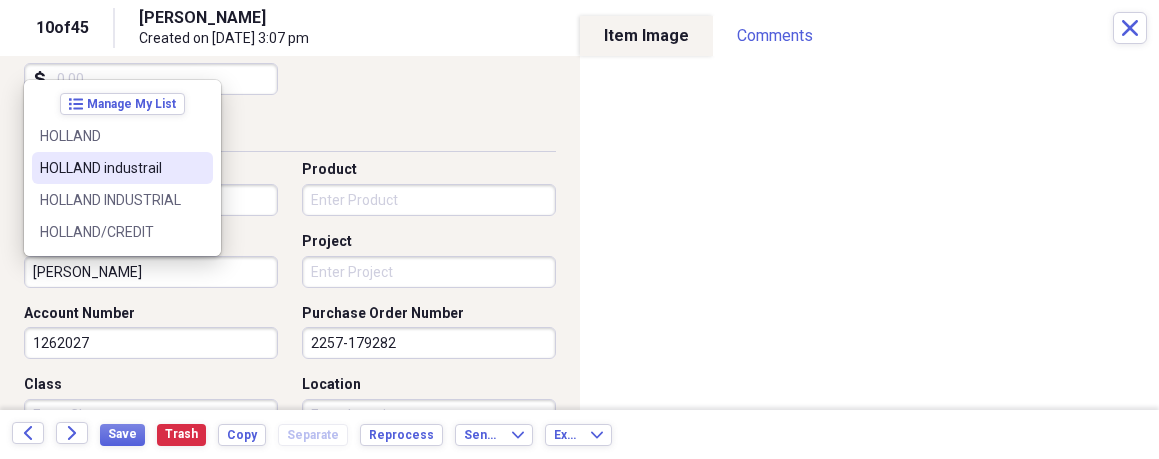 drag, startPoint x: 166, startPoint y: 175, endPoint x: 149, endPoint y: 240, distance: 67.18631 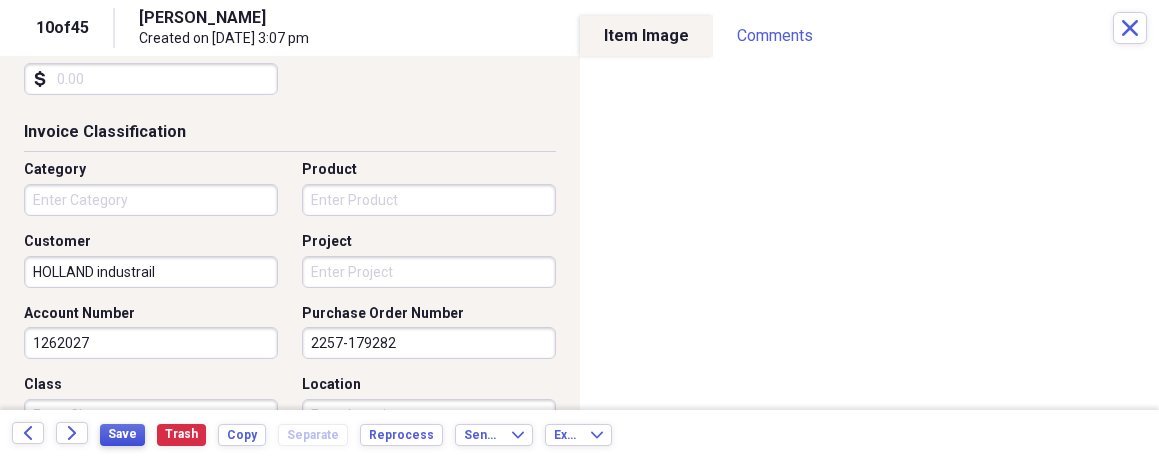 click on "Save" at bounding box center (122, 434) 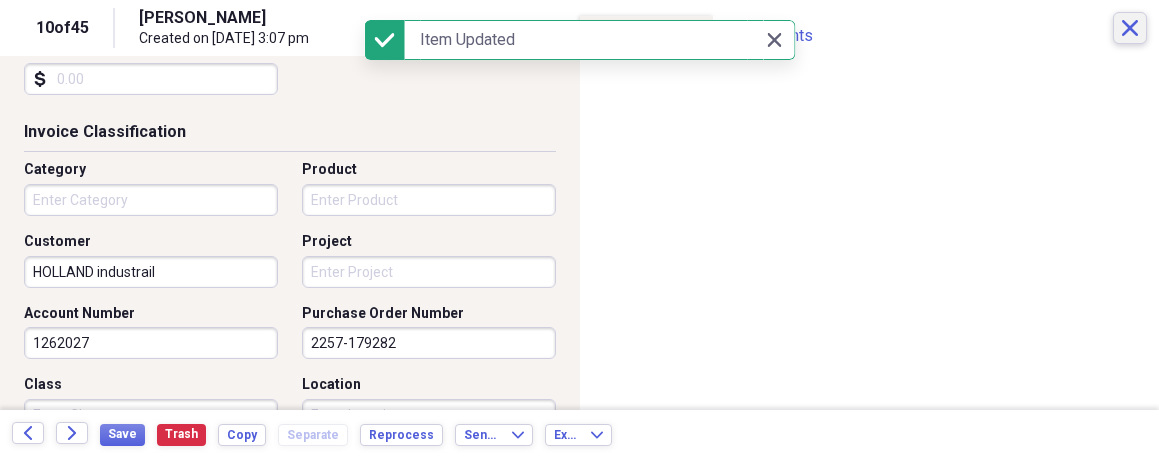 click on "10  of  45 [PERSON_NAME] Created on [DATE] 3:07 pm Close" at bounding box center (579, 28) 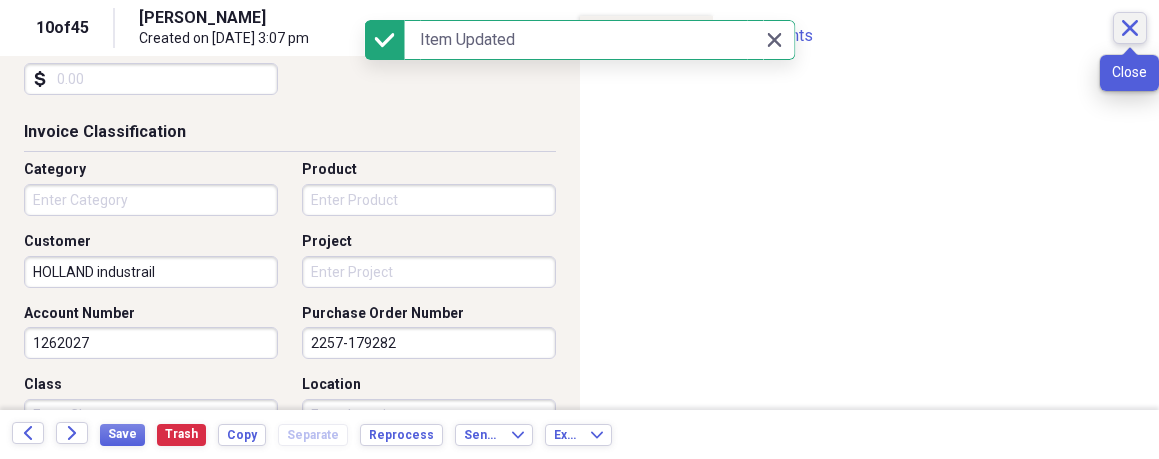 click on "Close" 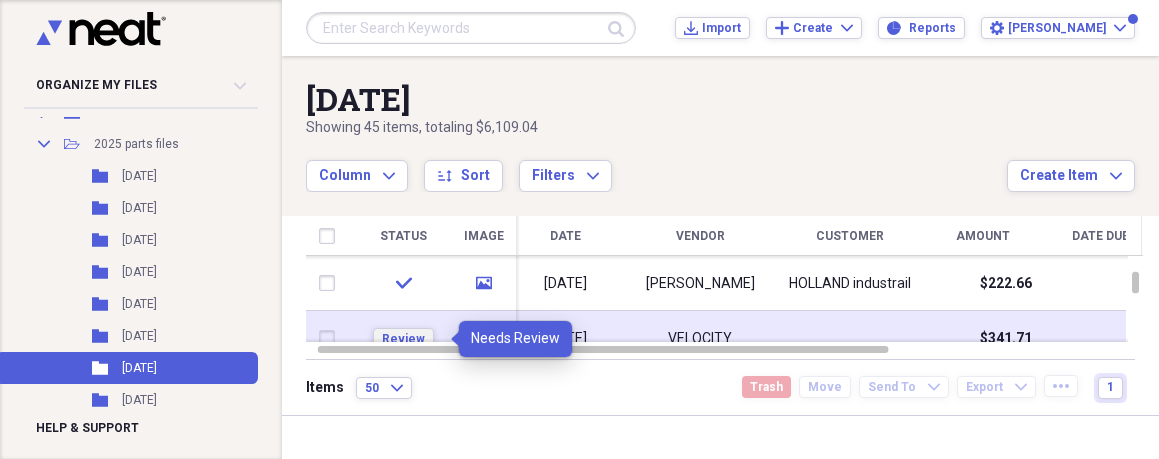 click on "Review" at bounding box center [403, 339] 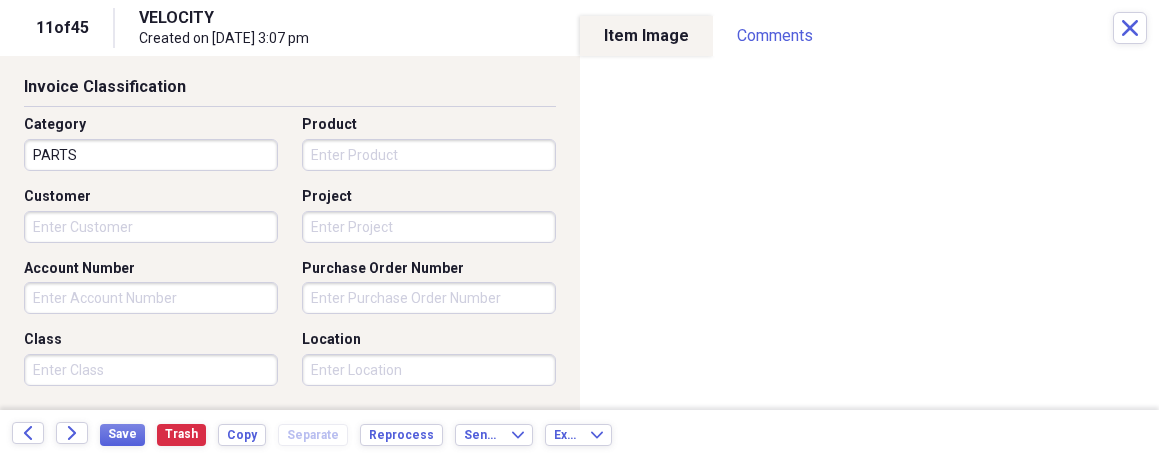 scroll, scrollTop: 506, scrollLeft: 0, axis: vertical 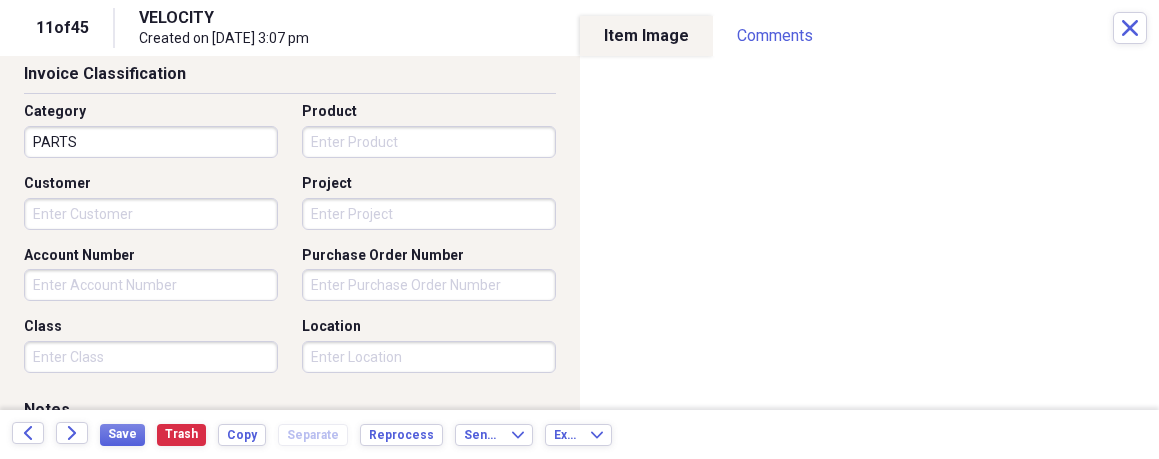 click on "Organize My Files 14 Collapse Unfiled Needs Review 14 Unfiled All Files Unfiled Unfiled Unfiled Saved Reports Collapse My Cabinet My Cabinet Add Folder Expand Folder 2016 PARTS FILES Add Folder Expand Folder 2017 PARTS FILES Add Folder Expand Folder 2018 PARTS FILES Add Folder Expand Folder 2019 PARTS FILES Add Folder Expand Folder 2020 PARTS FILES Add Folder Expand Folder 2022 PARTS FILES Add Folder Expand Folder 2023 PARTS FILES Add Folder Expand Folder 2024 PARTS FILES Add Folder Collapse Open Folder 2025 parts files Add Folder Folder [DATE] Add Folder Folder [DATE] Add Folder Folder [DATE] Add Folder Folder [DATE] Add Folder Folder [DATE] Add Folder Folder [DATE] Add Folder Folder [DATE] Add Folder Folder [DATE] Add Folder Folder [DATE] Add Folder Folder [DATE] Add Folder Folder [DATE] Add Folder Folder [DATE] Add Folder Trash Trash Help & Support Submit Import Import Add Create Expand Reports Reports Settings [PERSON_NAME] Expand [DATE] Column sort" at bounding box center (579, 229) 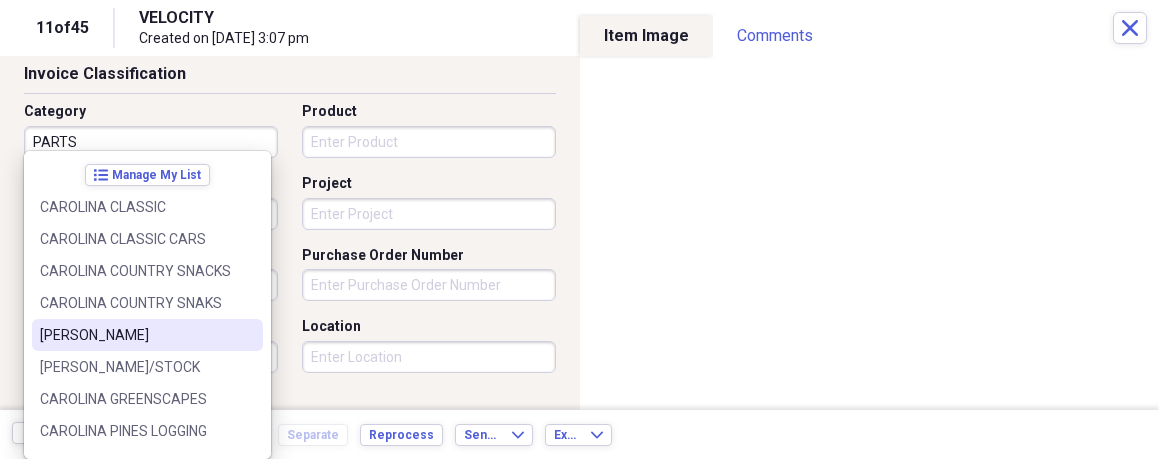 click on "[PERSON_NAME]" at bounding box center (147, 335) 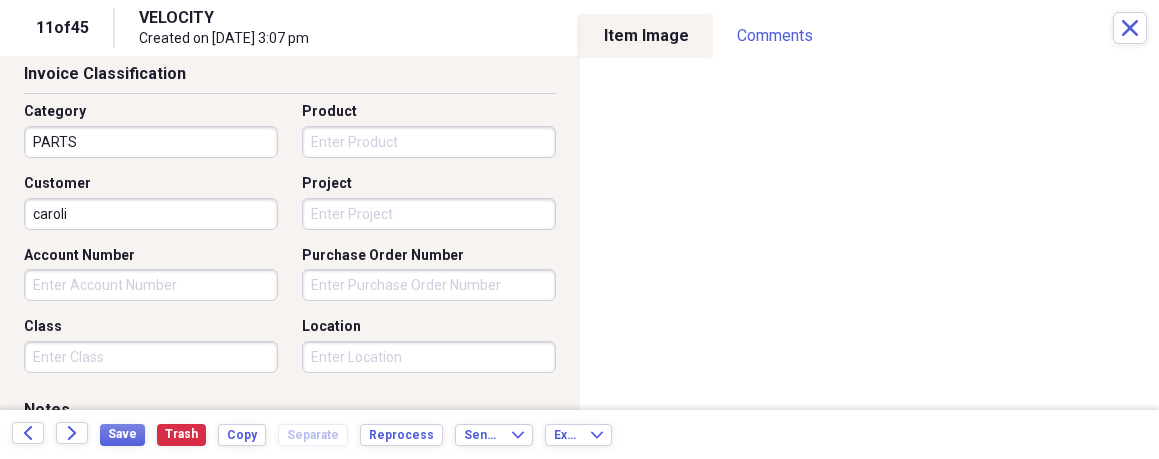 type on "[PERSON_NAME]" 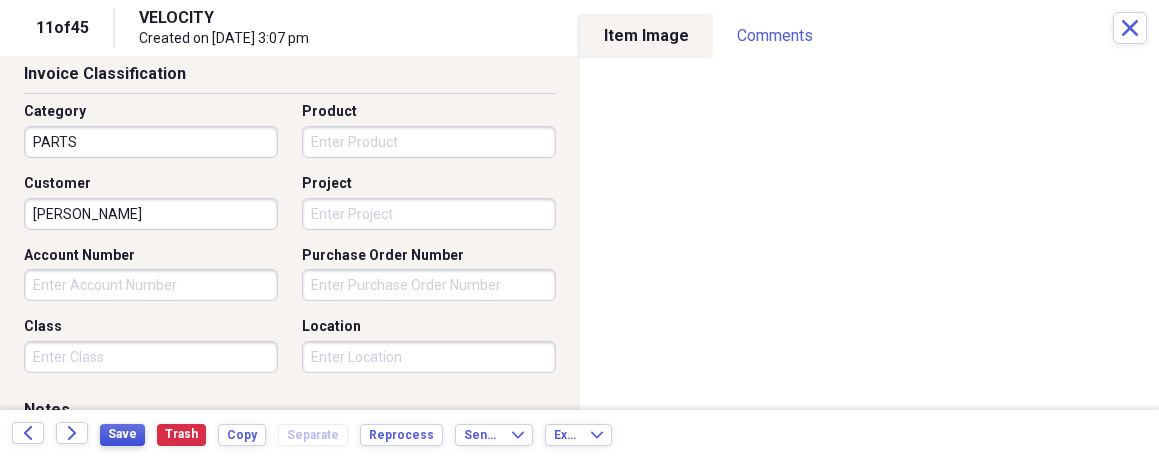 click on "Save" at bounding box center (122, 435) 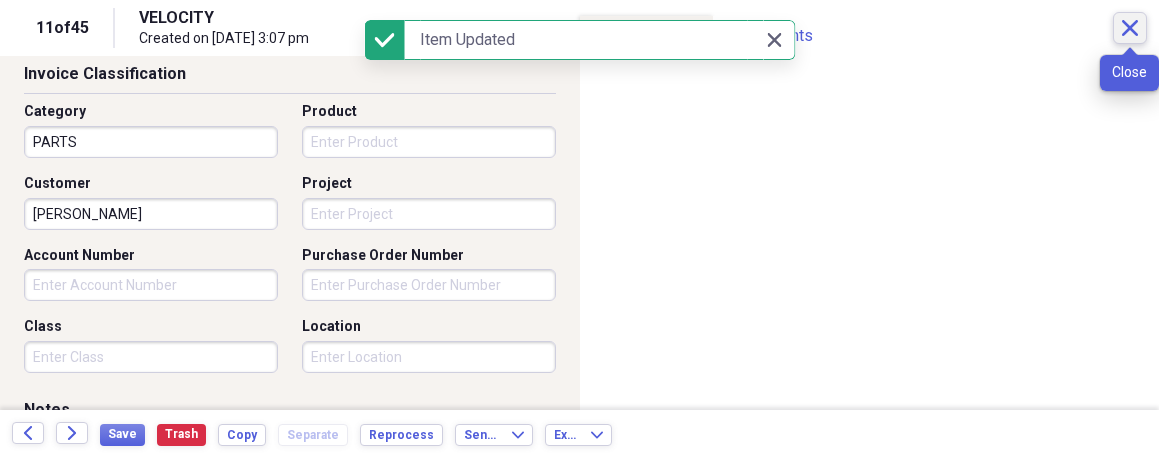 click 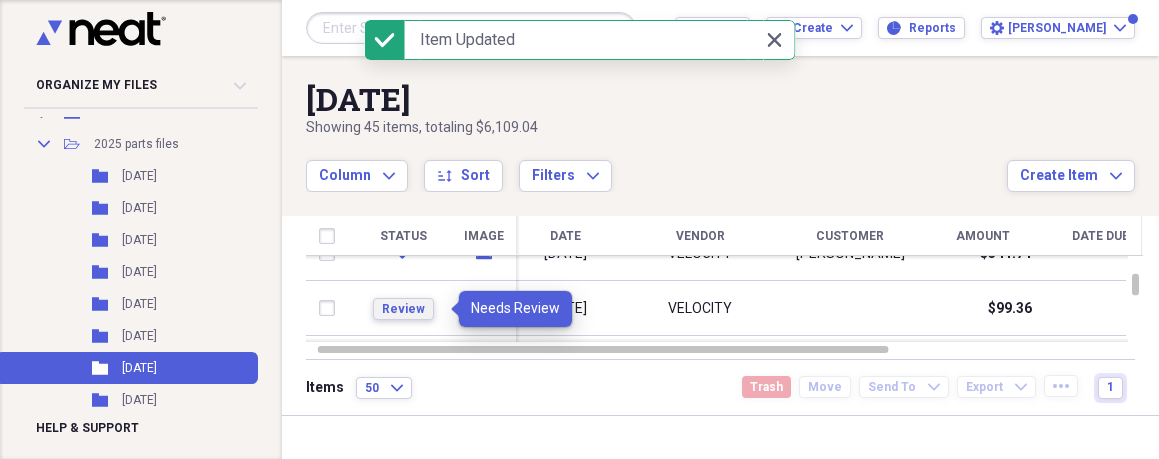 drag, startPoint x: 443, startPoint y: 302, endPoint x: 489, endPoint y: 296, distance: 46.389652 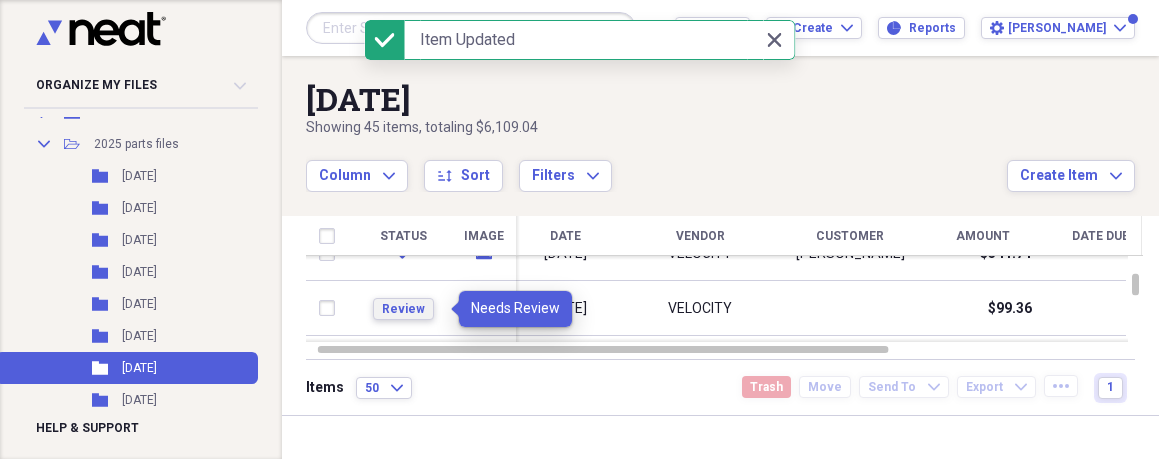 click on "Review" at bounding box center [403, 309] 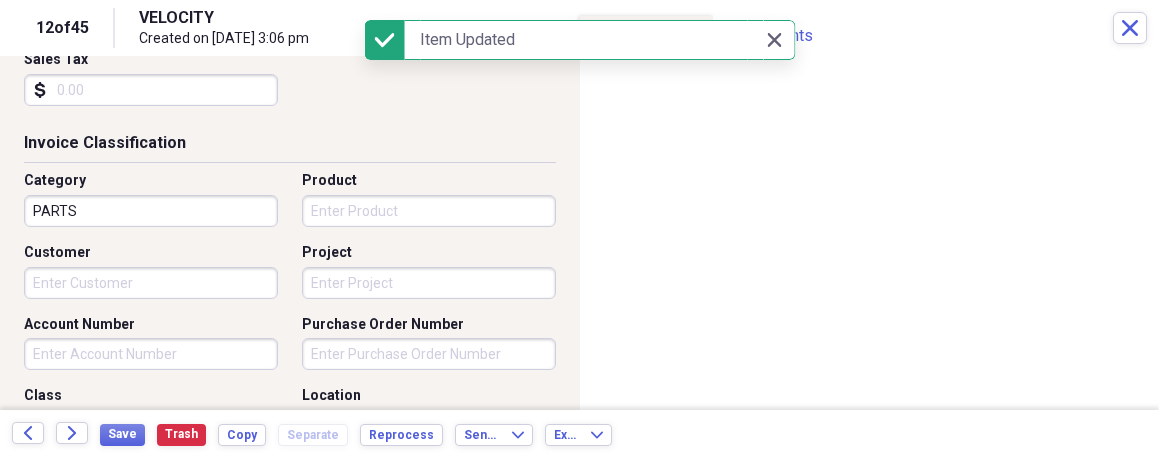 scroll, scrollTop: 453, scrollLeft: 0, axis: vertical 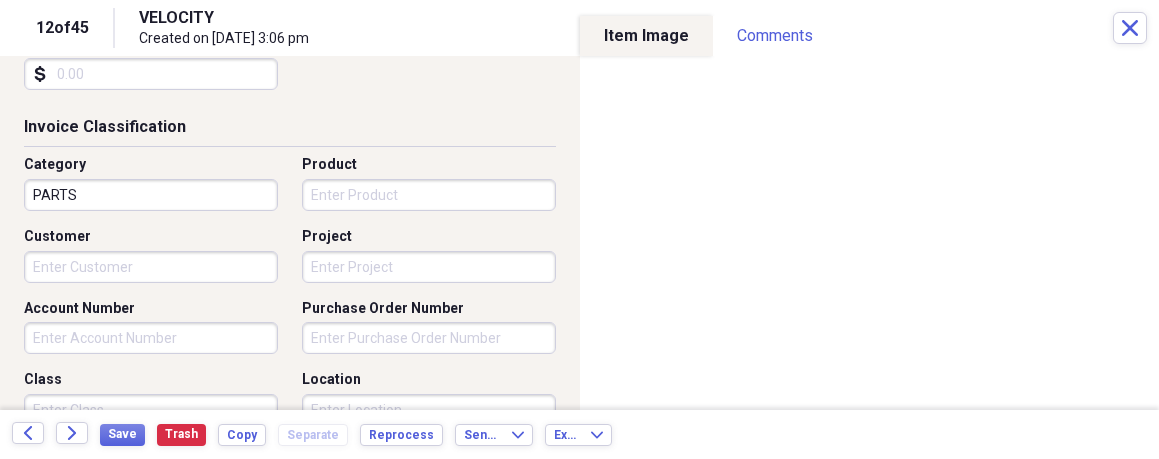 click on "Organize My Files 13 Collapse Unfiled Needs Review 13 Unfiled All Files Unfiled Unfiled Unfiled Saved Reports Collapse My Cabinet My Cabinet Add Folder Expand Folder 2016 PARTS FILES Add Folder Expand Folder 2017 PARTS FILES Add Folder Expand Folder 2018 PARTS FILES Add Folder Expand Folder 2019 PARTS FILES Add Folder Expand Folder 2020 PARTS FILES Add Folder Expand Folder 2022 PARTS FILES Add Folder Expand Folder 2023 PARTS FILES Add Folder Expand Folder 2024 PARTS FILES Add Folder Collapse Open Folder 2025 parts files Add Folder Folder [DATE] Add Folder Folder [DATE] Add Folder Folder [DATE] Add Folder Folder [DATE] Add Folder Folder [DATE] Add Folder Folder [DATE] Add Folder Folder [DATE] Add Folder Folder [DATE] Add Folder Folder [DATE] Add Folder Folder [DATE] Add Folder Folder [DATE] Add Folder Folder [DATE] Add Folder Trash Trash Help & Support Submit Import Import Add Create Expand Reports Reports Settings [PERSON_NAME] Expand [DATE] Column sort" at bounding box center (579, 229) 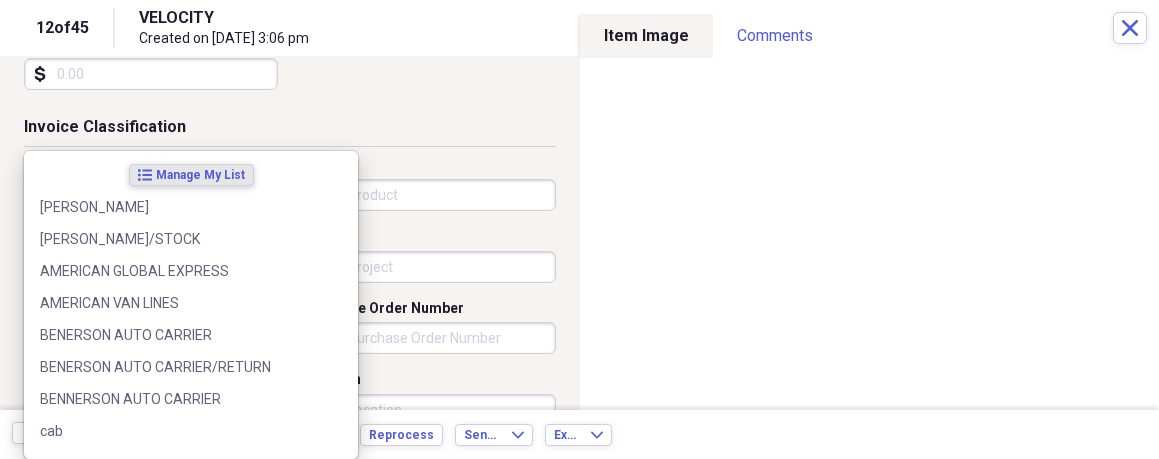 type on "c" 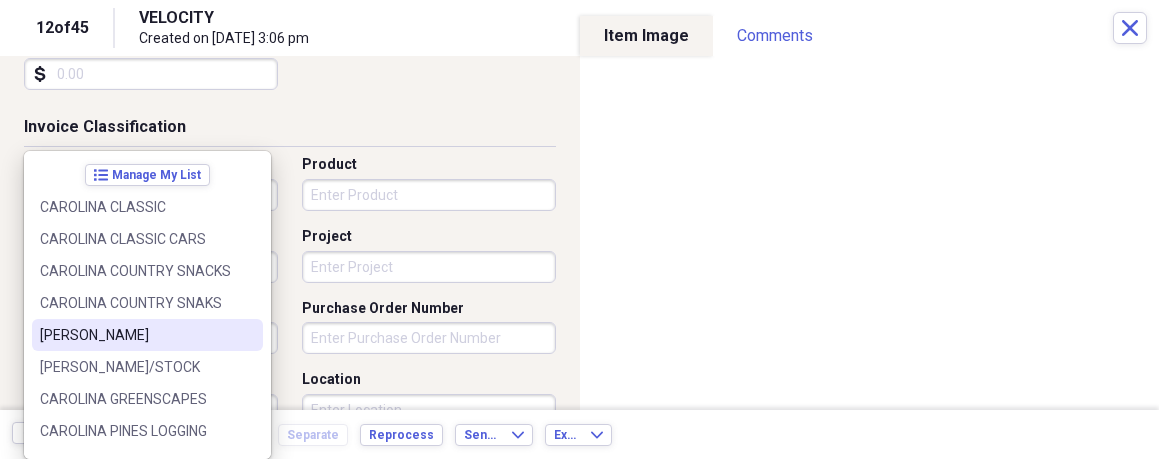 drag, startPoint x: 204, startPoint y: 327, endPoint x: 197, endPoint y: 338, distance: 13.038404 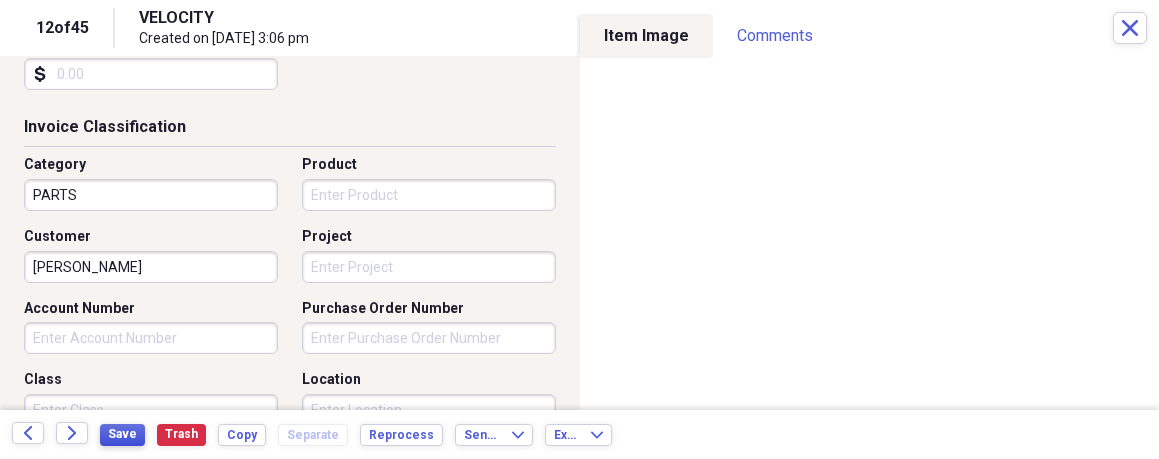 click on "Save" at bounding box center [122, 435] 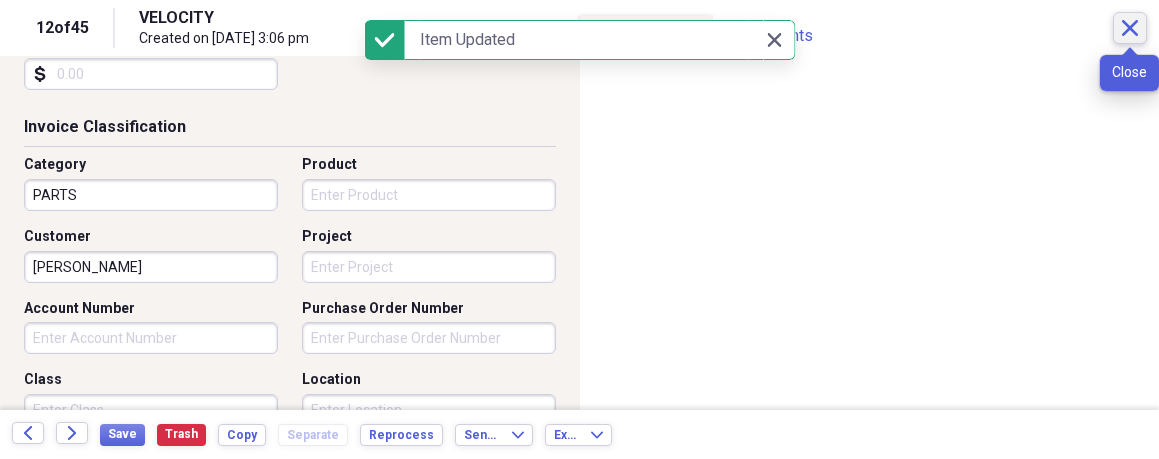 click on "Close" at bounding box center (1130, 28) 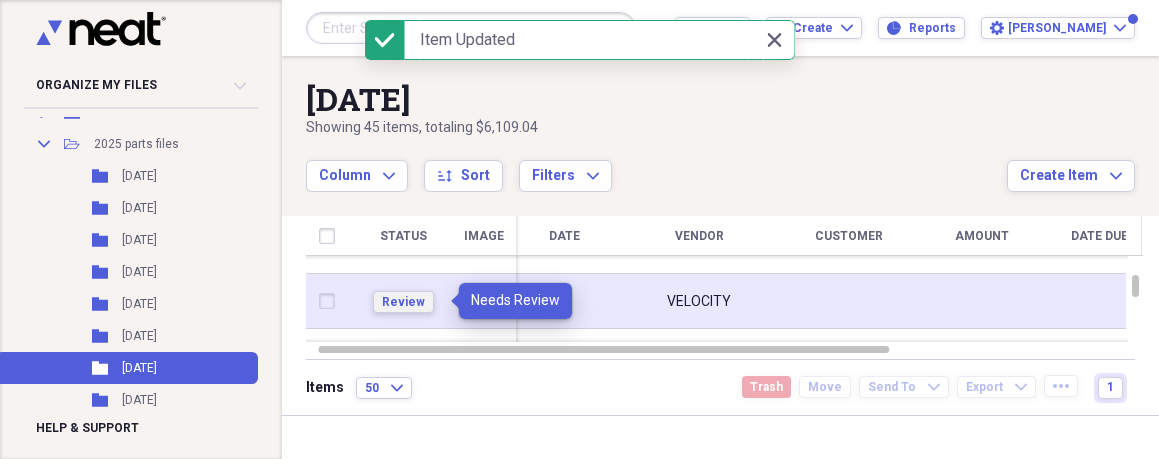 click on "Review" at bounding box center (403, 302) 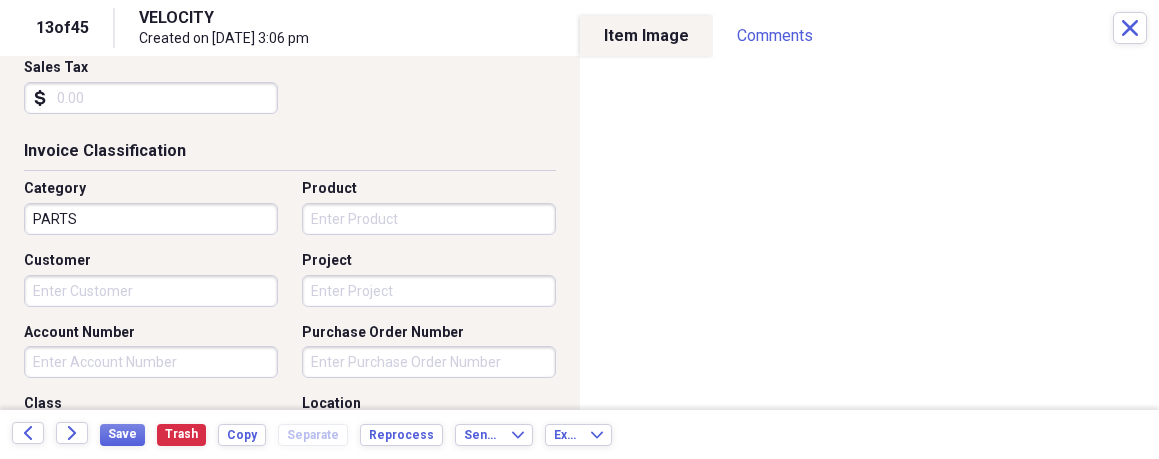 scroll, scrollTop: 524, scrollLeft: 0, axis: vertical 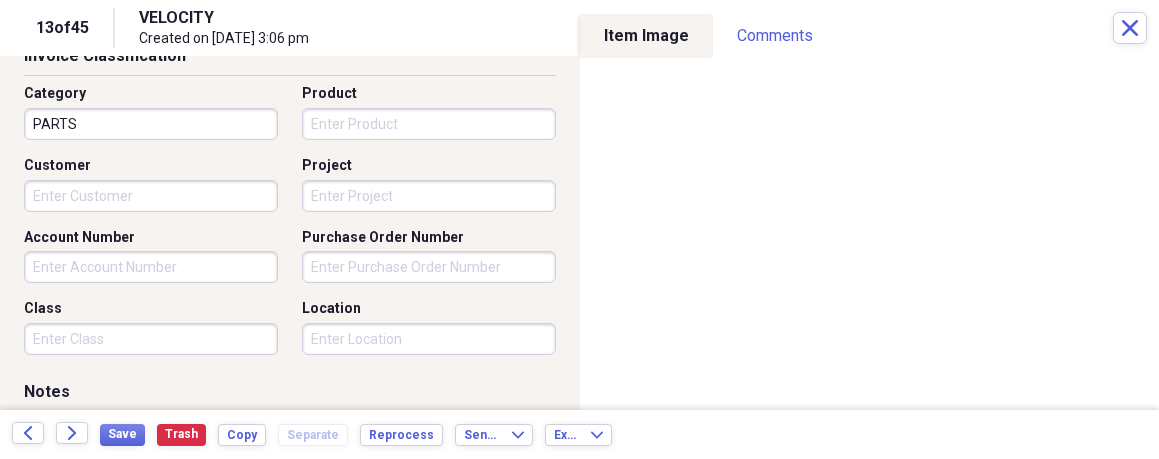 click on "Organize My Files 12 Collapse Unfiled Needs Review 12 Unfiled All Files Unfiled Unfiled Unfiled Saved Reports Collapse My Cabinet My Cabinet Add Folder Expand Folder 2016 PARTS FILES Add Folder Expand Folder 2017 PARTS FILES Add Folder Expand Folder 2018 PARTS FILES Add Folder Expand Folder 2019 PARTS FILES Add Folder Expand Folder 2020 PARTS FILES Add Folder Expand Folder 2022 PARTS FILES Add Folder Expand Folder 2023 PARTS FILES Add Folder Expand Folder 2024 PARTS FILES Add Folder Collapse Open Folder 2025 parts files Add Folder Folder [DATE] Add Folder Folder [DATE] Add Folder Folder [DATE] Add Folder Folder [DATE] Add Folder Folder [DATE] Add Folder Folder [DATE] Add Folder Folder [DATE] Add Folder Folder [DATE] Add Folder Folder [DATE] Add Folder Folder [DATE] Add Folder Folder [DATE] Add Folder Folder [DATE] Add Folder Trash Trash Help & Support Submit Import Import Add Create Expand Reports Reports Settings [PERSON_NAME] Expand [DATE] Column sort" at bounding box center [579, 229] 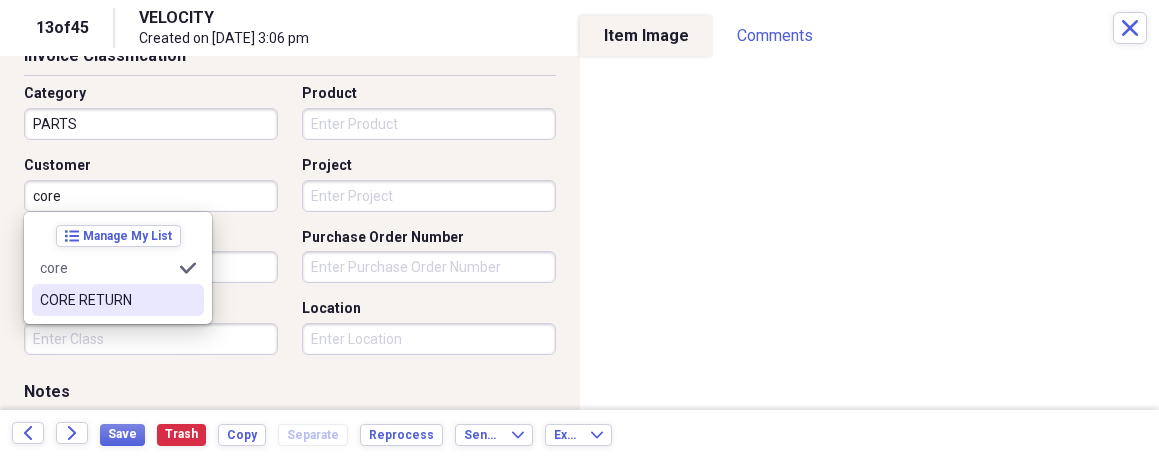 click on "CORE RETURN" at bounding box center [106, 300] 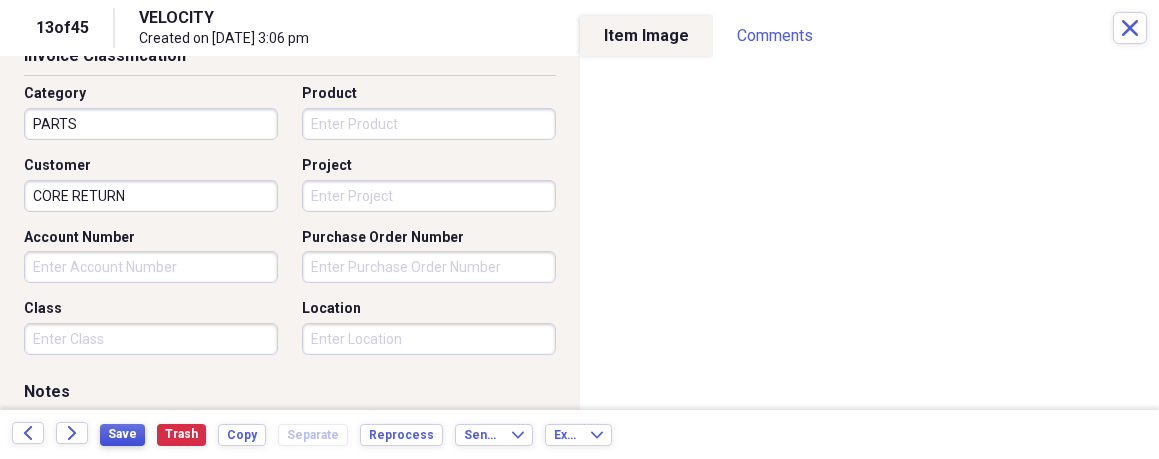click on "Save" at bounding box center [122, 434] 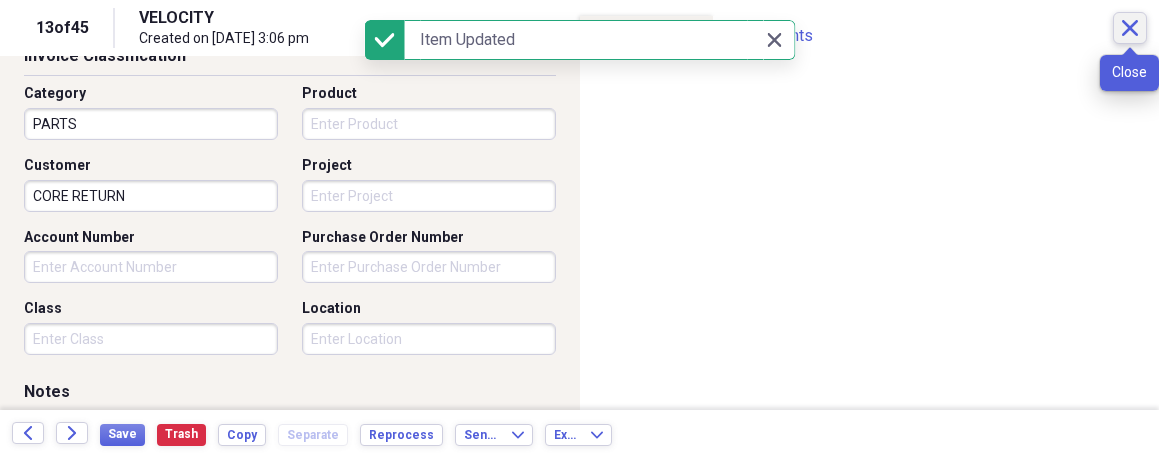 click 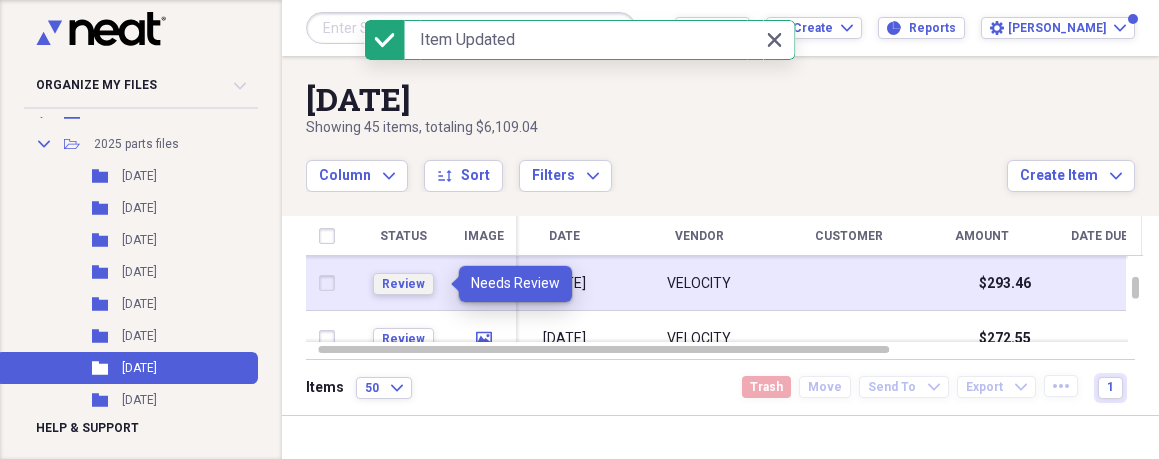 click on "Review" at bounding box center [403, 284] 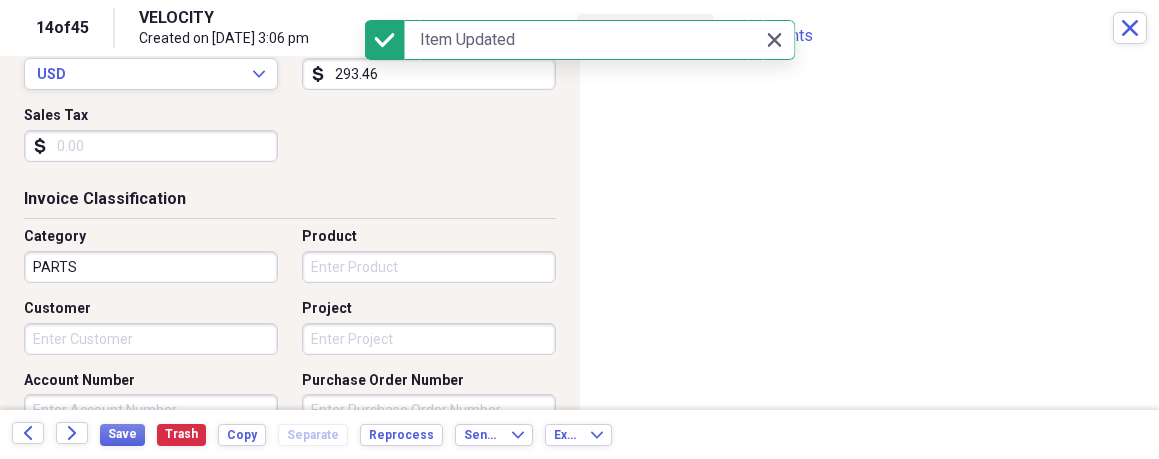 scroll, scrollTop: 430, scrollLeft: 0, axis: vertical 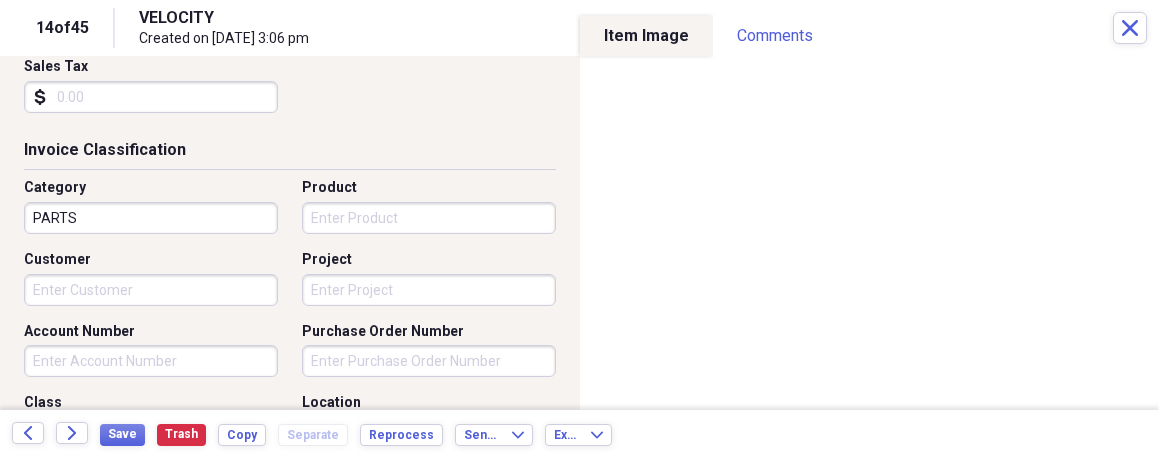 click on "Organize My Files 11 Collapse Unfiled Needs Review 11 Unfiled All Files Unfiled Unfiled Unfiled Saved Reports Collapse My Cabinet My Cabinet Add Folder Expand Folder 2016 PARTS FILES Add Folder Expand Folder 2017 PARTS FILES Add Folder Expand Folder 2018 PARTS FILES Add Folder Expand Folder 2019 PARTS FILES Add Folder Expand Folder 2020 PARTS FILES Add Folder Expand Folder 2022 PARTS FILES Add Folder Expand Folder 2023 PARTS FILES Add Folder Expand Folder 2024 PARTS FILES Add Folder Collapse Open Folder 2025 parts files Add Folder Folder [DATE] Add Folder Folder [DATE] Add Folder Folder [DATE] Add Folder Folder [DATE] Add Folder Folder [DATE] Add Folder Folder [DATE] Add Folder Folder [DATE] Add Folder Folder [DATE] Add Folder Folder [DATE] Add Folder Folder [DATE] Add Folder Folder [DATE] Add Folder Folder [DATE] Add Folder Trash Trash Help & Support Submit Import Import Add Create Expand Reports Reports Settings [PERSON_NAME] Expand [DATE] Column sort" at bounding box center [579, 229] 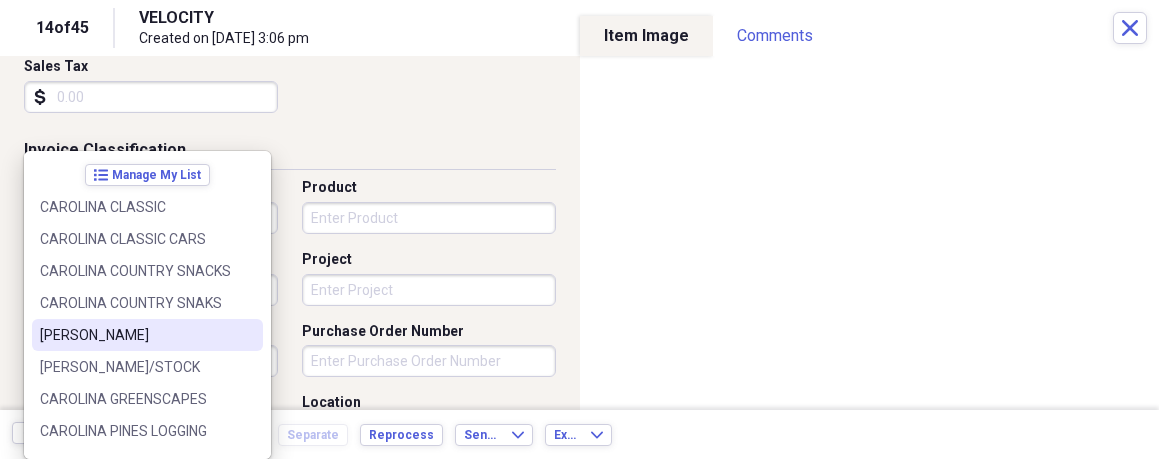click on "[PERSON_NAME]" at bounding box center (135, 335) 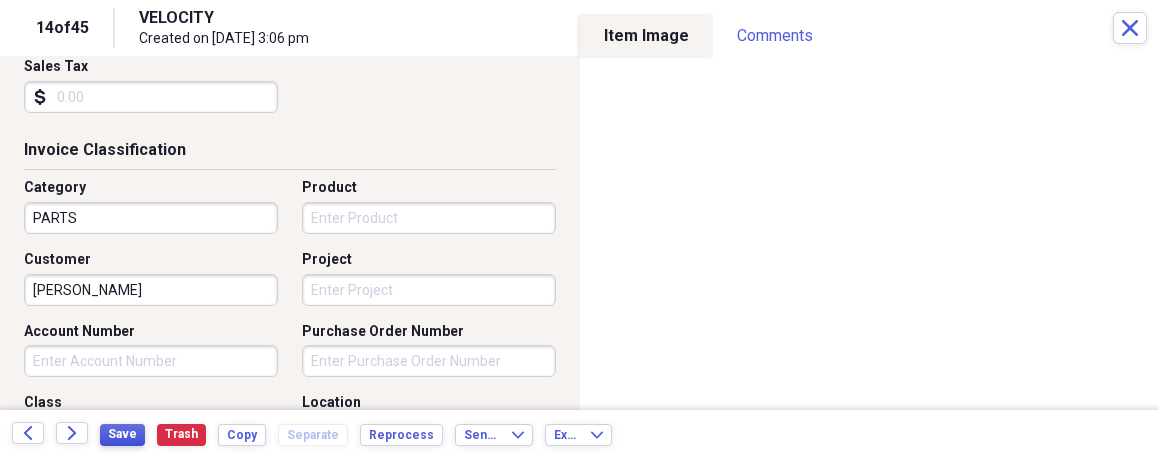 click on "Save" at bounding box center (122, 434) 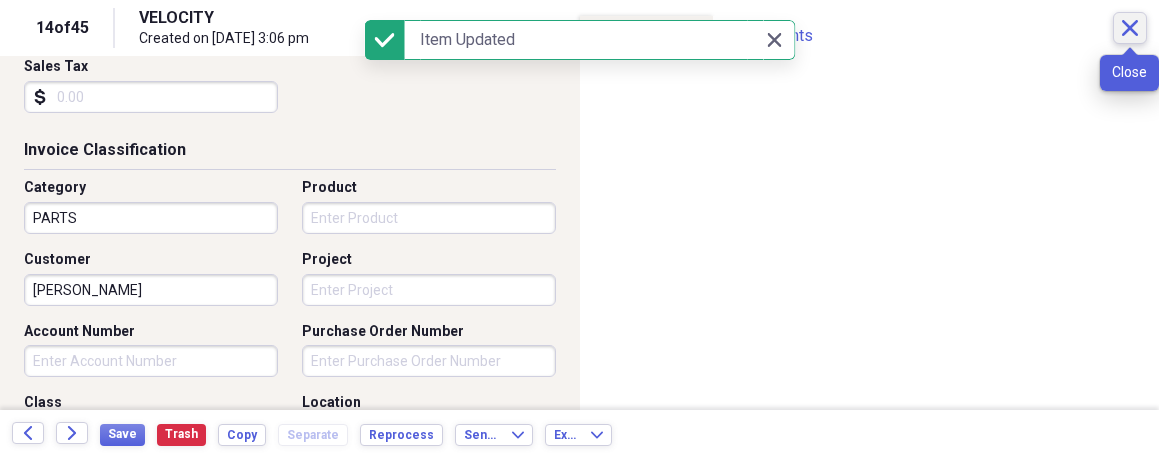 click 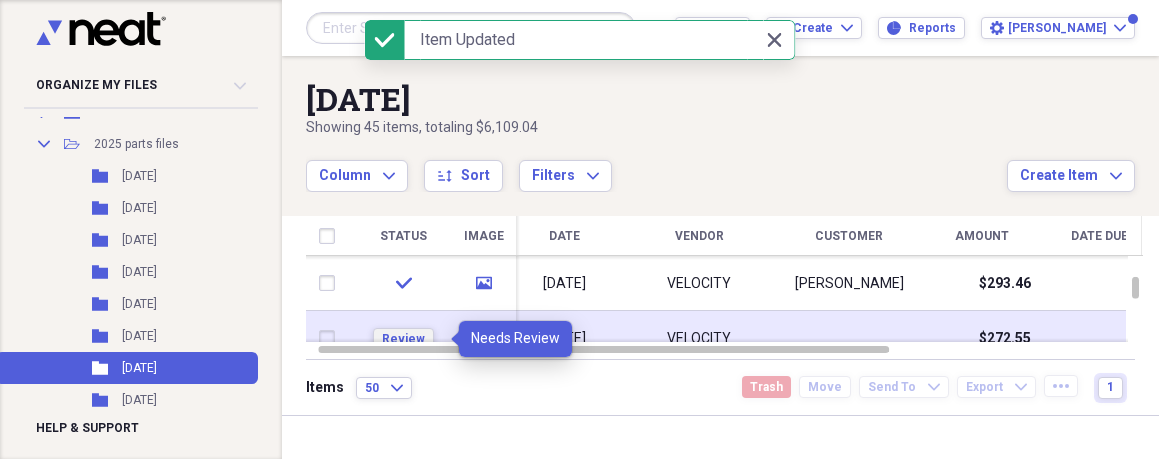 click on "Review" at bounding box center (403, 339) 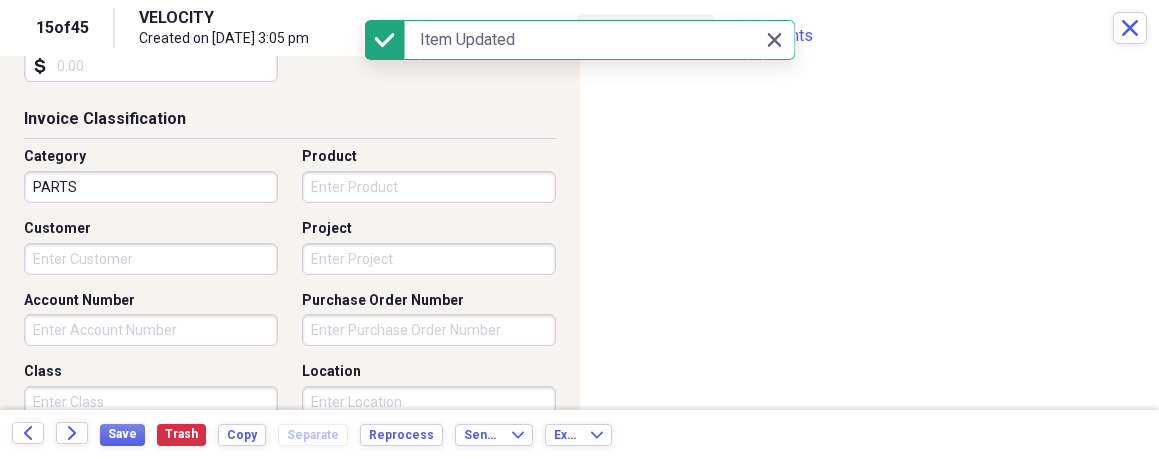 scroll, scrollTop: 486, scrollLeft: 0, axis: vertical 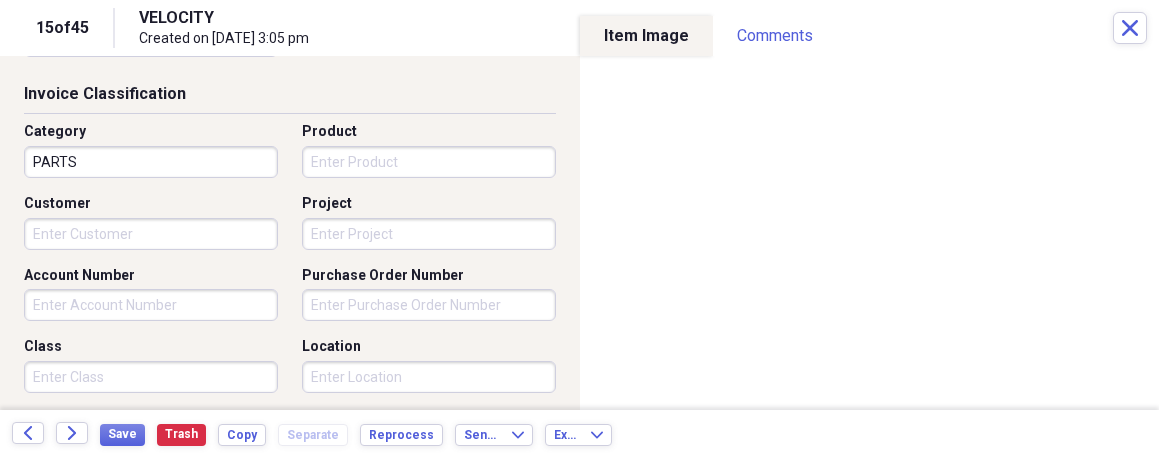 click on "Organize My Files 10 Collapse Unfiled Needs Review 10 Unfiled All Files Unfiled Unfiled Unfiled Saved Reports Collapse My Cabinet My Cabinet Add Folder Expand Folder 2016 PARTS FILES Add Folder Expand Folder 2017 PARTS FILES Add Folder Expand Folder 2018 PARTS FILES Add Folder Expand Folder 2019 PARTS FILES Add Folder Expand Folder 2020 PARTS FILES Add Folder Expand Folder 2022 PARTS FILES Add Folder Expand Folder 2023 PARTS FILES Add Folder Expand Folder 2024 PARTS FILES Add Folder Collapse Open Folder 2025 parts files Add Folder Folder [DATE] Add Folder Folder [DATE] Add Folder Folder [DATE] Add Folder Folder [DATE] Add Folder Folder [DATE] Add Folder Folder [DATE] Add Folder Folder [DATE] Add Folder Folder [DATE] Add Folder Folder [DATE] Add Folder Folder [DATE] Add Folder Folder [DATE] Add Folder Folder [DATE] Add Folder Trash Trash Help & Support Submit Import Import Add Create Expand Reports Reports Settings [PERSON_NAME] Expand [DATE] Column sort" at bounding box center (579, 229) 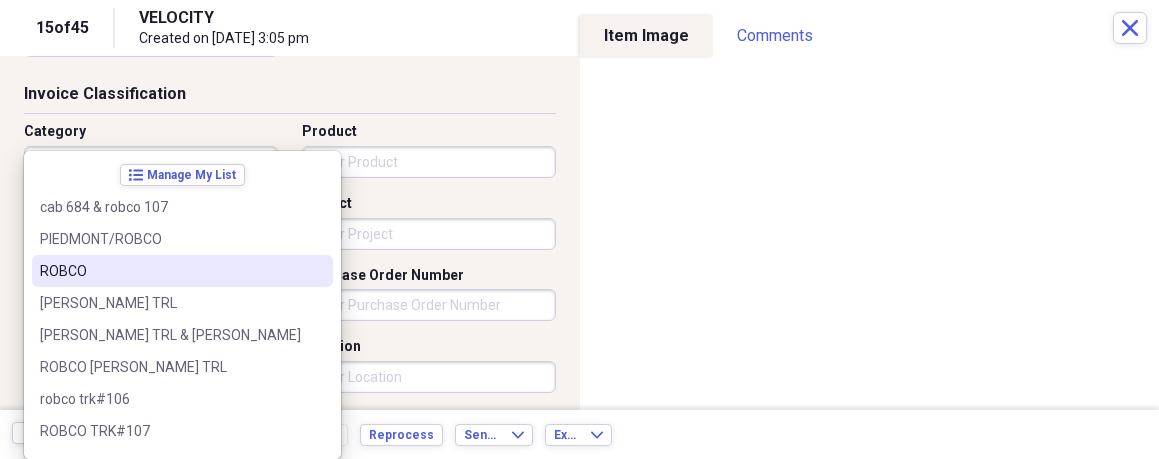 click on "ROBCO" at bounding box center [170, 271] 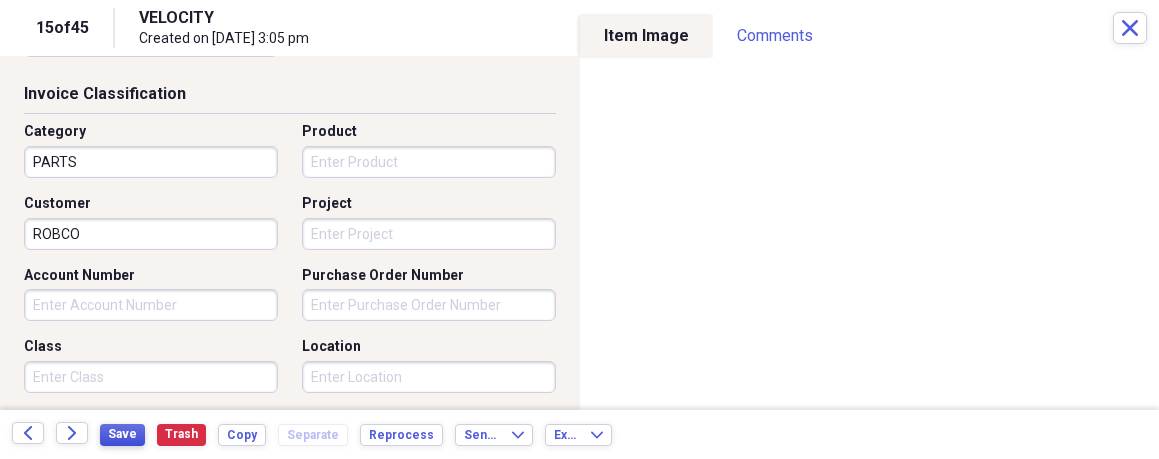 click on "Save" at bounding box center (122, 434) 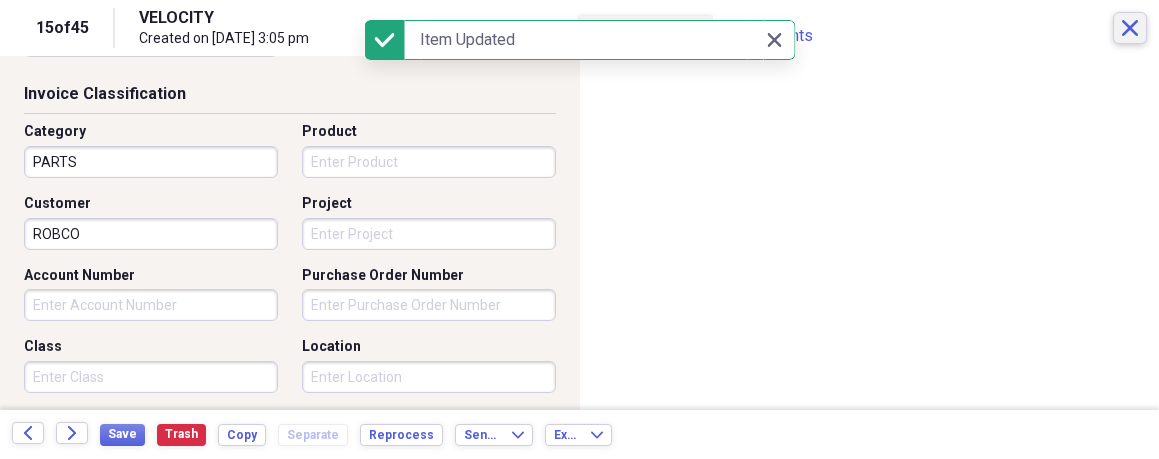 click on "Close" 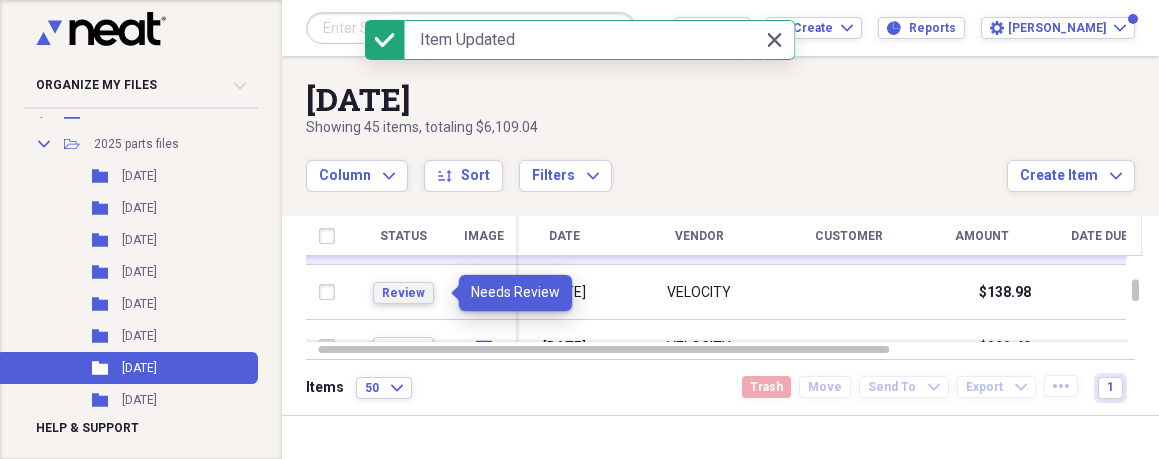 click on "Review" at bounding box center (403, 293) 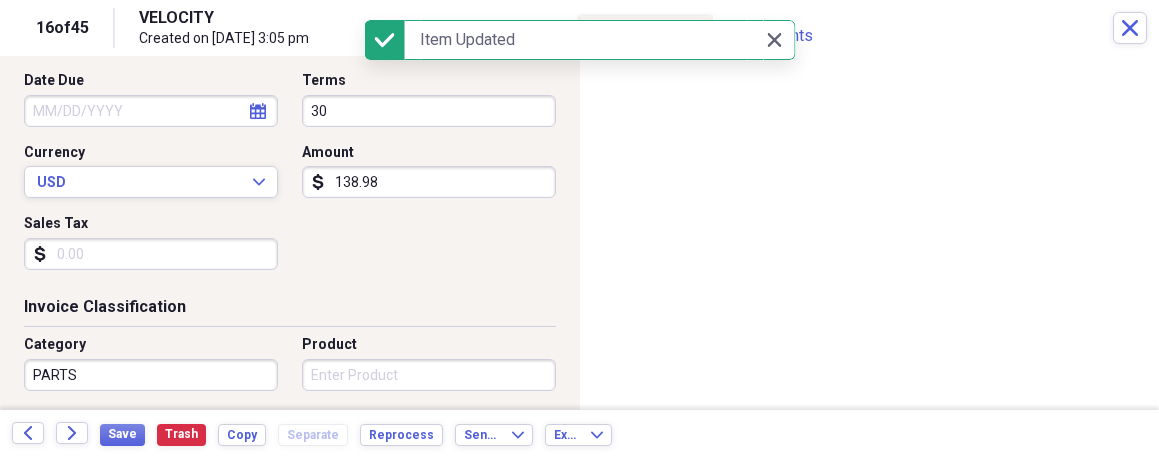 scroll, scrollTop: 356, scrollLeft: 0, axis: vertical 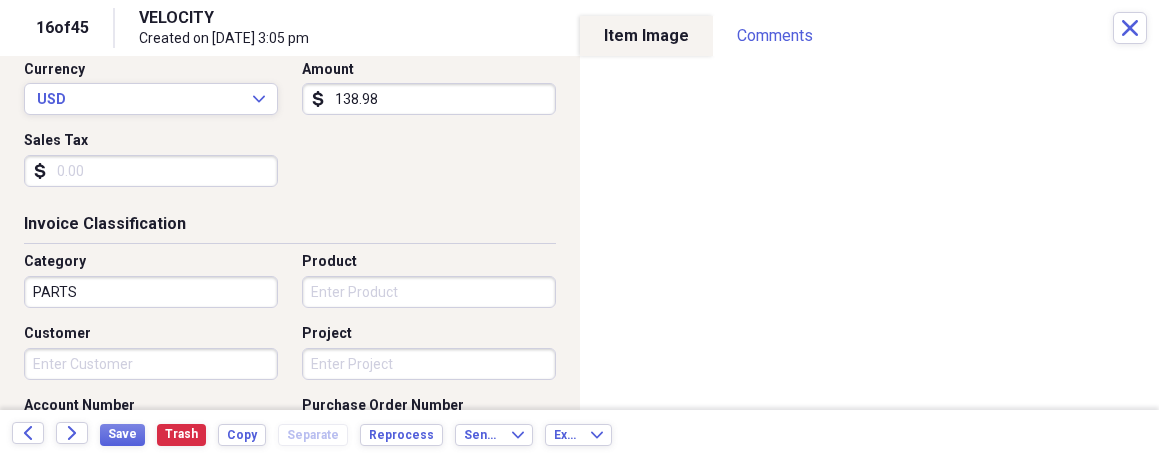 click on "Customer" at bounding box center [151, 364] 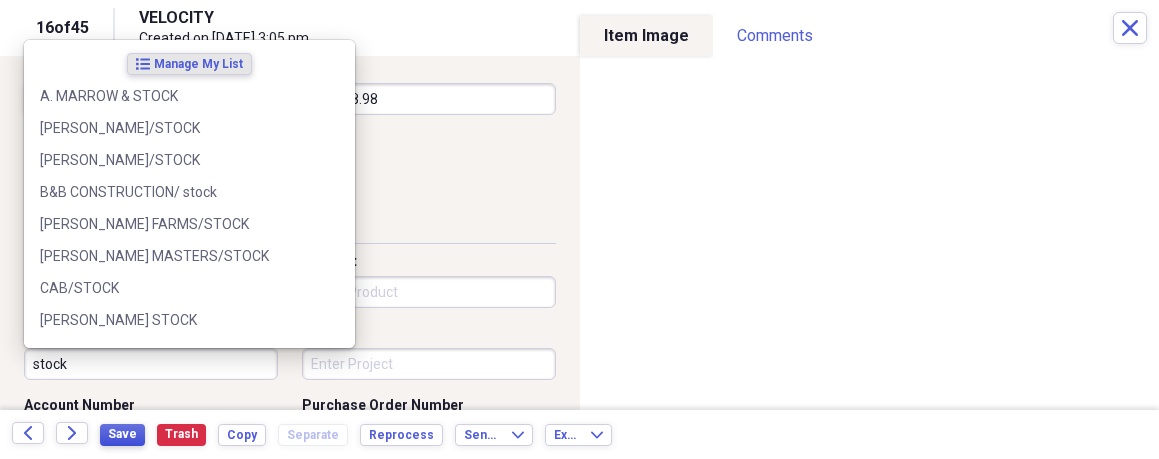 type on "stock" 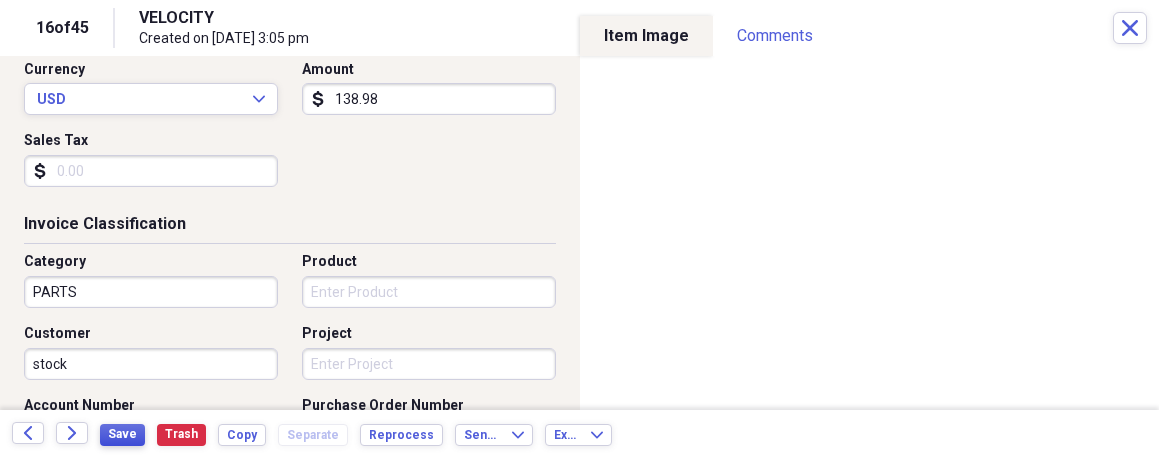 click on "Save" at bounding box center [122, 434] 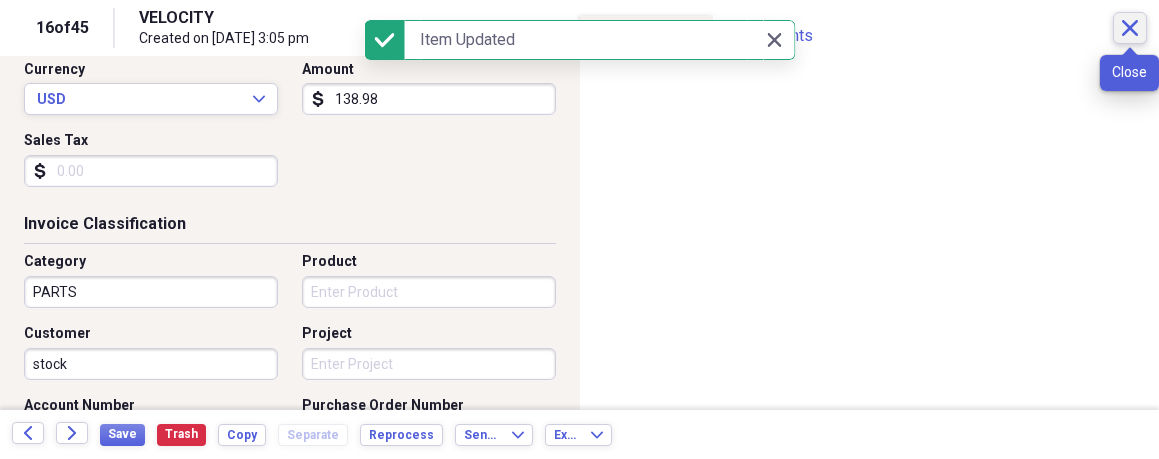 click on "Close" at bounding box center (1130, 28) 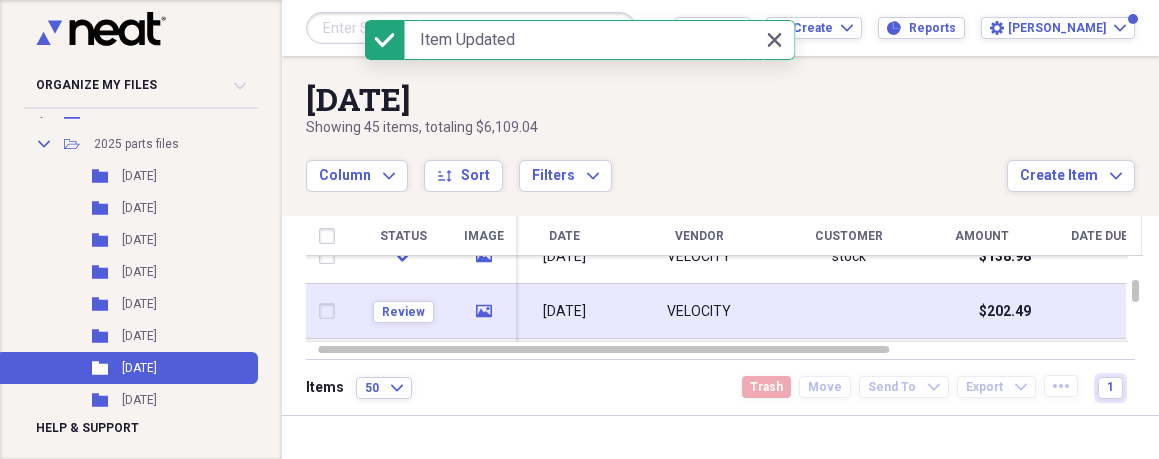 click on "Review" at bounding box center [403, 311] 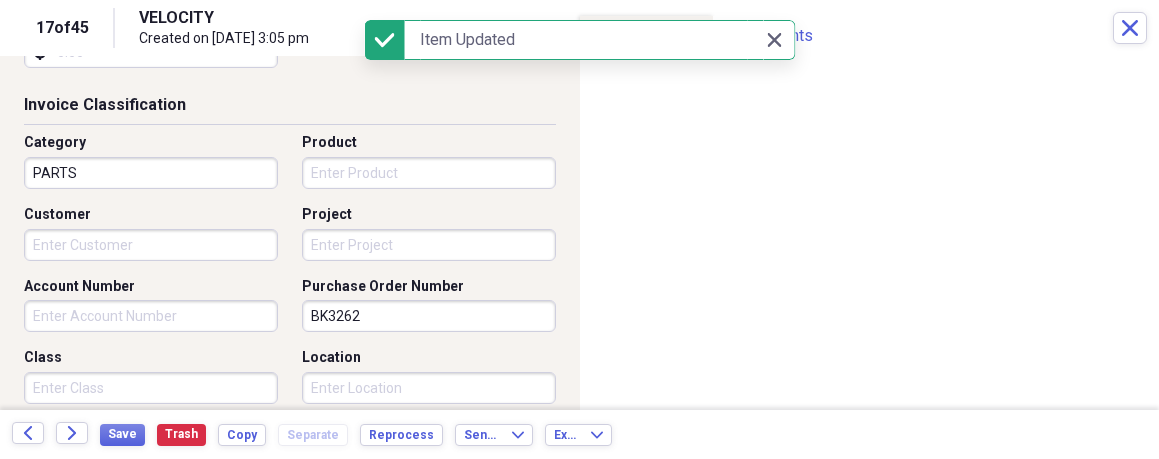 scroll, scrollTop: 484, scrollLeft: 0, axis: vertical 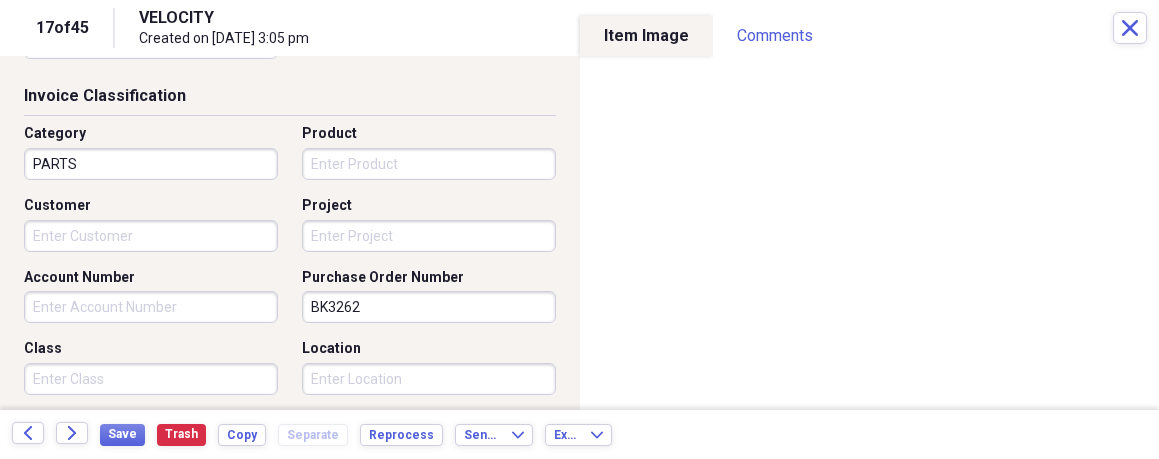 click on "Organize My Files 8 Collapse Unfiled Needs Review 8 Unfiled All Files Unfiled Unfiled Unfiled Saved Reports Collapse My Cabinet My Cabinet Add Folder Expand Folder 2016 PARTS FILES Add Folder Expand Folder 2017 PARTS FILES Add Folder Expand Folder 2018 PARTS FILES Add Folder Expand Folder 2019 PARTS FILES Add Folder Expand Folder 2020 PARTS FILES Add Folder Expand Folder 2022 PARTS FILES Add Folder Expand Folder 2023 PARTS FILES Add Folder Expand Folder 2024 PARTS FILES Add Folder Collapse Open Folder 2025 parts files Add Folder Folder [DATE] Add Folder Folder [DATE] Add Folder Folder [DATE] Add Folder Folder [DATE] Add Folder Folder [DATE] Add Folder Folder [DATE] Add Folder Folder [DATE] Add Folder Folder [DATE] Add Folder Folder [DATE] Add Folder Folder [DATE] Add Folder Folder [DATE] Add Folder Folder [DATE] Add Folder Trash Trash Help & Support Submit Import Import Add Create Expand Reports Reports Settings [PERSON_NAME] Expand [DATE] Column Expand" at bounding box center (579, 229) 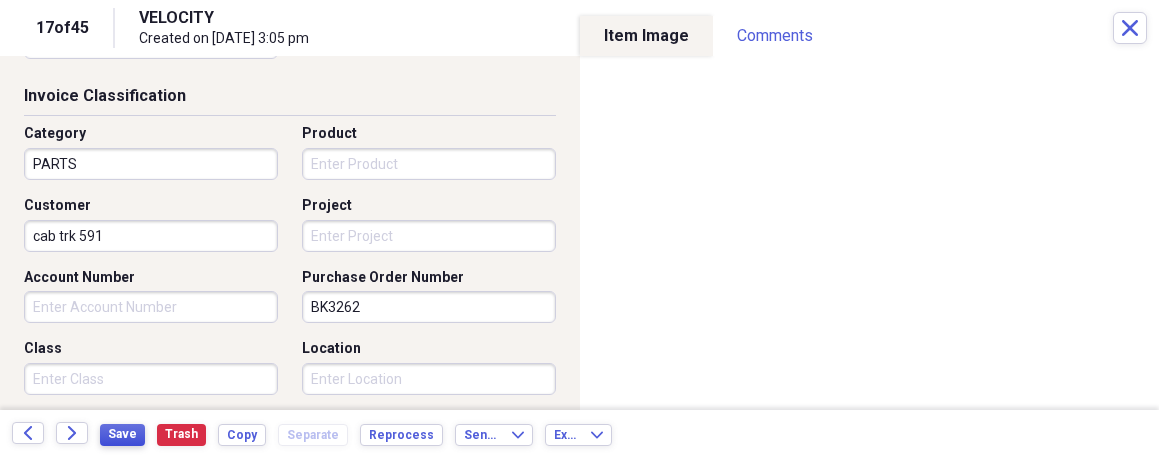 type on "cab trk 591" 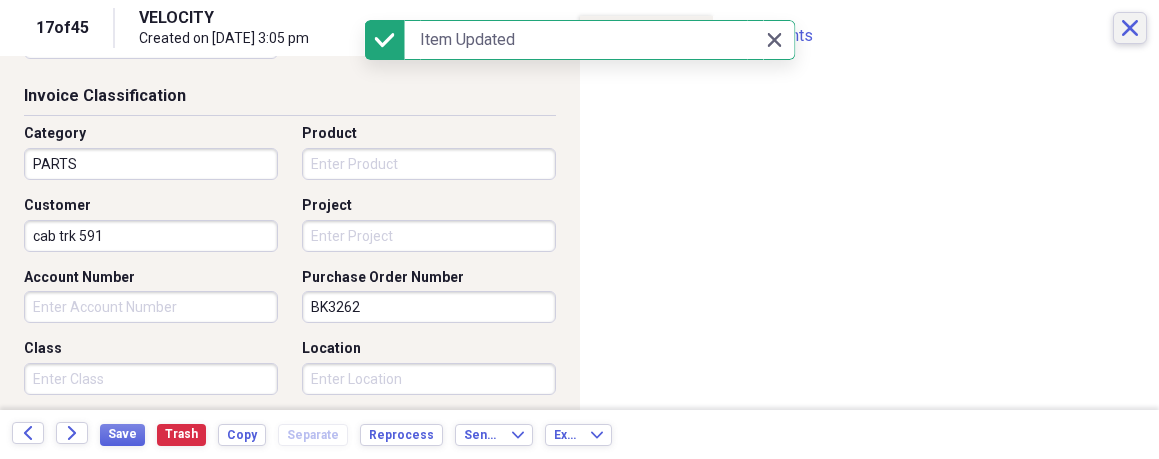 click on "Close" at bounding box center [1130, 28] 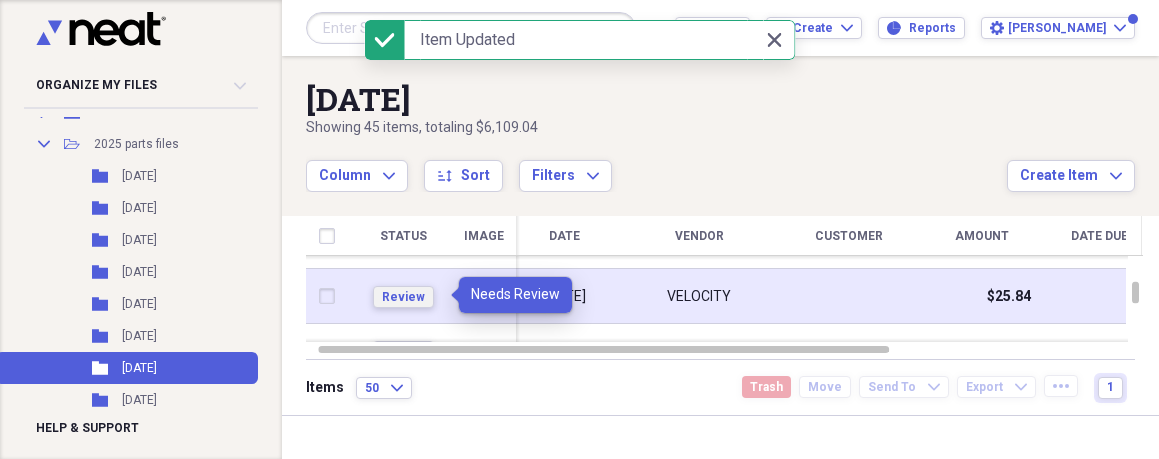click on "Review" at bounding box center (403, 297) 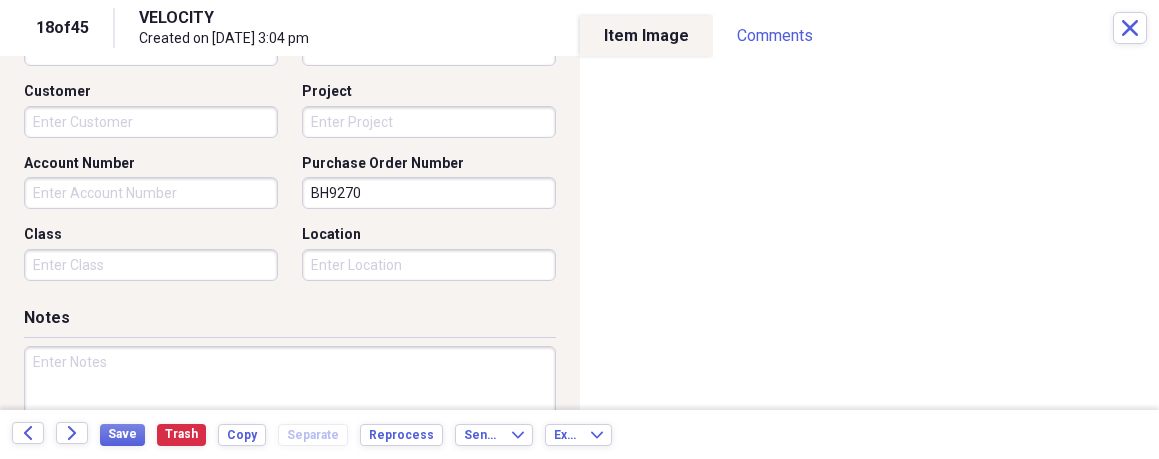 scroll, scrollTop: 603, scrollLeft: 0, axis: vertical 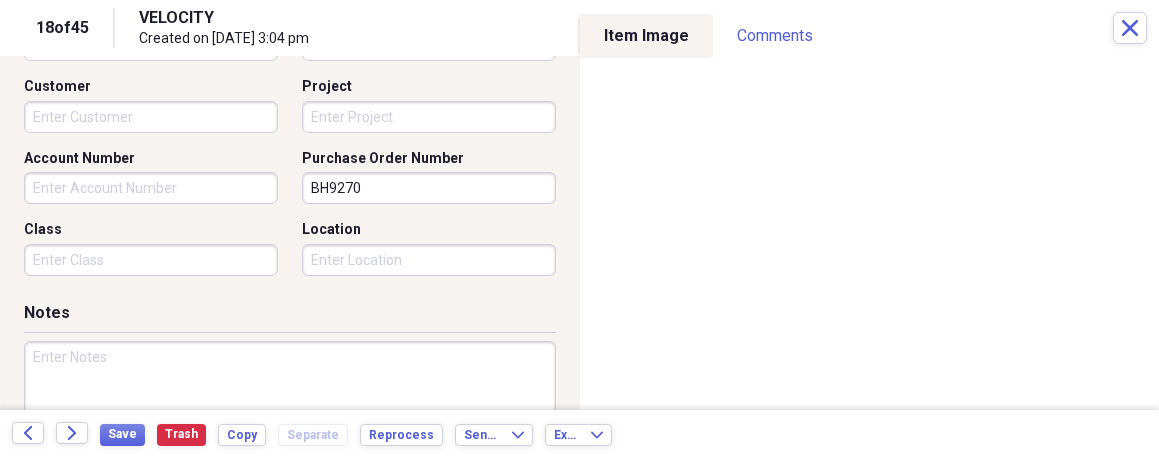 click on "Customer" at bounding box center (151, 117) 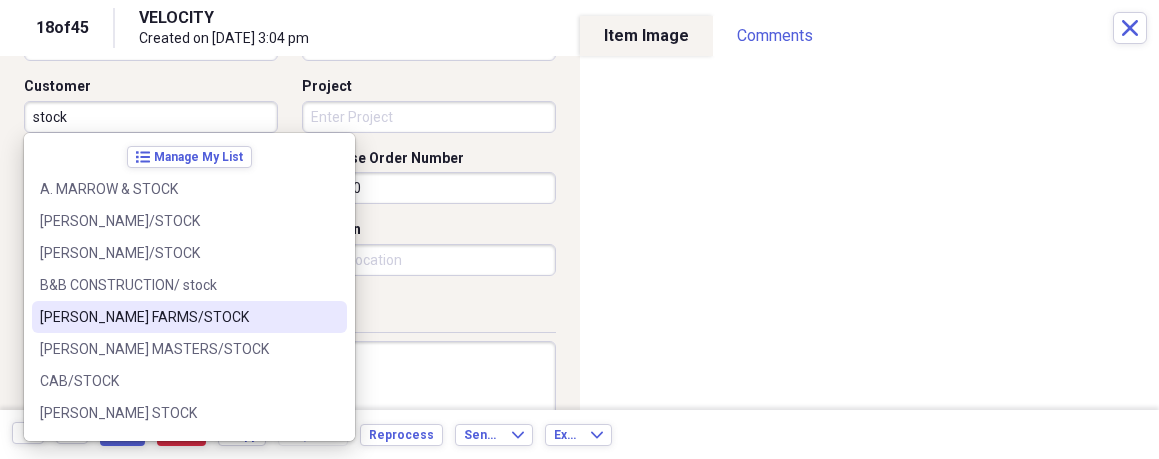 type on "stock" 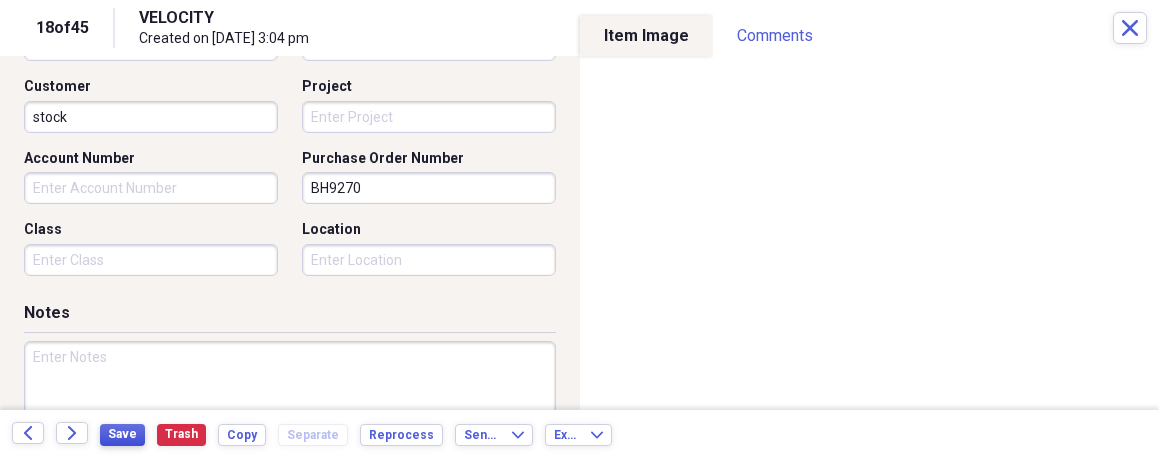 click on "Save" at bounding box center (122, 434) 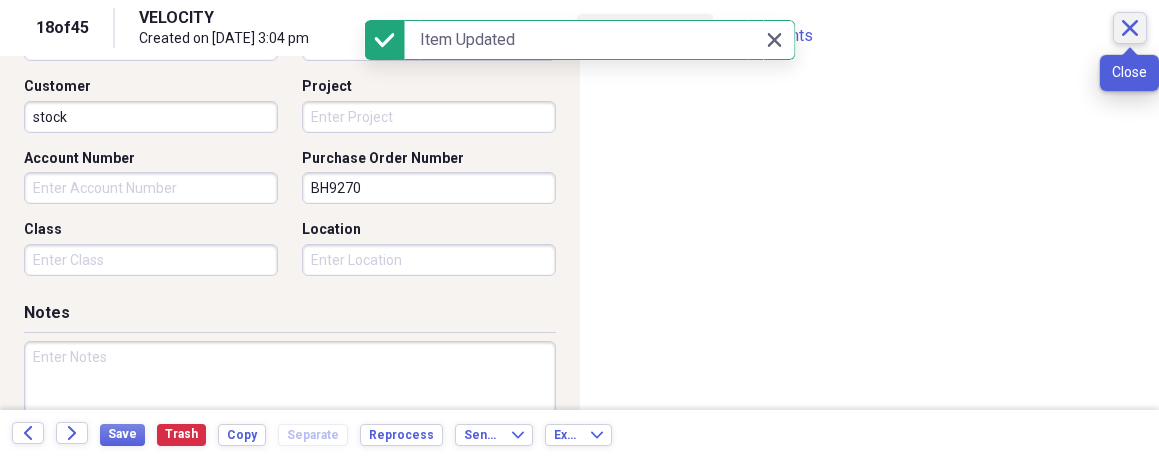 click 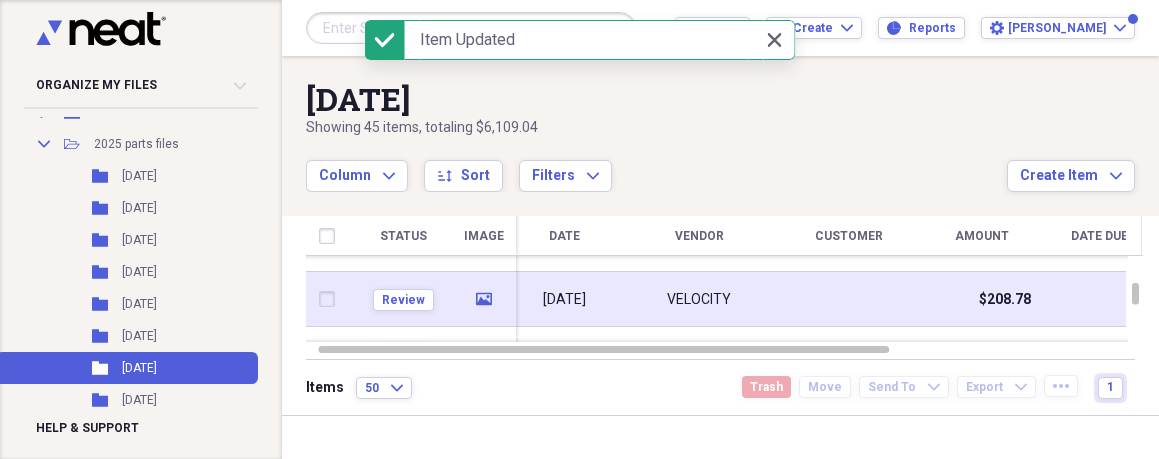 click on "Review" at bounding box center (403, 299) 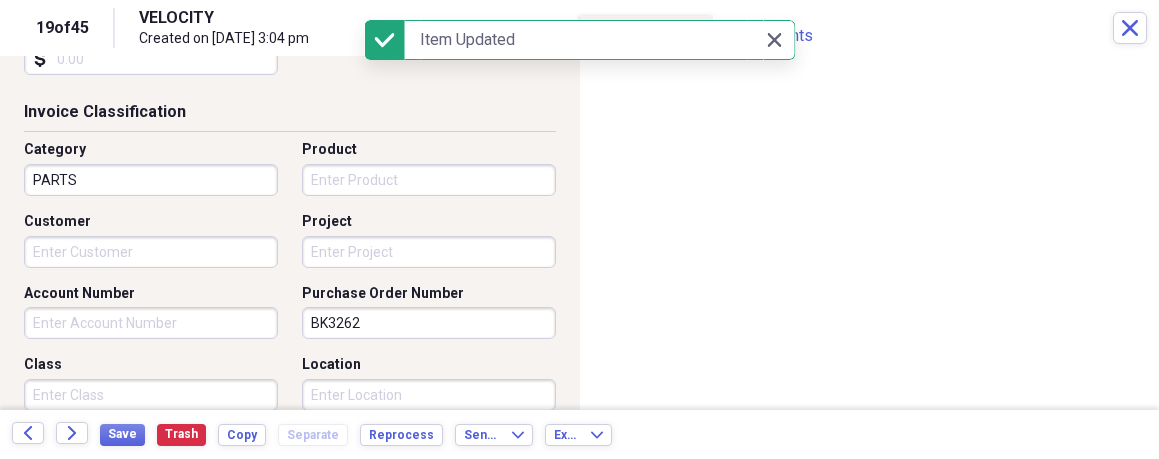 scroll, scrollTop: 462, scrollLeft: 0, axis: vertical 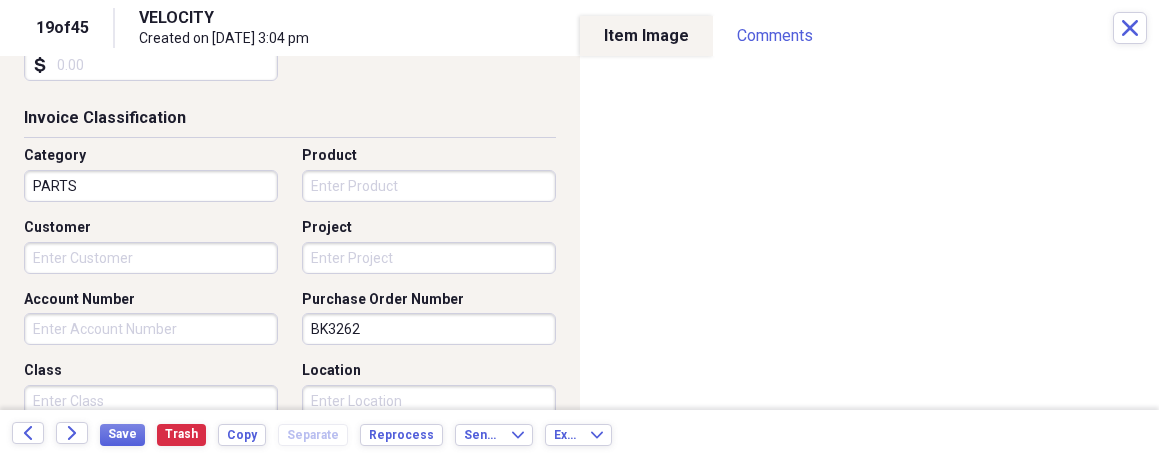 click on "Organize My Files 6 Collapse Unfiled Needs Review 6 Unfiled All Files Unfiled Unfiled Unfiled Saved Reports Collapse My Cabinet My Cabinet Add Folder Expand Folder 2016 PARTS FILES Add Folder Expand Folder 2017 PARTS FILES Add Folder Expand Folder 2018 PARTS FILES Add Folder Expand Folder 2019 PARTS FILES Add Folder Expand Folder 2020 PARTS FILES Add Folder Expand Folder 2022 PARTS FILES Add Folder Expand Folder 2023 PARTS FILES Add Folder Expand Folder 2024 PARTS FILES Add Folder Collapse Open Folder 2025 parts files Add Folder Folder [DATE] Add Folder Folder [DATE] Add Folder Folder [DATE] Add Folder Folder [DATE] Add Folder Folder [DATE] Add Folder Folder [DATE] Add Folder Folder [DATE] Add Folder Folder [DATE] Add Folder Folder [DATE] Add Folder Folder [DATE] Add Folder Folder [DATE] Add Folder Folder [DATE] Add Folder Trash Trash Help & Support Submit Import Import Add Create Expand Reports Reports Settings [PERSON_NAME] Expand [DATE] Column Expand" at bounding box center (579, 229) 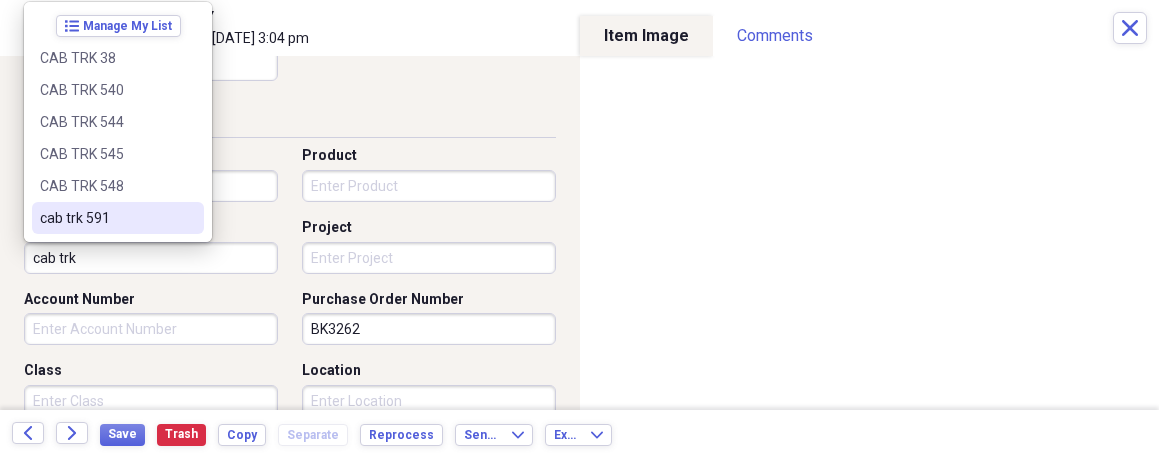click on "cab trk 591" at bounding box center [106, 218] 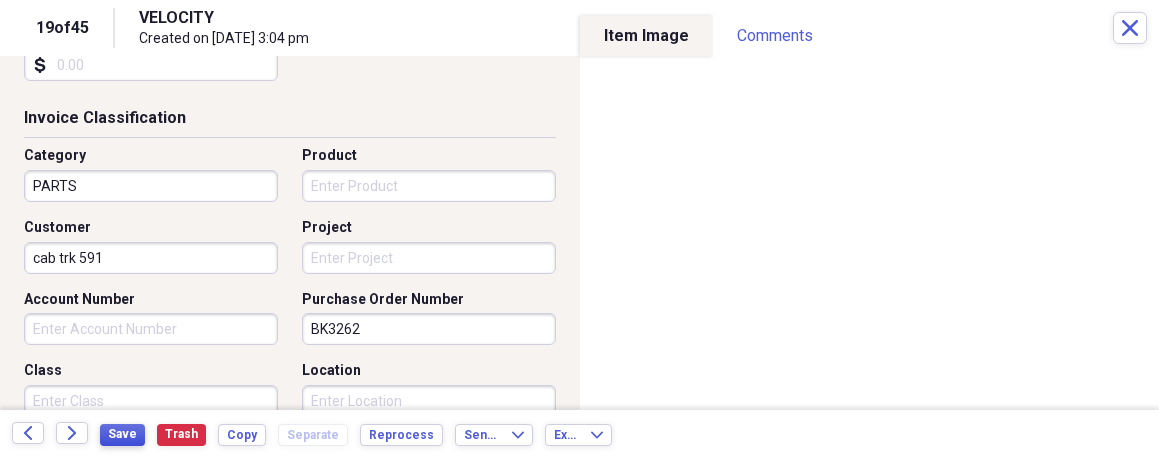 click on "Save" at bounding box center (122, 434) 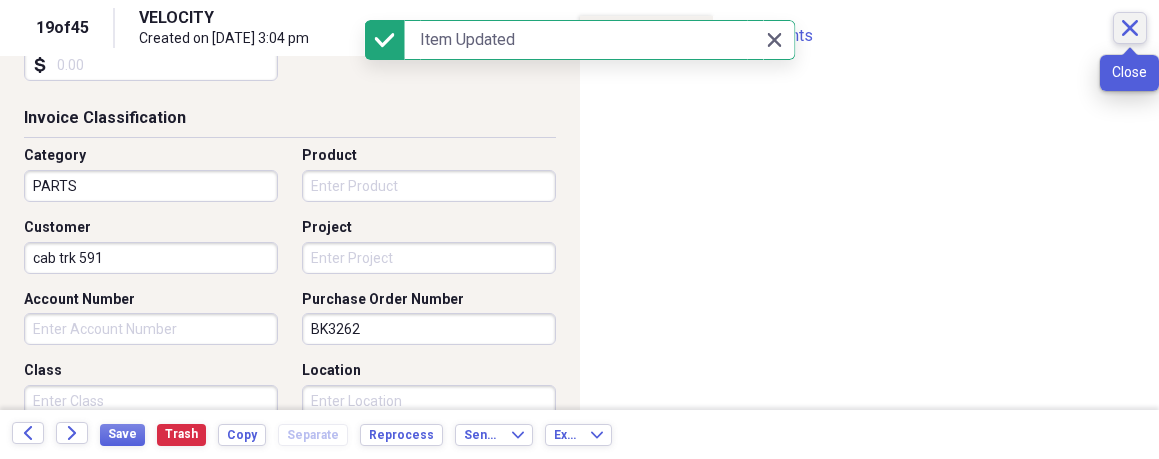 click on "Close" 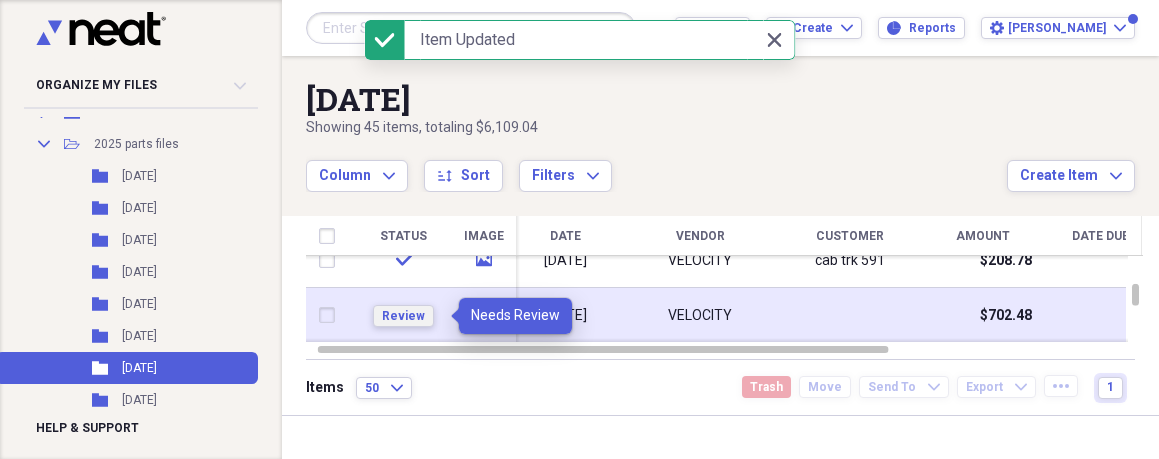 click on "Review" at bounding box center (403, 316) 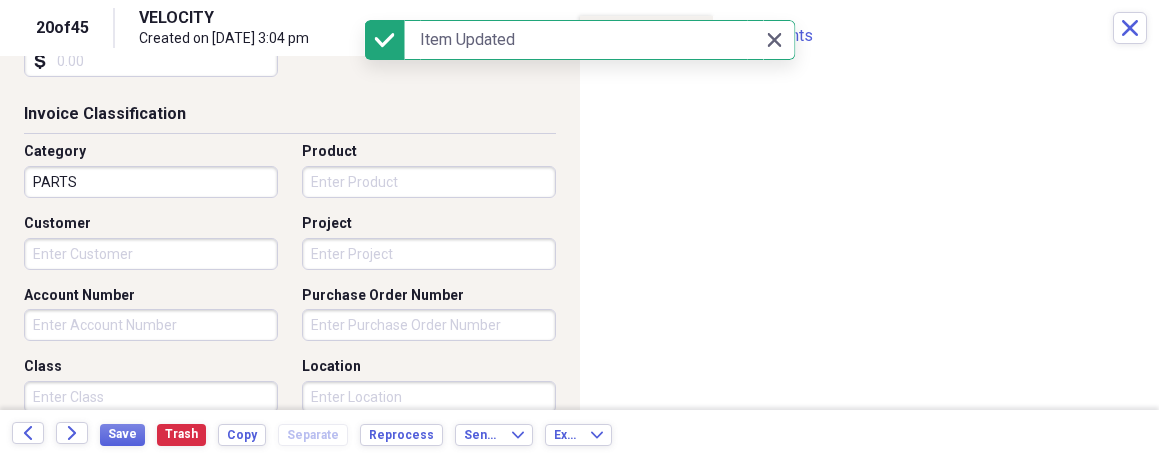 scroll, scrollTop: 465, scrollLeft: 0, axis: vertical 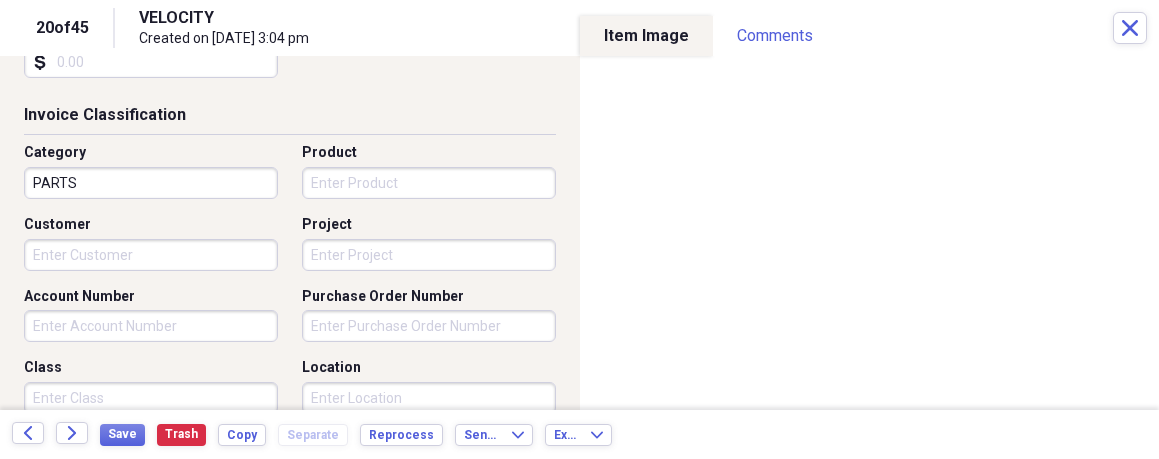 click on "Organize My Files 5 Collapse Unfiled Needs Review 5 Unfiled All Files Unfiled Unfiled Unfiled Saved Reports Collapse My Cabinet My Cabinet Add Folder Expand Folder 2016 PARTS FILES Add Folder Expand Folder 2017 PARTS FILES Add Folder Expand Folder 2018 PARTS FILES Add Folder Expand Folder 2019 PARTS FILES Add Folder Expand Folder 2020 PARTS FILES Add Folder Expand Folder 2022 PARTS FILES Add Folder Expand Folder 2023 PARTS FILES Add Folder Expand Folder 2024 PARTS FILES Add Folder Collapse Open Folder 2025 parts files Add Folder Folder [DATE] Add Folder Folder [DATE] Add Folder Folder [DATE] Add Folder Folder [DATE] Add Folder Folder [DATE] Add Folder Folder [DATE] Add Folder Folder [DATE] Add Folder Folder [DATE] Add Folder Folder [DATE] Add Folder Folder [DATE] Add Folder Folder [DATE] Add Folder Folder [DATE] Add Folder Trash Trash Help & Support Submit Import Import Add Create Expand Reports Reports Settings [PERSON_NAME] Expand [DATE] Column Expand" at bounding box center [579, 229] 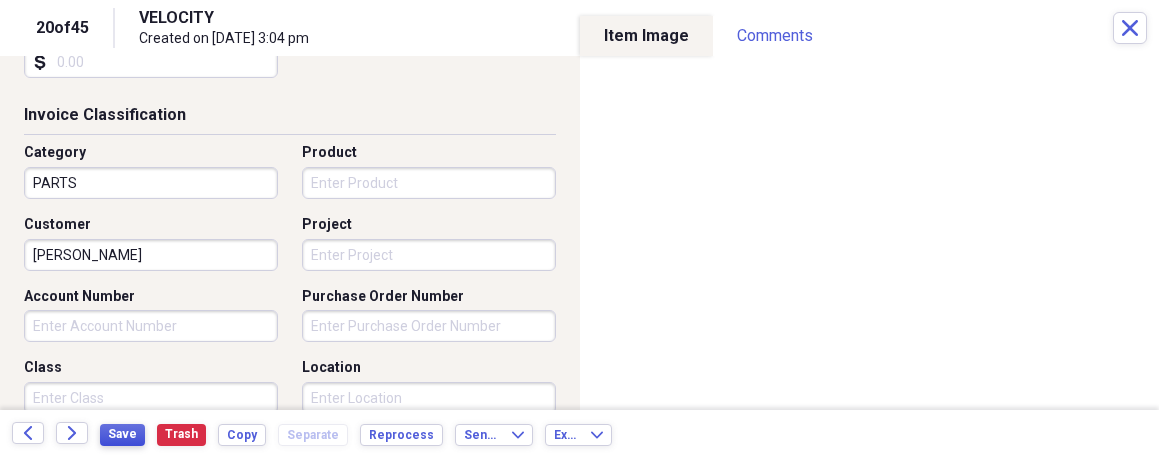 type on "[PERSON_NAME]" 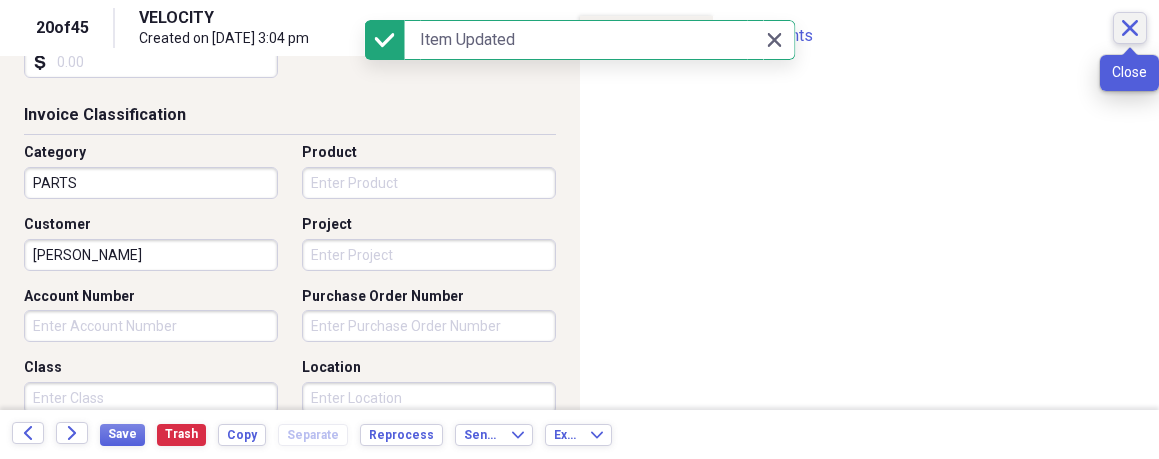 click 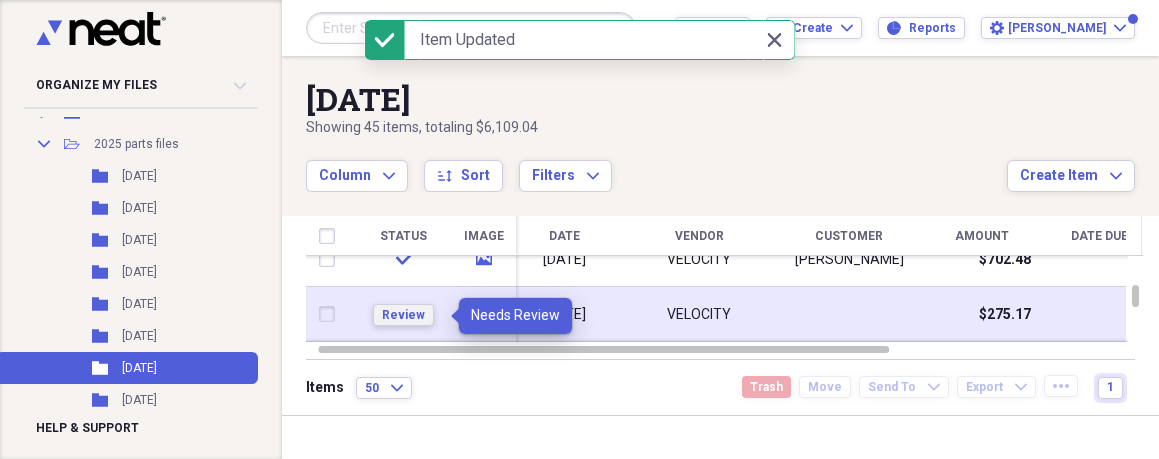 click on "Review" at bounding box center (403, 315) 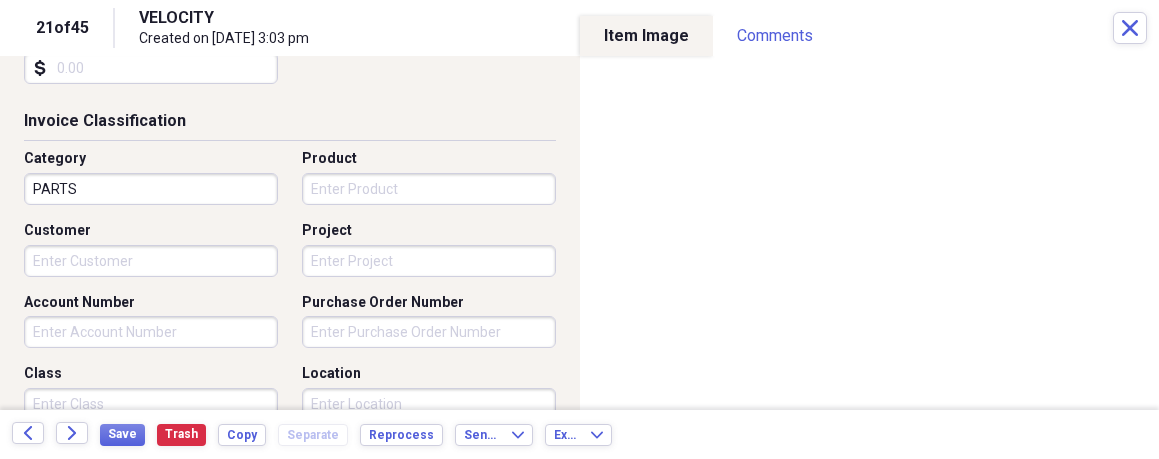 scroll, scrollTop: 460, scrollLeft: 0, axis: vertical 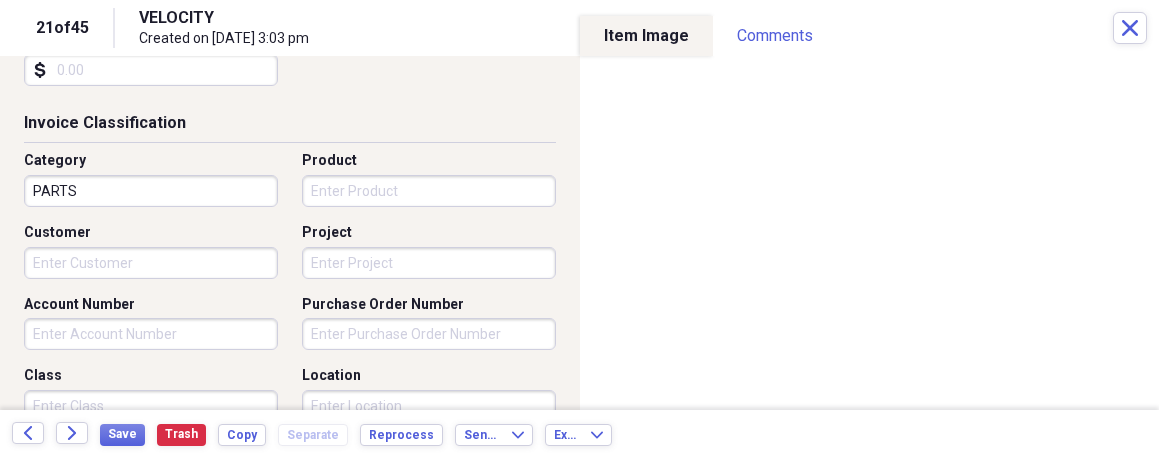 click on "Organize My Files 4 Collapse Unfiled Needs Review 4 Unfiled All Files Unfiled Unfiled Unfiled Saved Reports Collapse My Cabinet My Cabinet Add Folder Expand Folder 2016 PARTS FILES Add Folder Expand Folder 2017 PARTS FILES Add Folder Expand Folder 2018 PARTS FILES Add Folder Expand Folder 2019 PARTS FILES Add Folder Expand Folder 2020 PARTS FILES Add Folder Expand Folder 2022 PARTS FILES Add Folder Expand Folder 2023 PARTS FILES Add Folder Expand Folder 2024 PARTS FILES Add Folder Collapse Open Folder 2025 parts files Add Folder Folder [DATE] Add Folder Folder [DATE] Add Folder Folder [DATE] Add Folder Folder [DATE] Add Folder Folder [DATE] Add Folder Folder [DATE] Add Folder Folder [DATE] Add Folder Folder [DATE] Add Folder Folder [DATE] Add Folder Folder [DATE] Add Folder Folder [DATE] Add Folder Folder [DATE] Add Folder Trash Trash Help & Support Submit Import Import Add Create Expand Reports Reports Settings [PERSON_NAME] Expand [DATE] Column Expand" at bounding box center (579, 229) 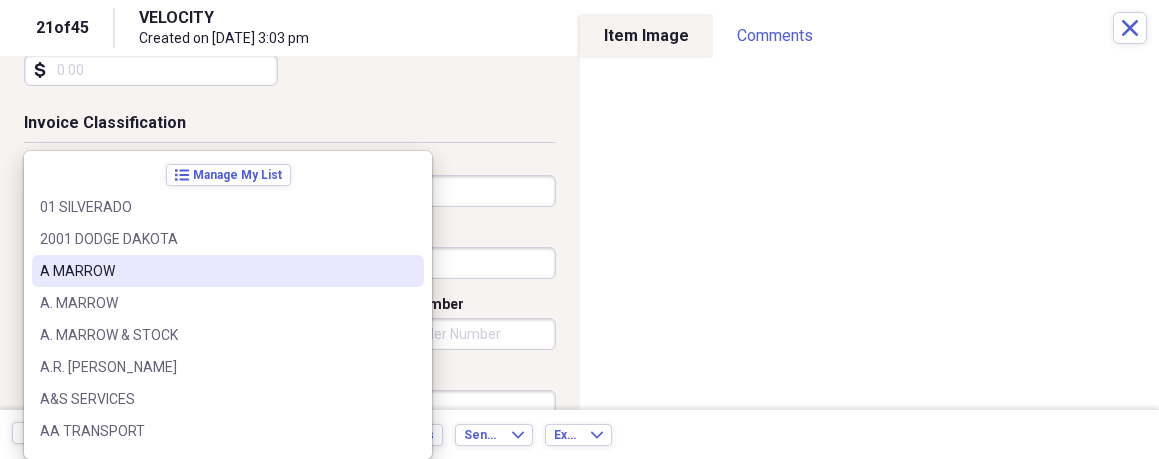 scroll, scrollTop: 456, scrollLeft: 0, axis: vertical 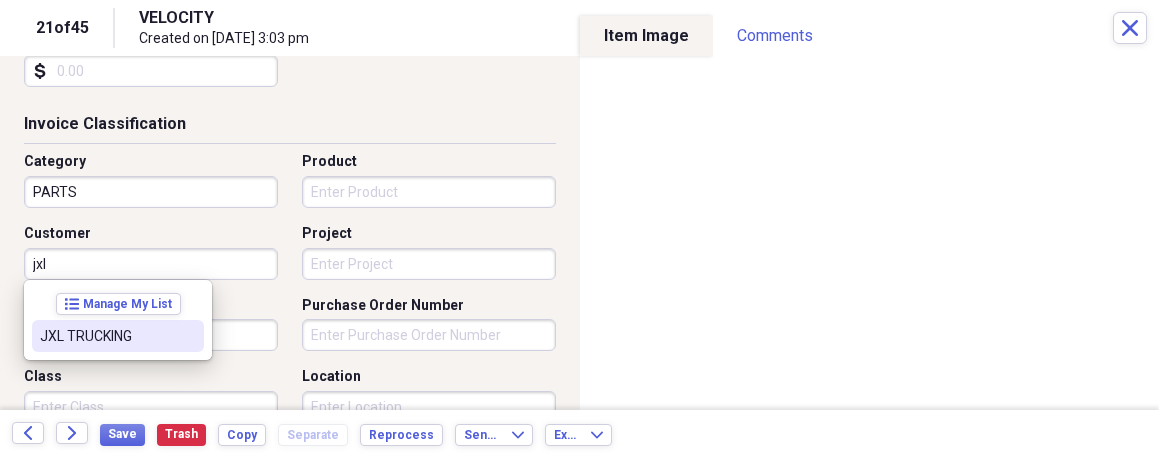 click on "JXL TRUCKING" at bounding box center (106, 336) 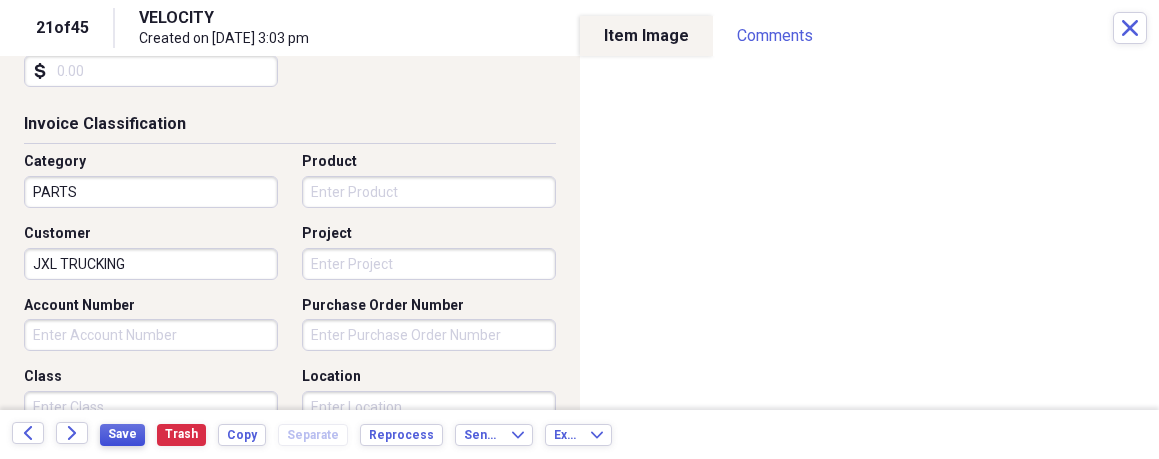 click on "Save" at bounding box center [122, 434] 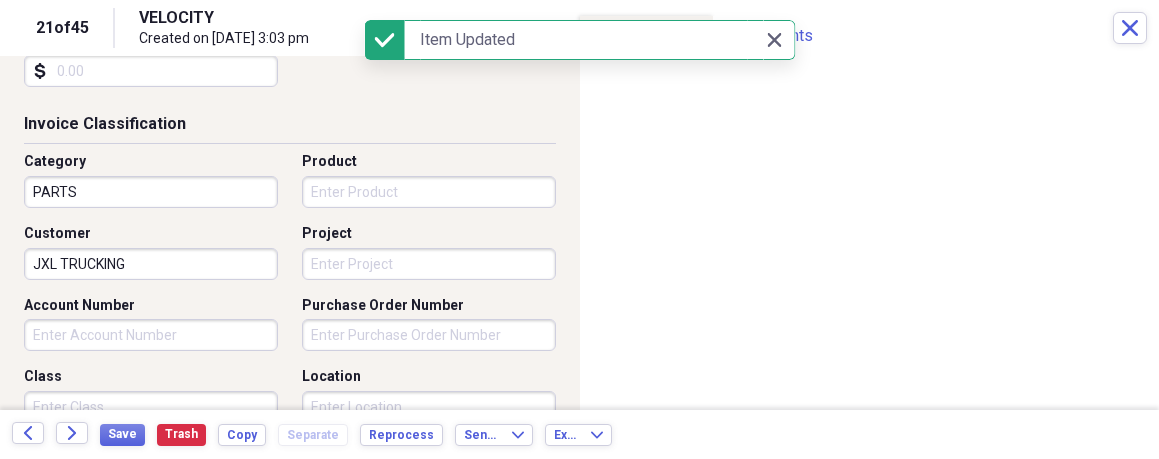 click on "21  of  45 VELOCITY Created on [DATE] 3:03 pm Close" at bounding box center (579, 28) 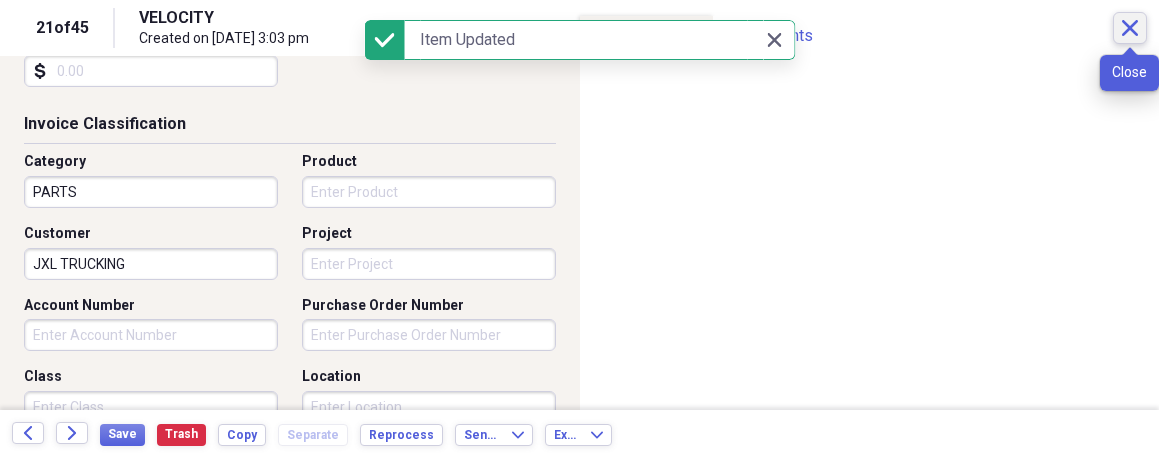 click on "Close" 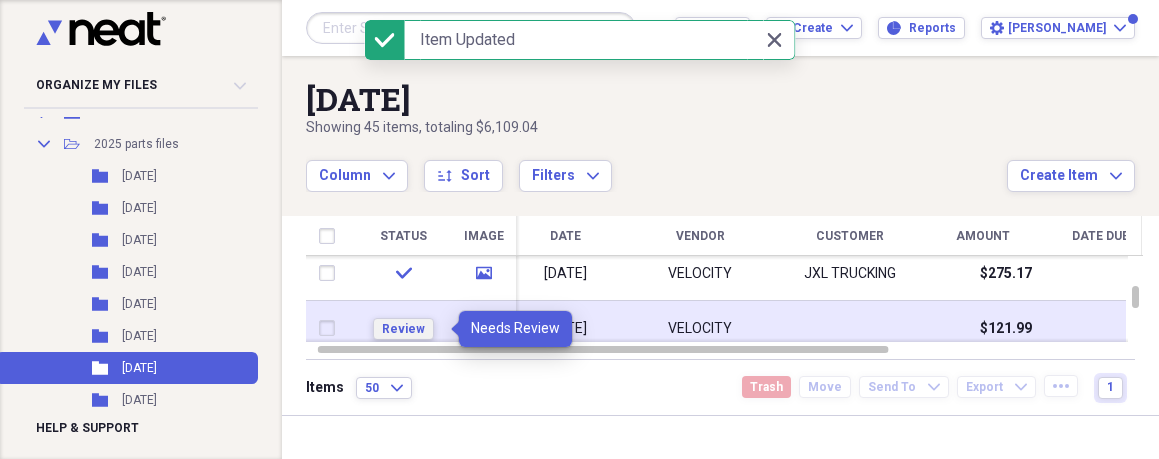 click on "Review" at bounding box center [403, 329] 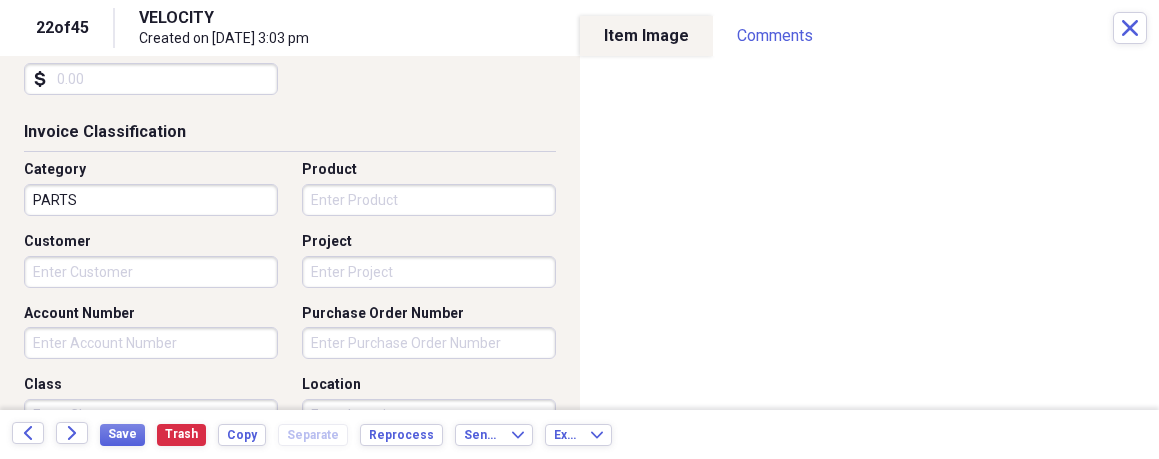 scroll, scrollTop: 456, scrollLeft: 0, axis: vertical 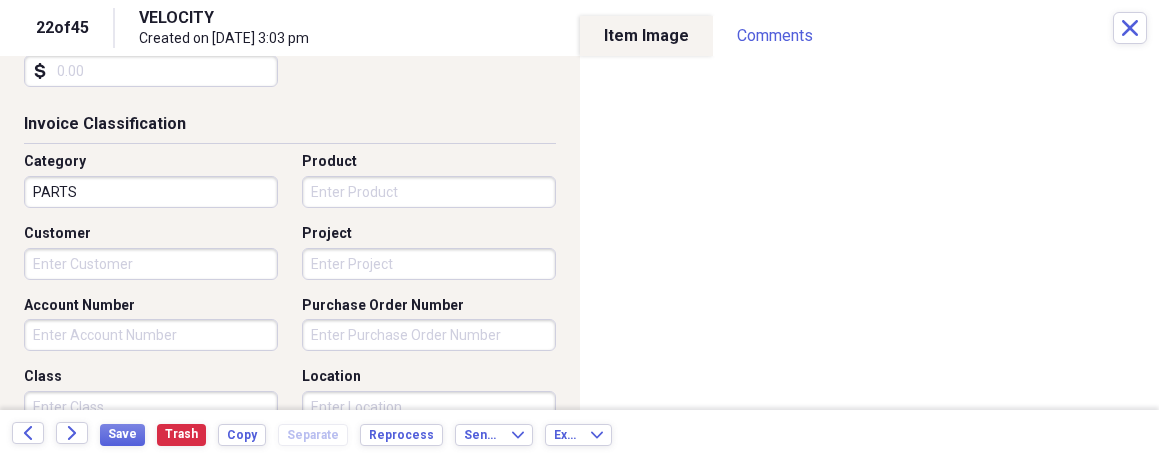 click on "Organize My Files 3 Collapse Unfiled Needs Review 3 Unfiled All Files Unfiled Unfiled Unfiled Saved Reports Collapse My Cabinet My Cabinet Add Folder Expand Folder 2016 PARTS FILES Add Folder Expand Folder 2017 PARTS FILES Add Folder Expand Folder 2018 PARTS FILES Add Folder Expand Folder 2019 PARTS FILES Add Folder Expand Folder 2020 PARTS FILES Add Folder Expand Folder 2022 PARTS FILES Add Folder Expand Folder 2023 PARTS FILES Add Folder Expand Folder 2024 PARTS FILES Add Folder Collapse Open Folder 2025 parts files Add Folder Folder [DATE] Add Folder Folder [DATE] Add Folder Folder [DATE] Add Folder Folder [DATE] Add Folder Folder [DATE] Add Folder Folder [DATE] Add Folder Folder [DATE] Add Folder Folder [DATE] Add Folder Folder [DATE] Add Folder Folder [DATE] Add Folder Folder [DATE] Add Folder Folder [DATE] Add Folder Trash Trash Help & Support Submit Import Import Add Create Expand Reports Reports Settings [PERSON_NAME] Expand [DATE] Column Expand" at bounding box center [579, 229] 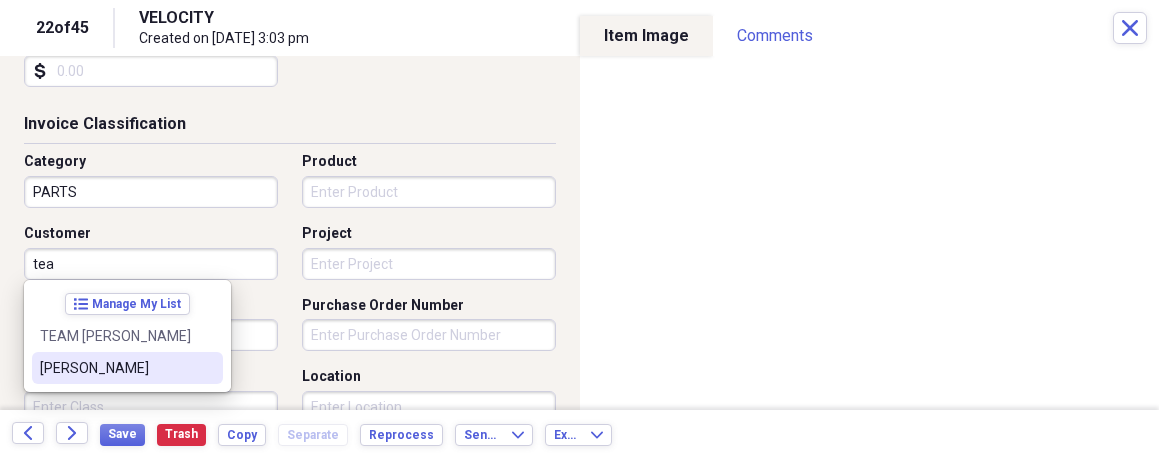 click on "[PERSON_NAME]" at bounding box center (115, 368) 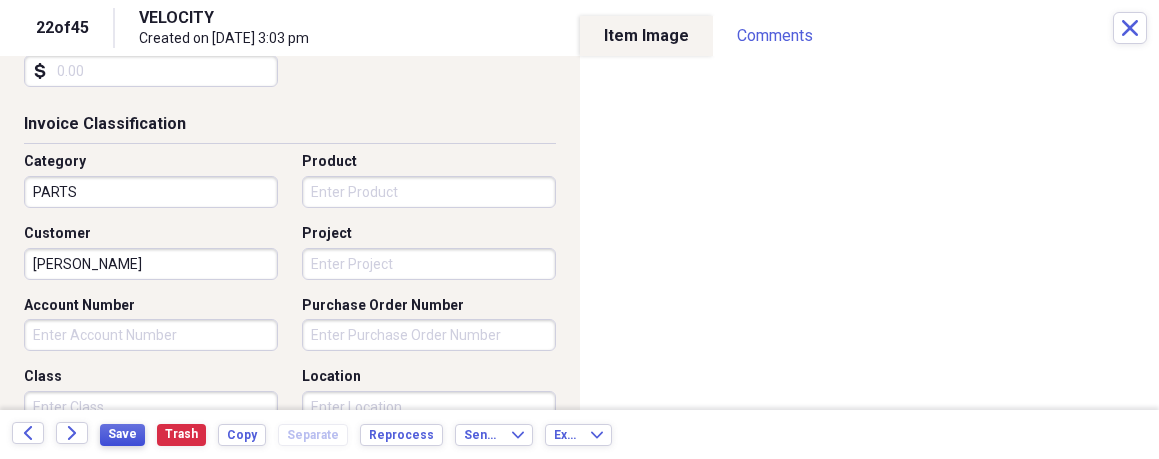 click on "Save" at bounding box center (122, 434) 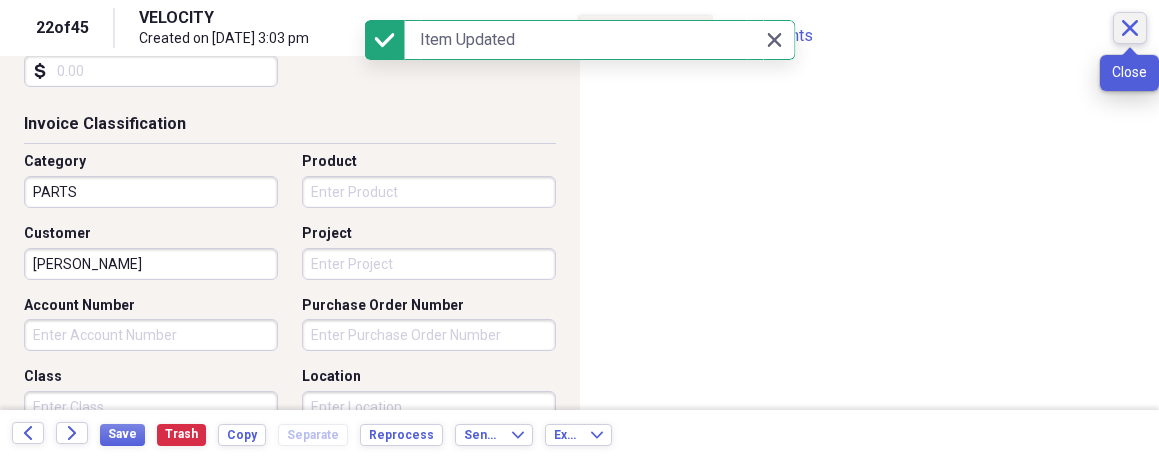 click 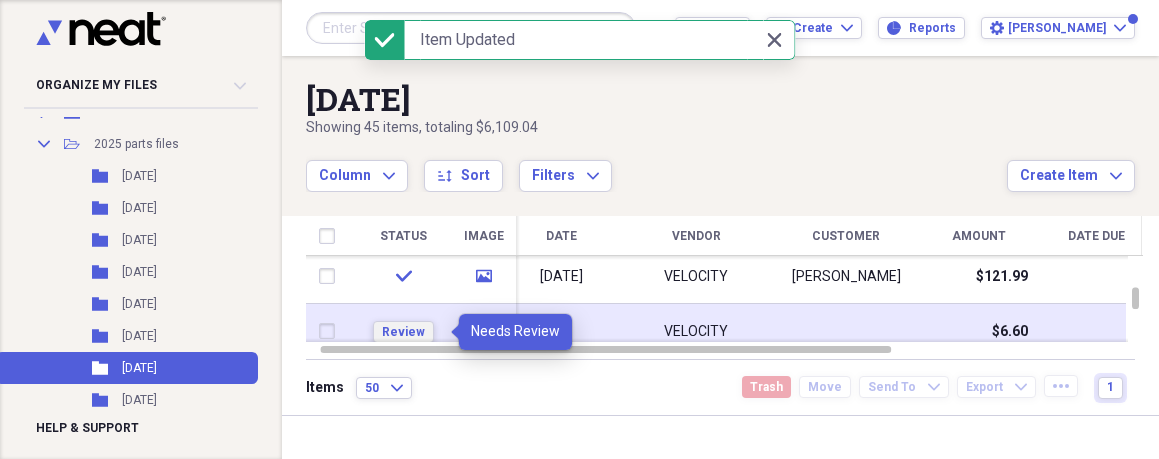 click on "Review" at bounding box center [403, 332] 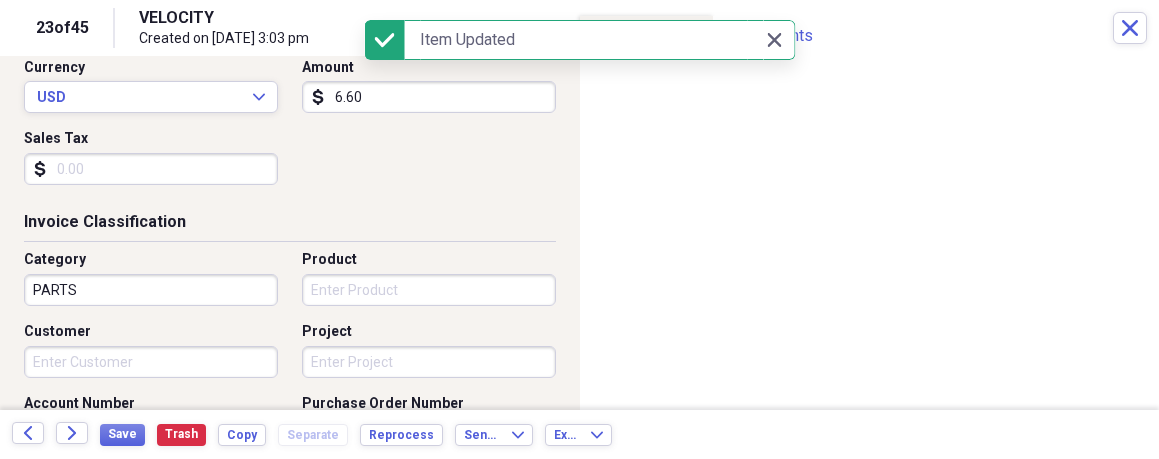 scroll, scrollTop: 360, scrollLeft: 0, axis: vertical 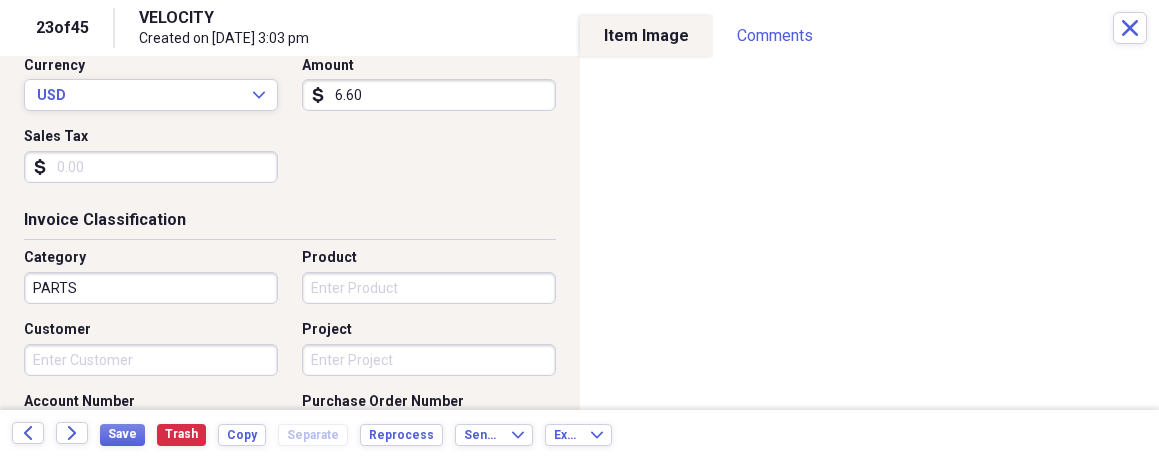 click on "6.60" at bounding box center [429, 95] 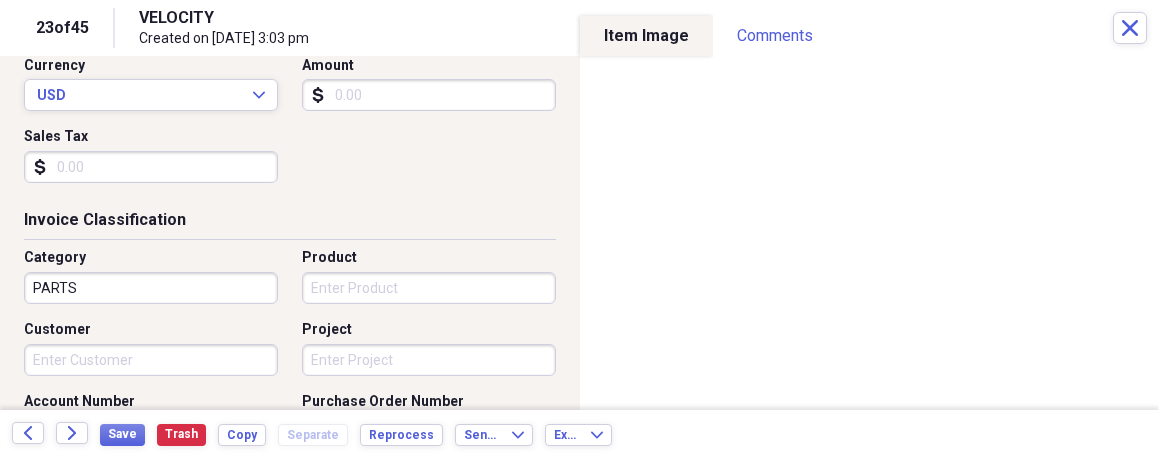 type 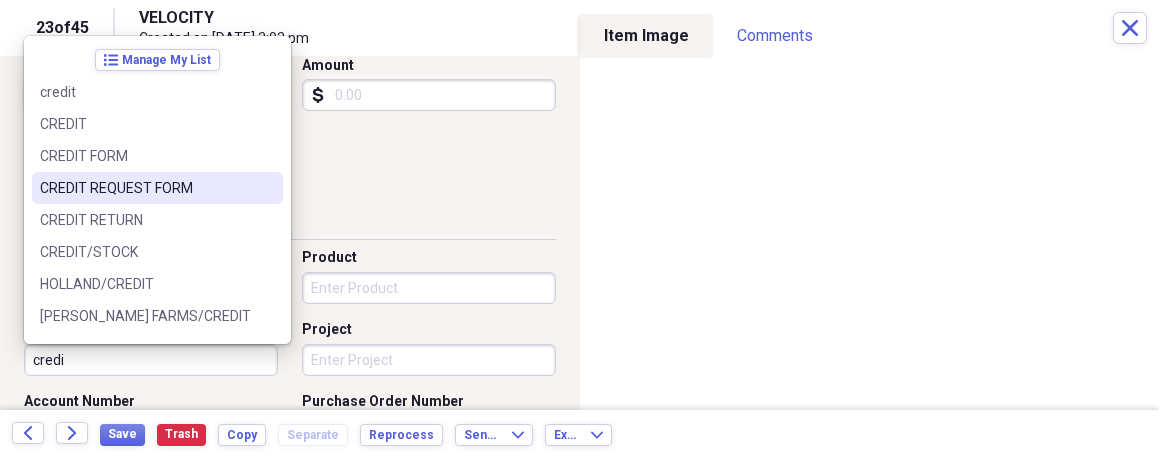 drag, startPoint x: 138, startPoint y: 193, endPoint x: 127, endPoint y: 222, distance: 31.016125 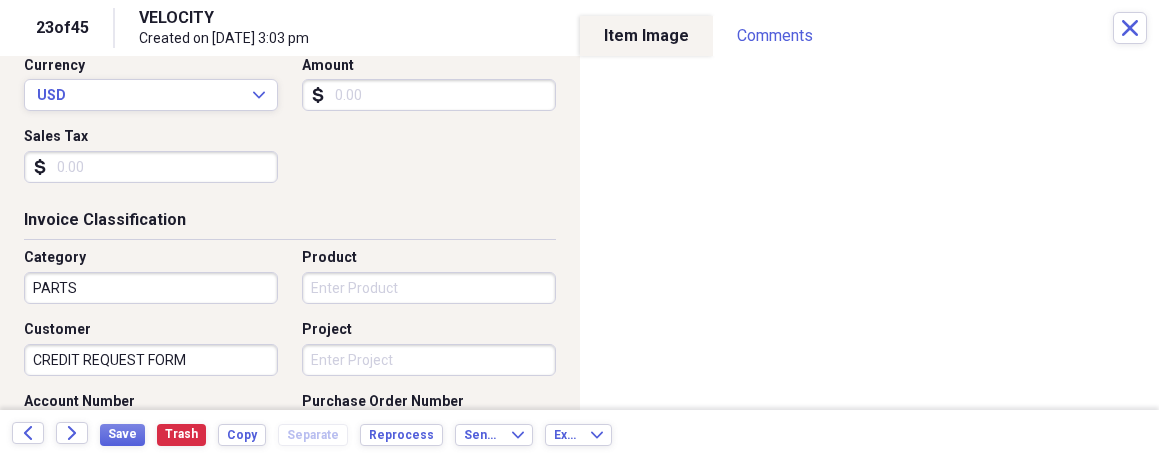 click on "Save Trash Copy Separate Reprocess" at bounding box center (277, 434) 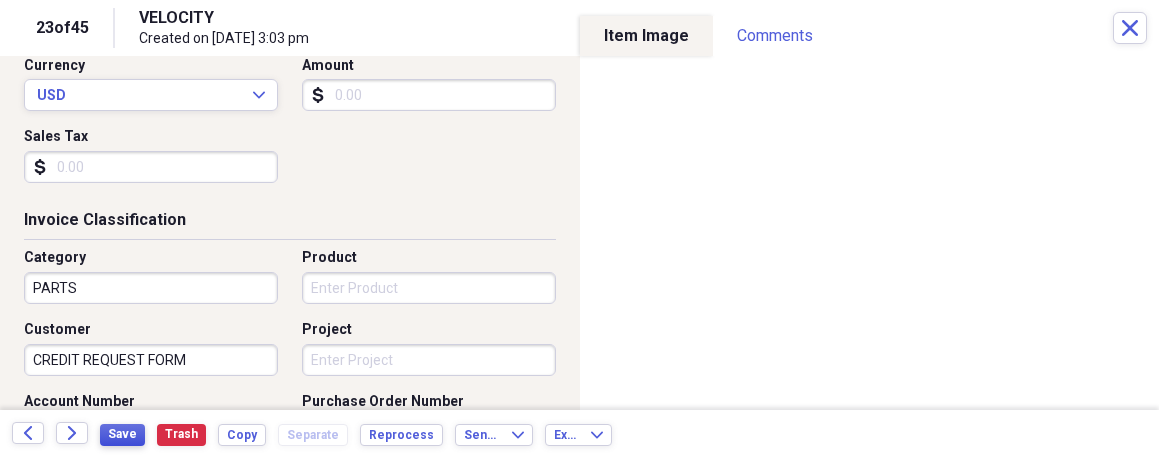 click on "Save" at bounding box center (122, 434) 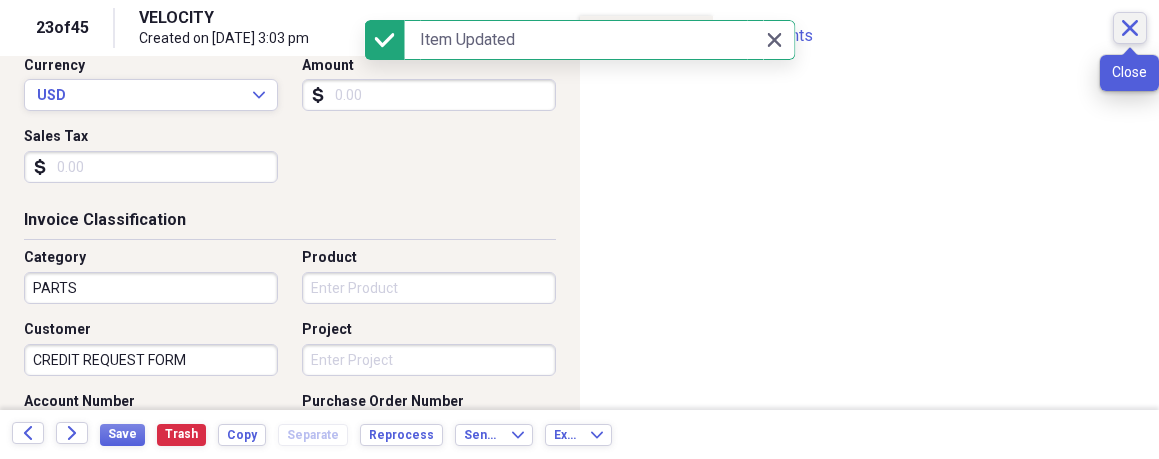 click on "Close" at bounding box center (1130, 28) 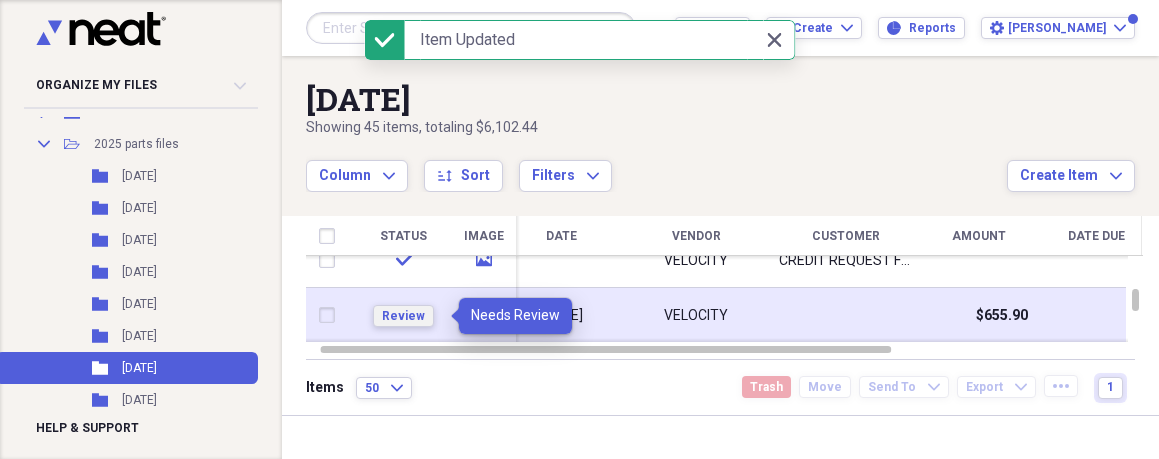 click on "Review" at bounding box center (403, 316) 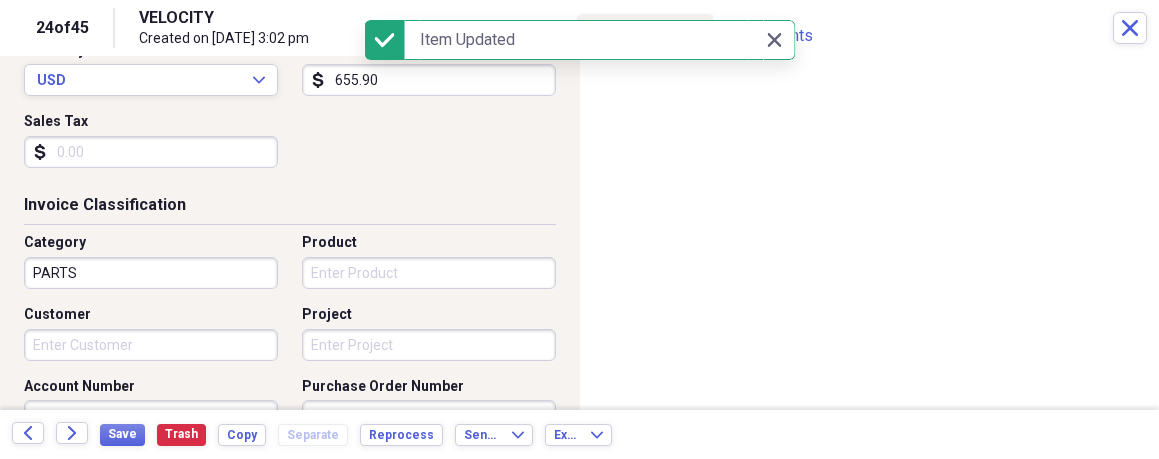 scroll, scrollTop: 420, scrollLeft: 0, axis: vertical 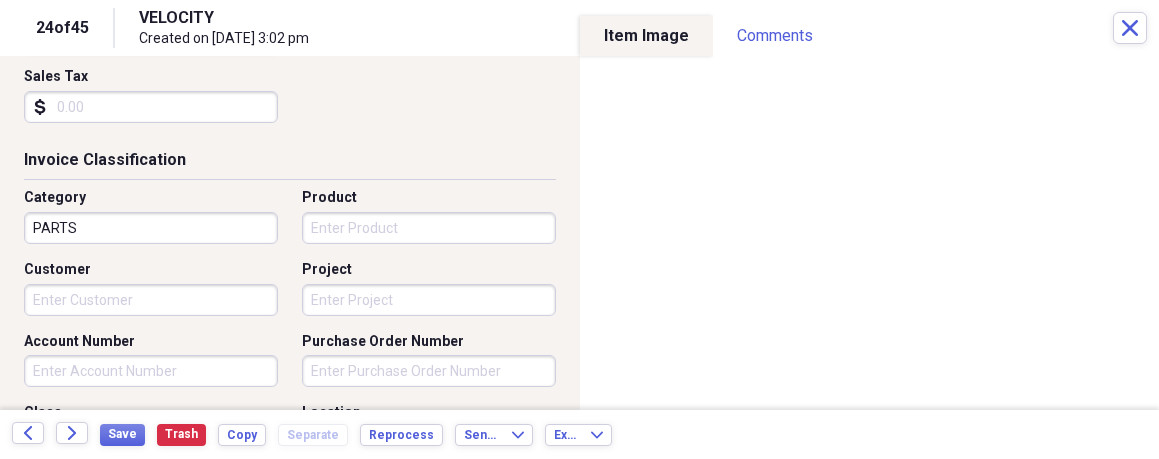 click on "Organize My Files 1 Collapse Unfiled Needs Review 1 Unfiled All Files Unfiled Unfiled Unfiled Saved Reports Collapse My Cabinet My Cabinet Add Folder Expand Folder 2016 PARTS FILES Add Folder Expand Folder 2017 PARTS FILES Add Folder Expand Folder 2018 PARTS FILES Add Folder Expand Folder 2019 PARTS FILES Add Folder Expand Folder 2020 PARTS FILES Add Folder Expand Folder 2022 PARTS FILES Add Folder Expand Folder 2023 PARTS FILES Add Folder Expand Folder 2024 PARTS FILES Add Folder Collapse Open Folder 2025 parts files Add Folder Folder [DATE] Add Folder Folder [DATE] Add Folder Folder [DATE] Add Folder Folder [DATE] Add Folder Folder [DATE] Add Folder Folder [DATE] Add Folder Folder [DATE] Add Folder Folder [DATE] Add Folder Folder [DATE] Add Folder Folder [DATE] Add Folder Folder [DATE] Add Folder Folder [DATE] Add Folder Trash Trash Help & Support Submit Import Import Add Create Expand Reports Reports Settings [PERSON_NAME] Expand [DATE] Column Expand" at bounding box center [579, 229] 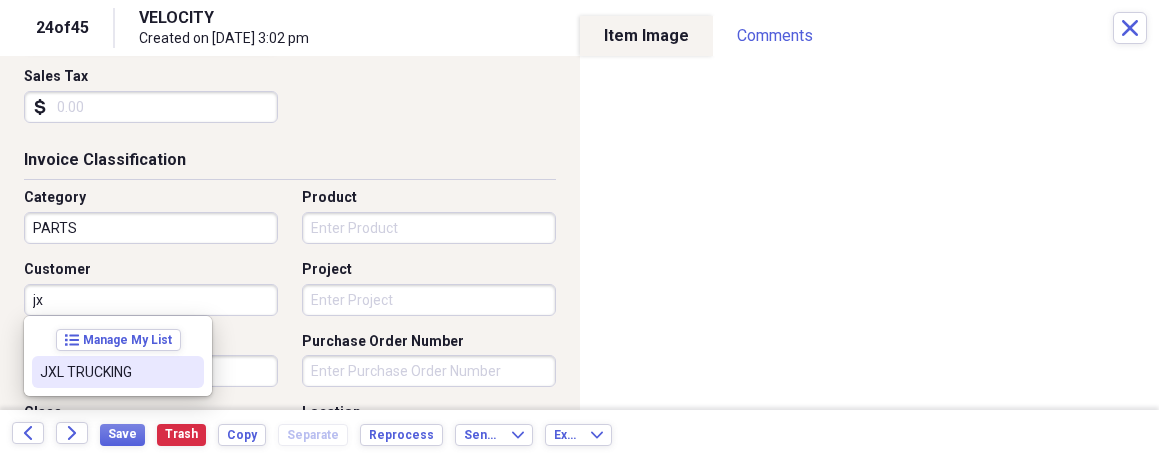 drag, startPoint x: 130, startPoint y: 370, endPoint x: 128, endPoint y: 386, distance: 16.124516 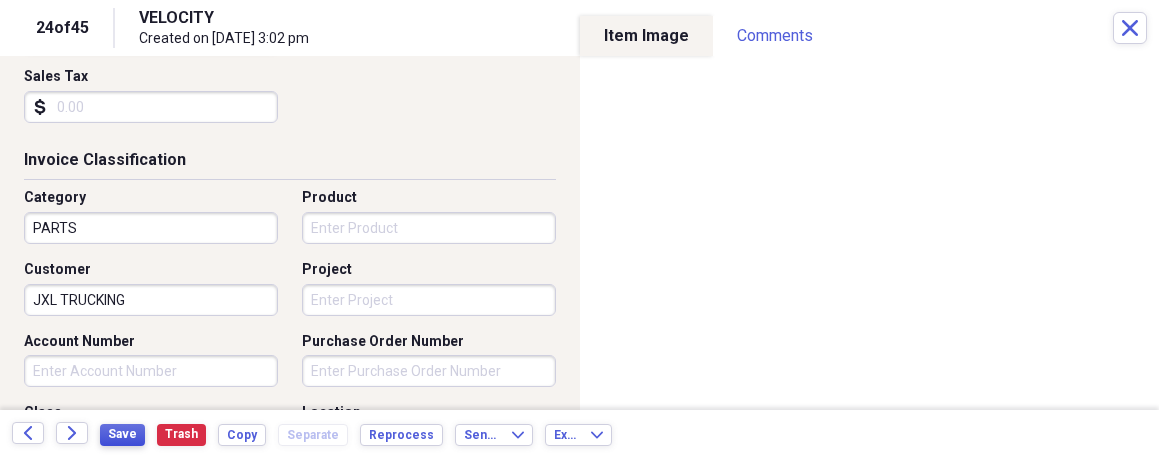 click on "Save" at bounding box center (122, 434) 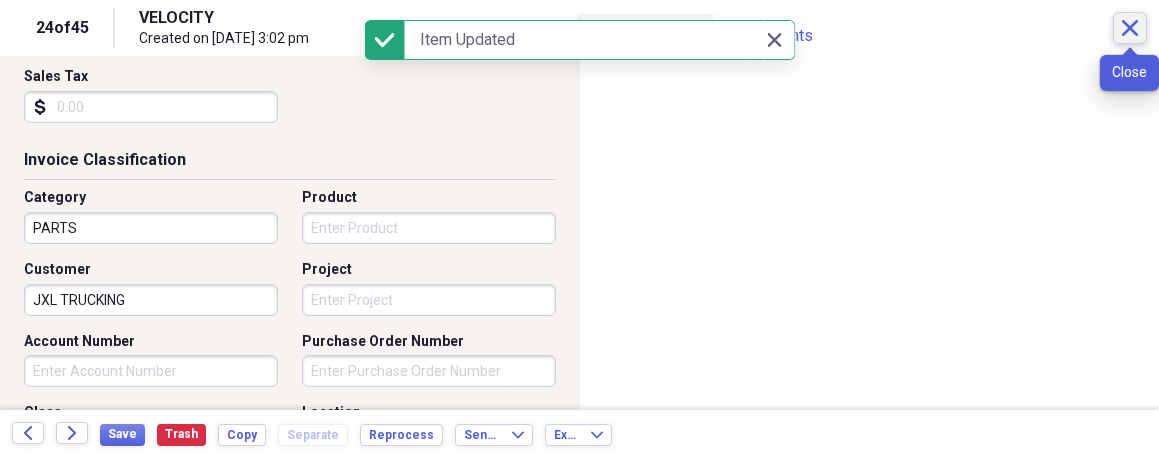 click on "Close" 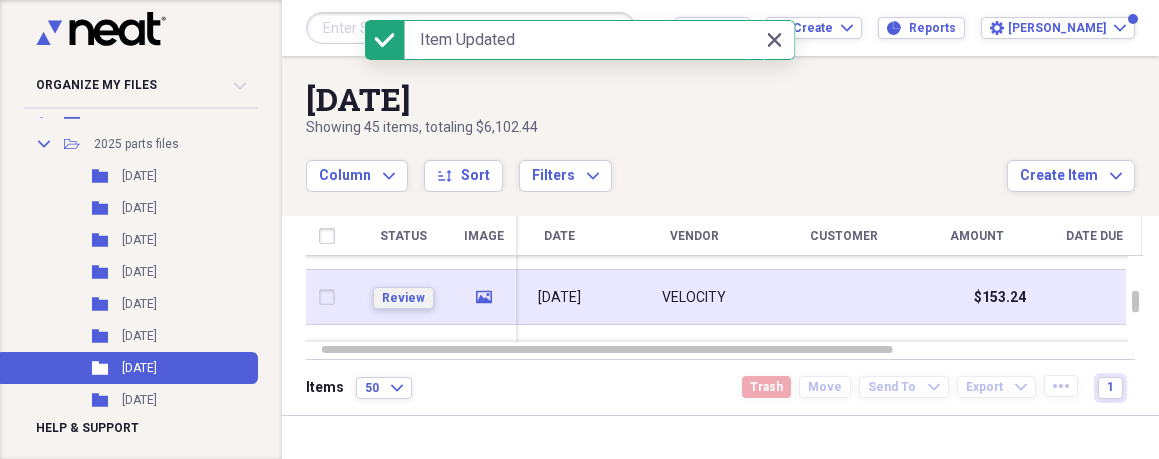click on "Review" at bounding box center [403, 298] 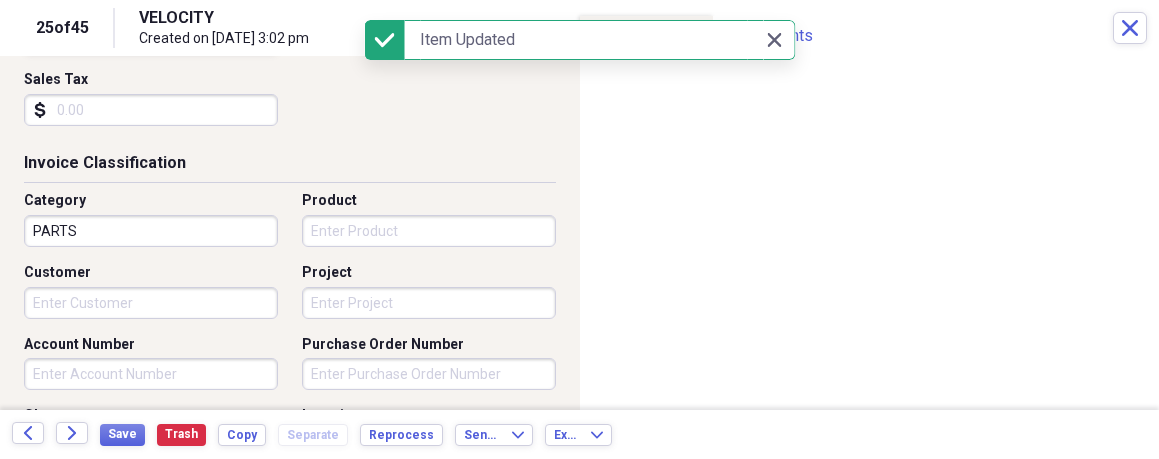 scroll, scrollTop: 418, scrollLeft: 0, axis: vertical 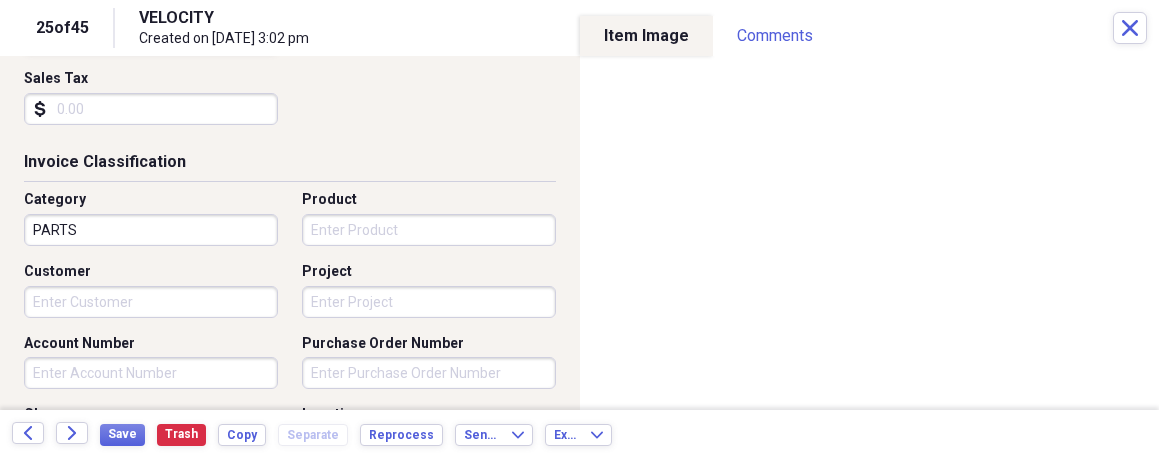click on "Organize My Files Collapse Unfiled Needs Review Unfiled All Files Unfiled Unfiled Unfiled Saved Reports Collapse My Cabinet My Cabinet Add Folder Expand Folder 2016 PARTS FILES Add Folder Expand Folder 2017 PARTS FILES Add Folder Expand Folder 2018 PARTS FILES Add Folder Expand Folder 2019 PARTS FILES Add Folder Expand Folder 2020 PARTS FILES Add Folder Expand Folder 2022 PARTS FILES Add Folder Expand Folder 2023 PARTS FILES Add Folder Expand Folder 2024 PARTS FILES Add Folder Collapse Open Folder 2025 parts files Add Folder Folder [DATE] Add Folder Folder [DATE] Add Folder Folder [DATE] Add Folder Folder [DATE] Add Folder Folder [DATE] Add Folder Folder [DATE] Add Folder Folder [DATE] Add Folder Folder [DATE] Add Folder Folder [DATE] Add Folder Folder [DATE] Add Folder Folder [DATE] Add Folder Folder [DATE] Add Folder Trash Trash Help & Support Submit Import Import Add Create Expand Reports Reports Settings [PERSON_NAME] Expand [DATE] Showing 45 items 1" at bounding box center (579, 229) 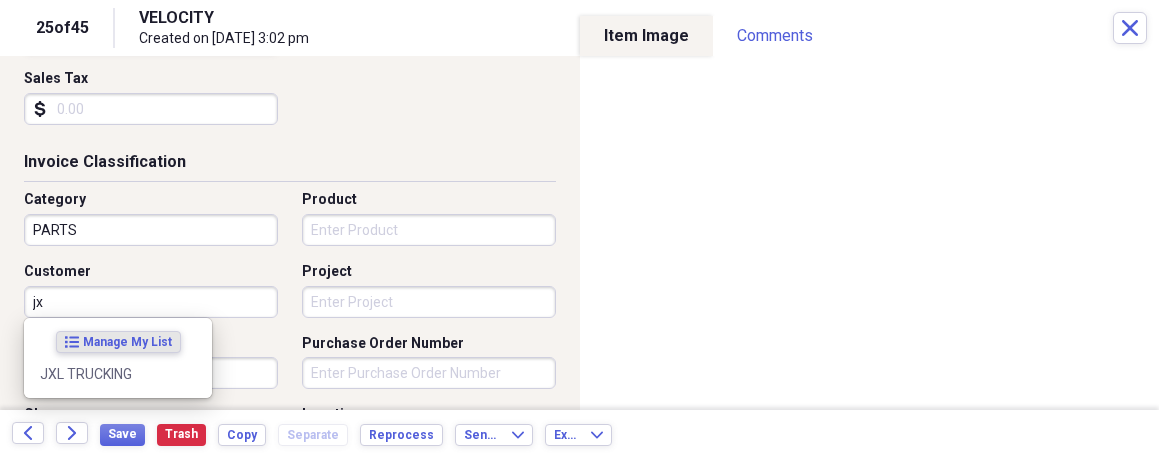 type on "jxl" 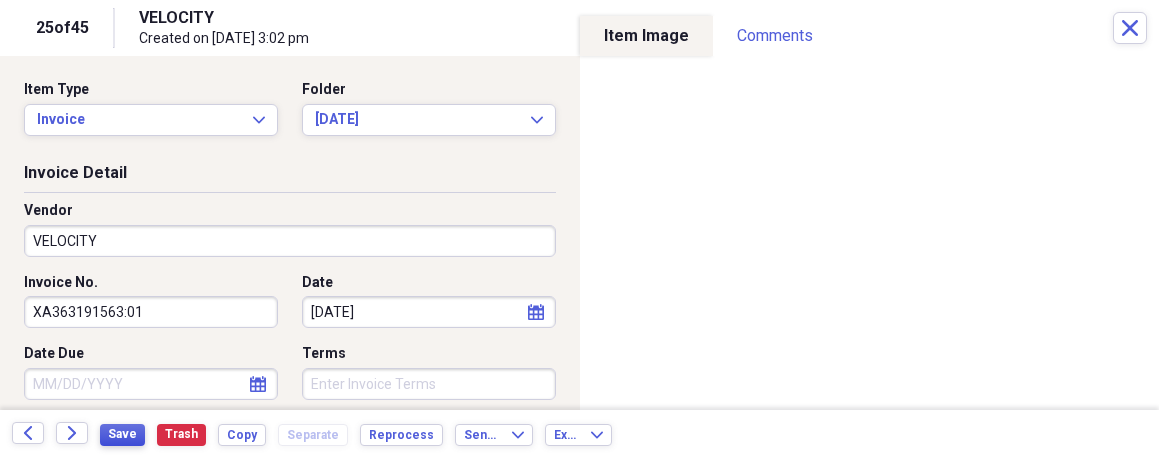 scroll, scrollTop: 0, scrollLeft: 0, axis: both 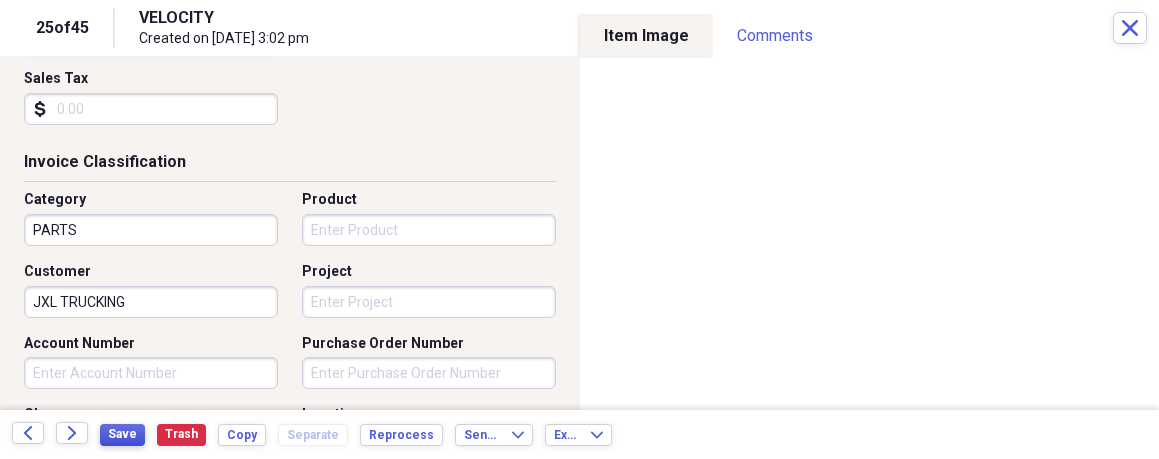 click on "Save" at bounding box center (122, 434) 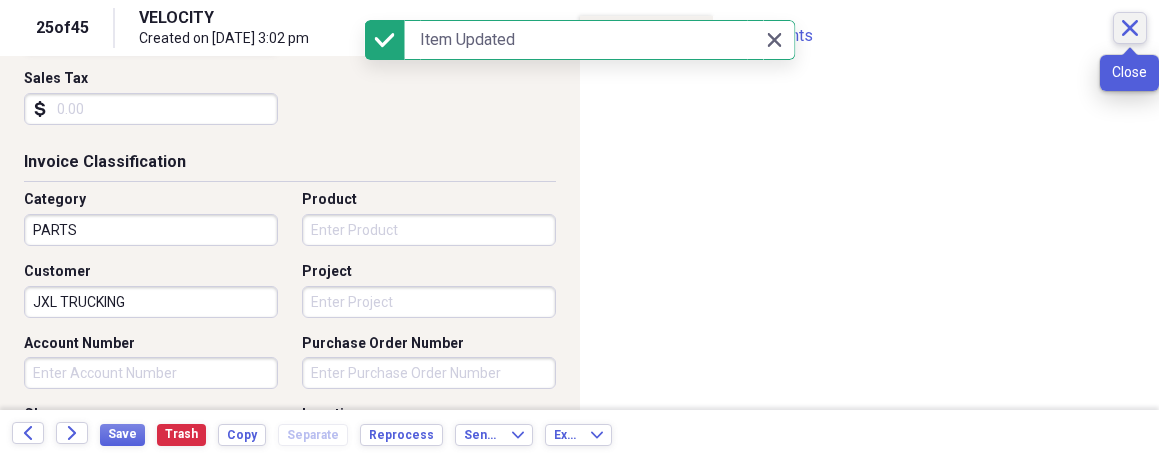 click on "Close" 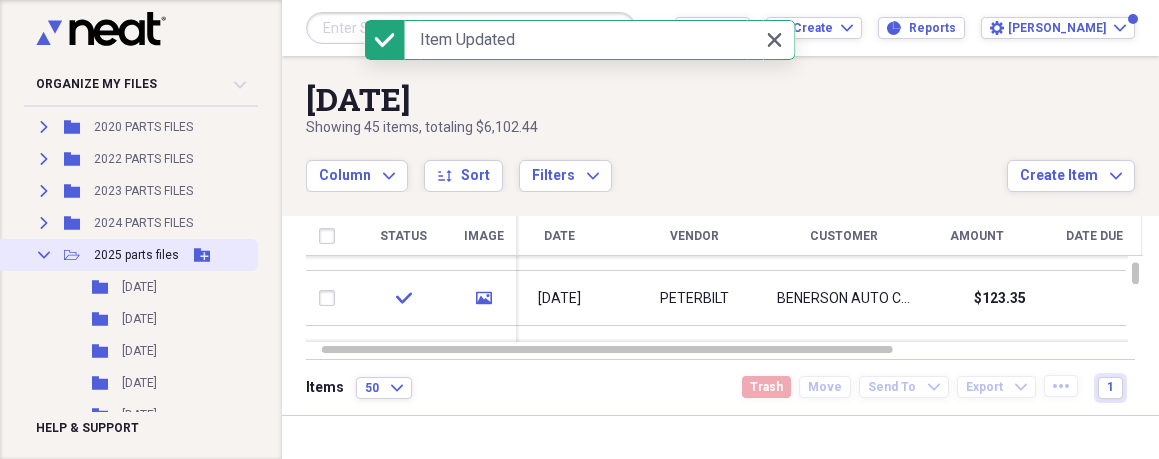 scroll, scrollTop: 0, scrollLeft: 0, axis: both 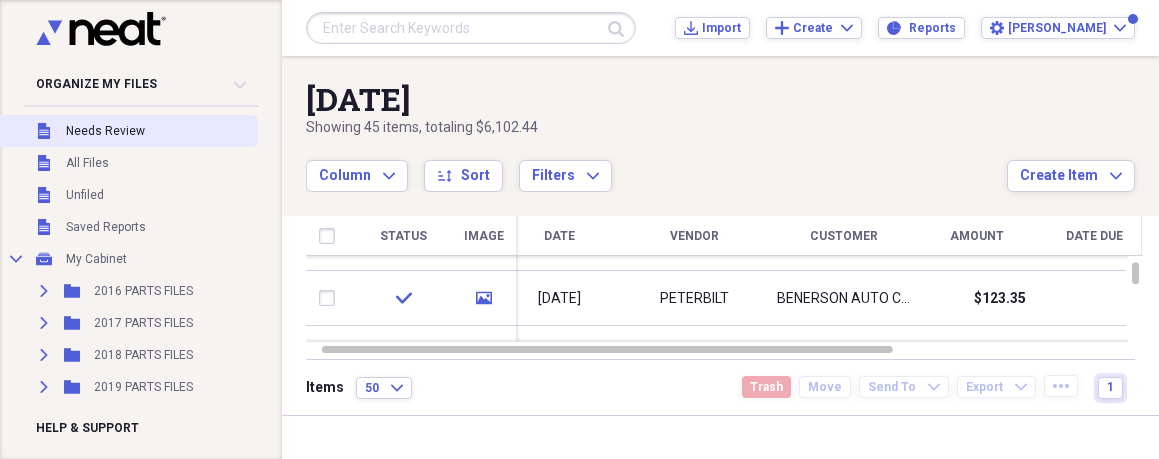 click on "Unfiled Needs Review" at bounding box center [127, 131] 